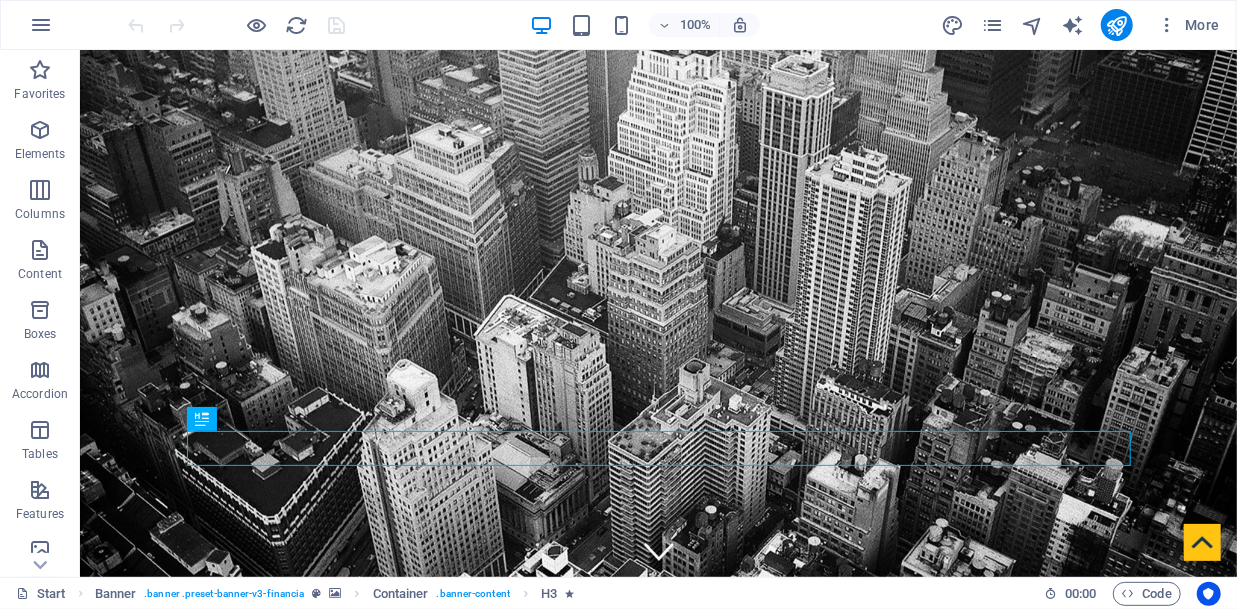 scroll, scrollTop: 0, scrollLeft: 0, axis: both 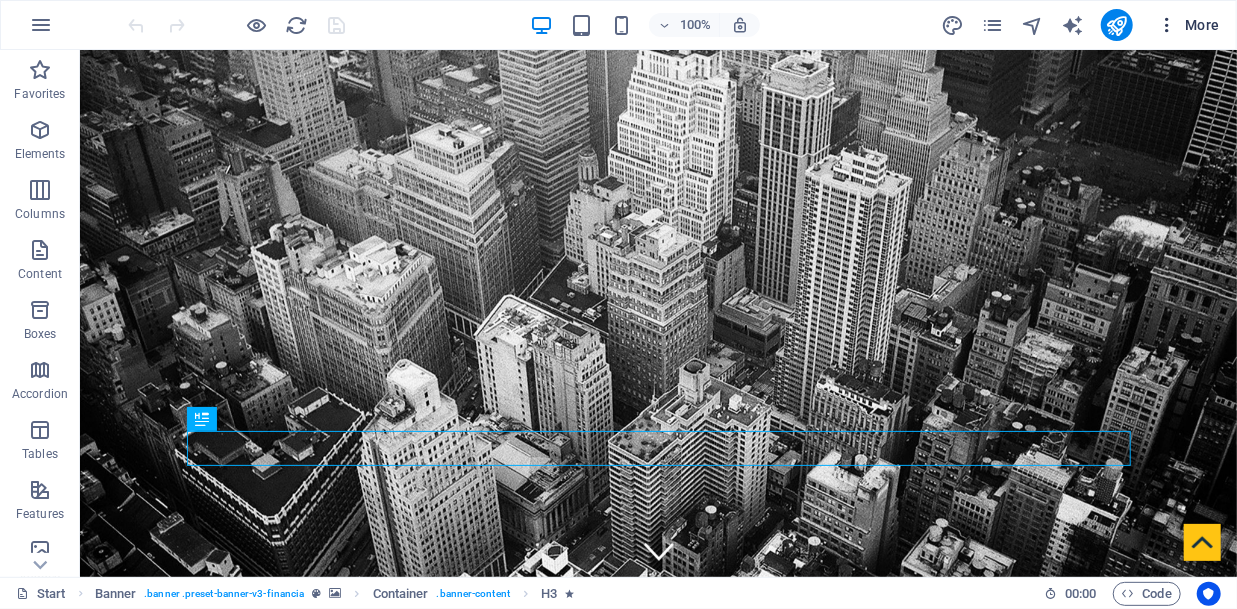 click on "More" at bounding box center [1188, 25] 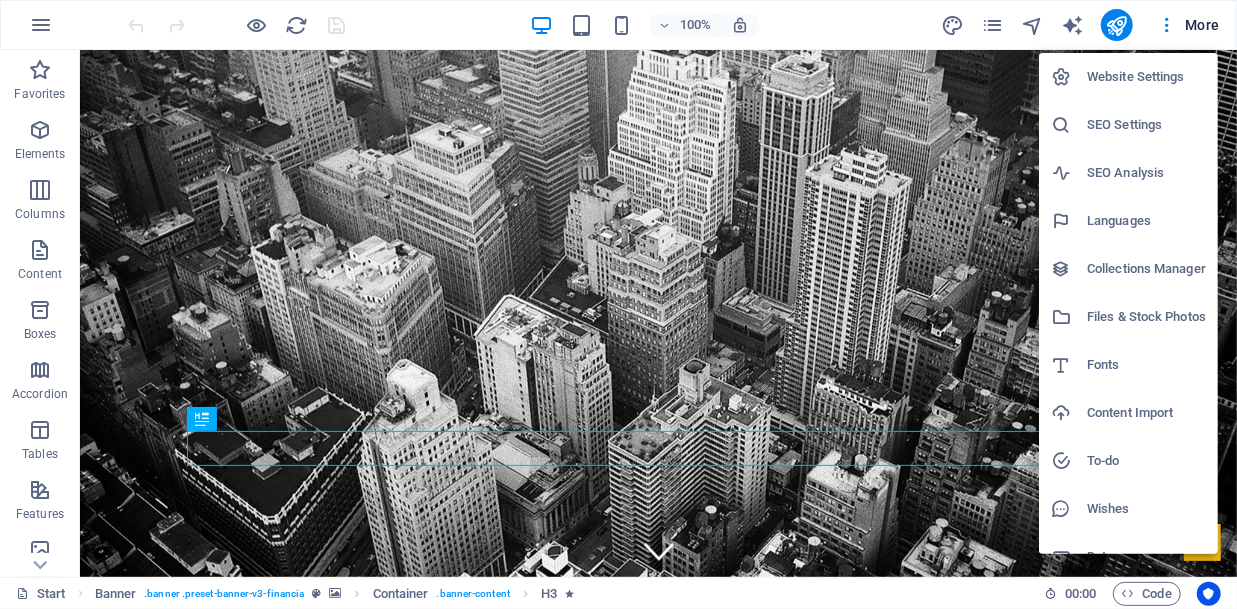 click on "SEO Settings" at bounding box center [1146, 125] 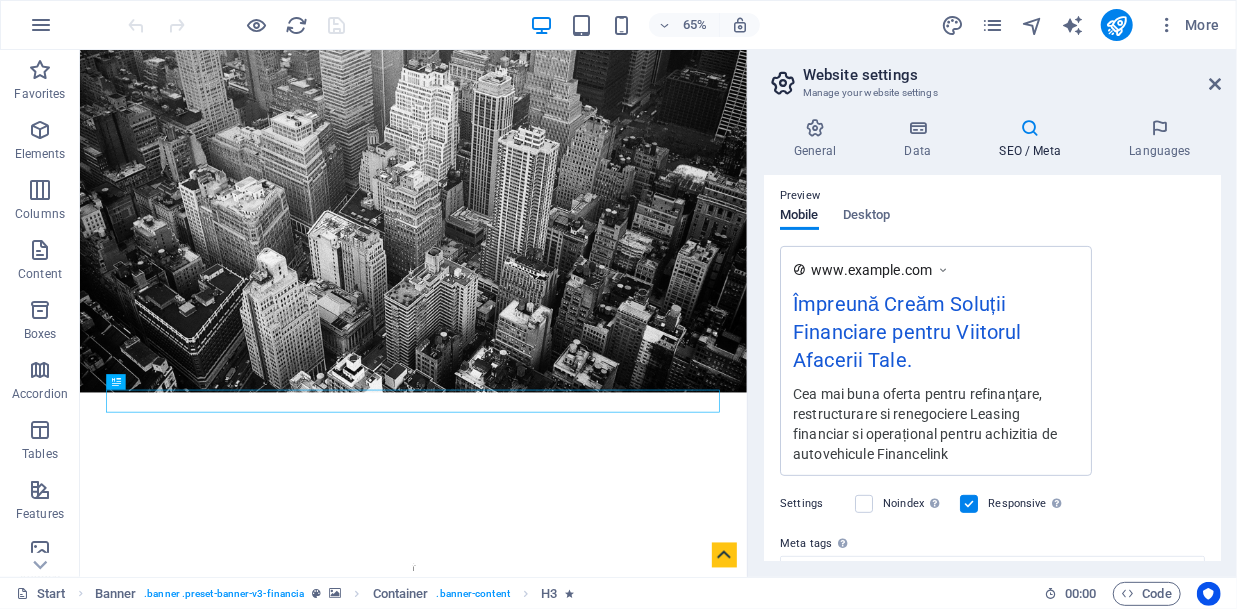 scroll, scrollTop: 368, scrollLeft: 0, axis: vertical 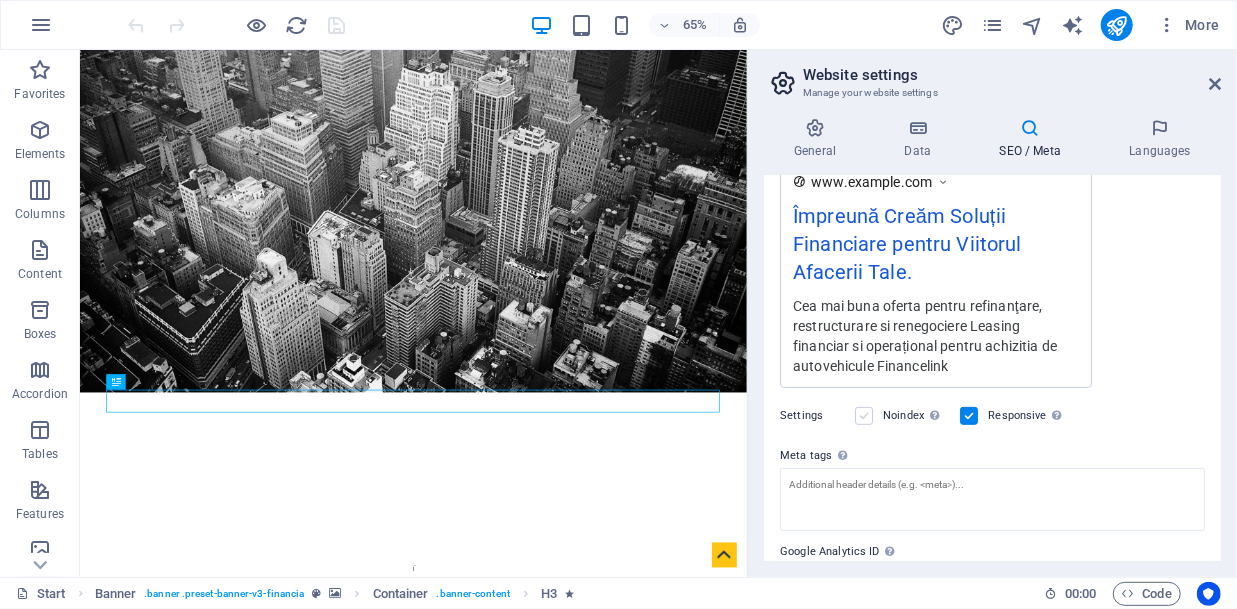 click at bounding box center (864, 416) 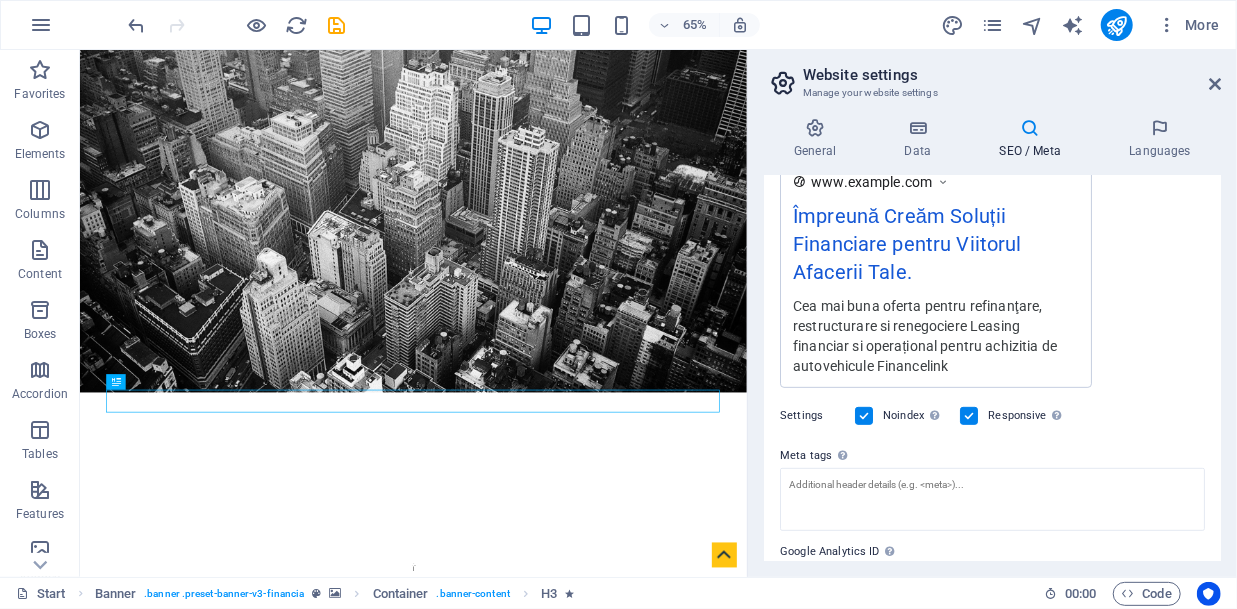 click at bounding box center [864, 416] 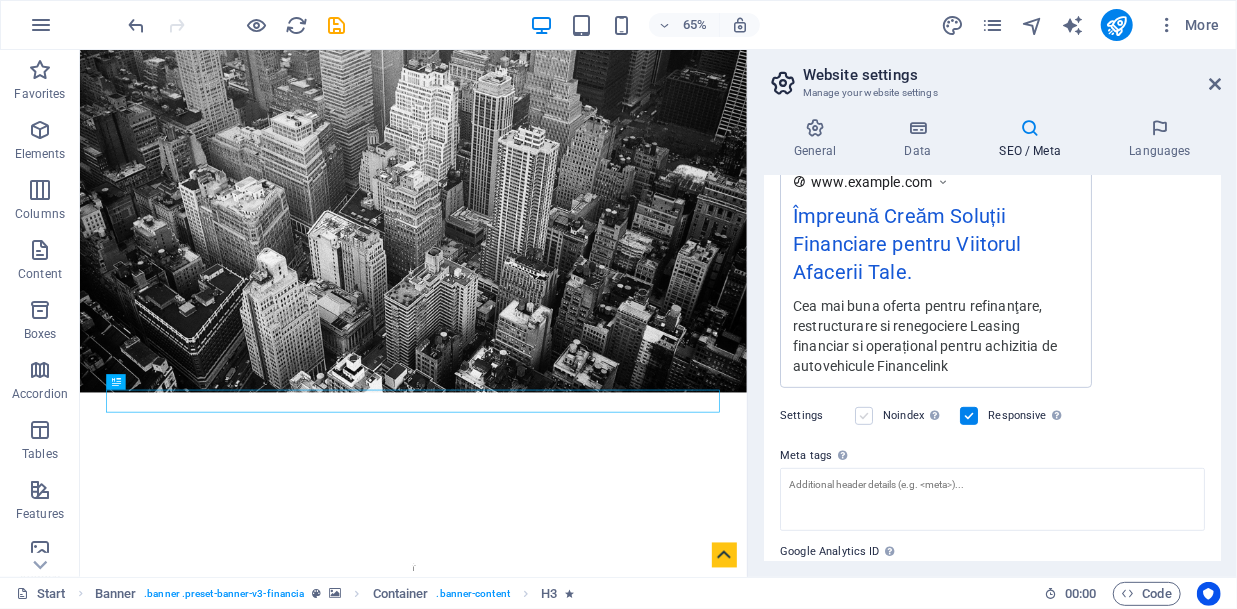 click at bounding box center [864, 416] 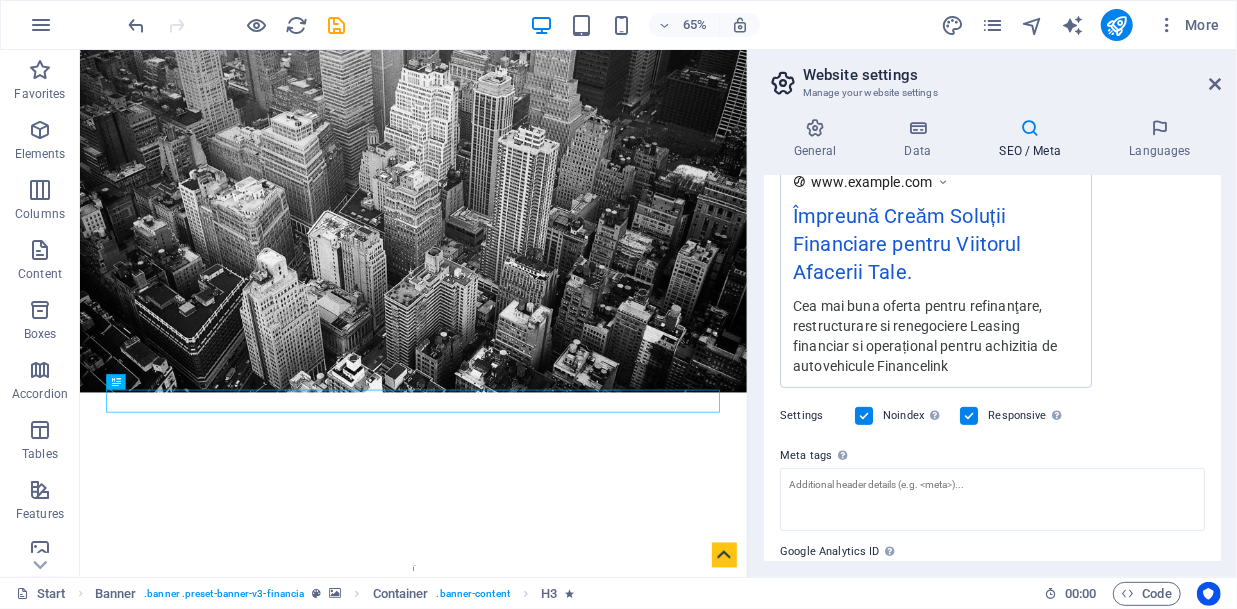 click at bounding box center [864, 416] 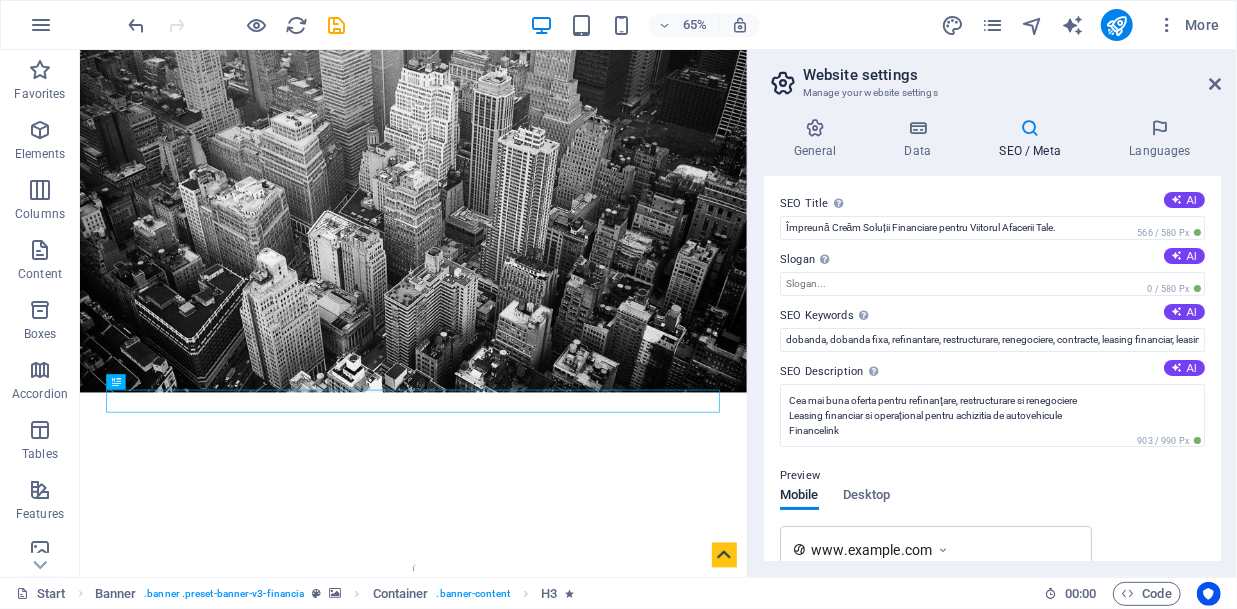 scroll, scrollTop: 0, scrollLeft: 0, axis: both 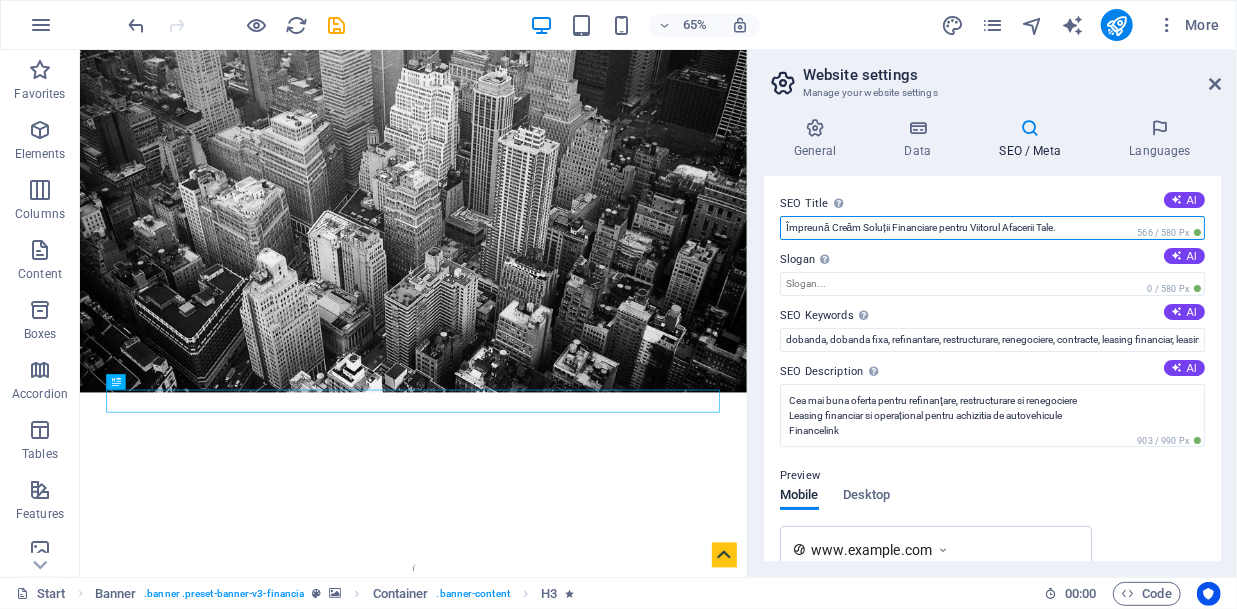 click on "Împreună Creăm Soluții Financiare pentru Viitorul Afacerii Tale." at bounding box center [992, 228] 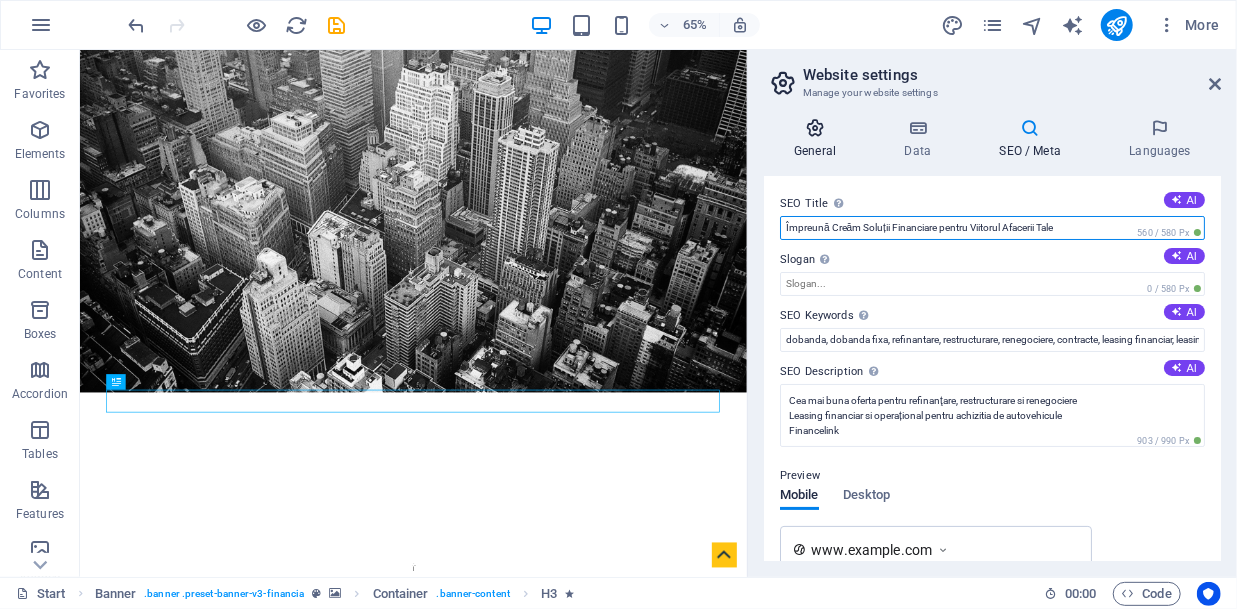 type on "Împreună Creăm Soluții Financiare pentru Viitorul Afacerii Tale" 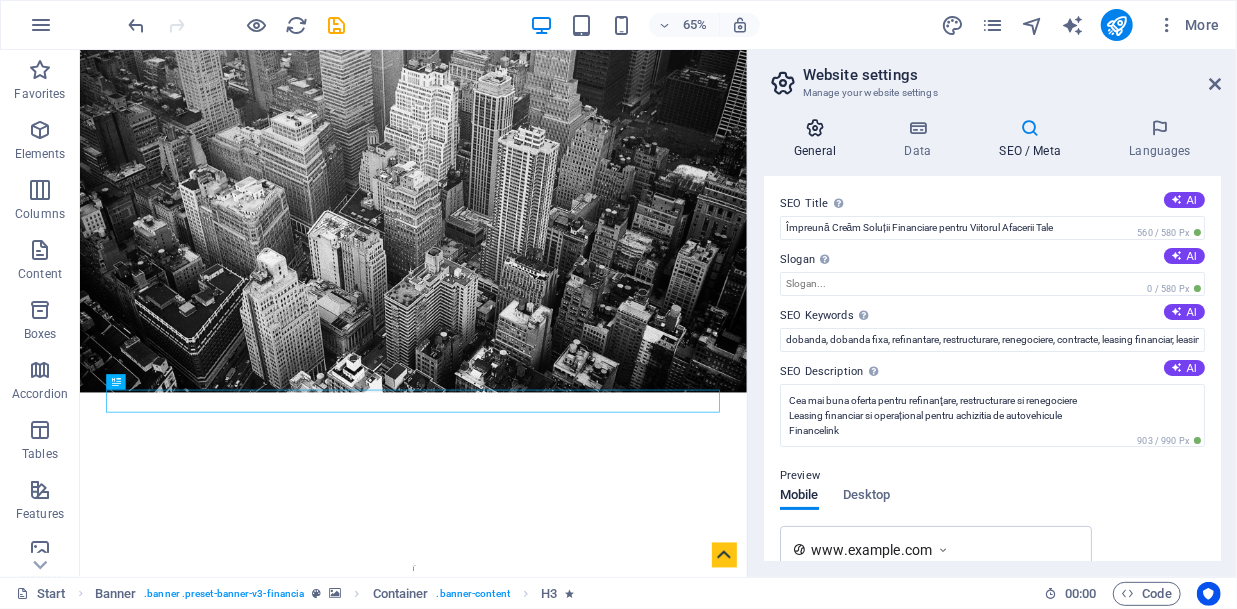 click at bounding box center (815, 128) 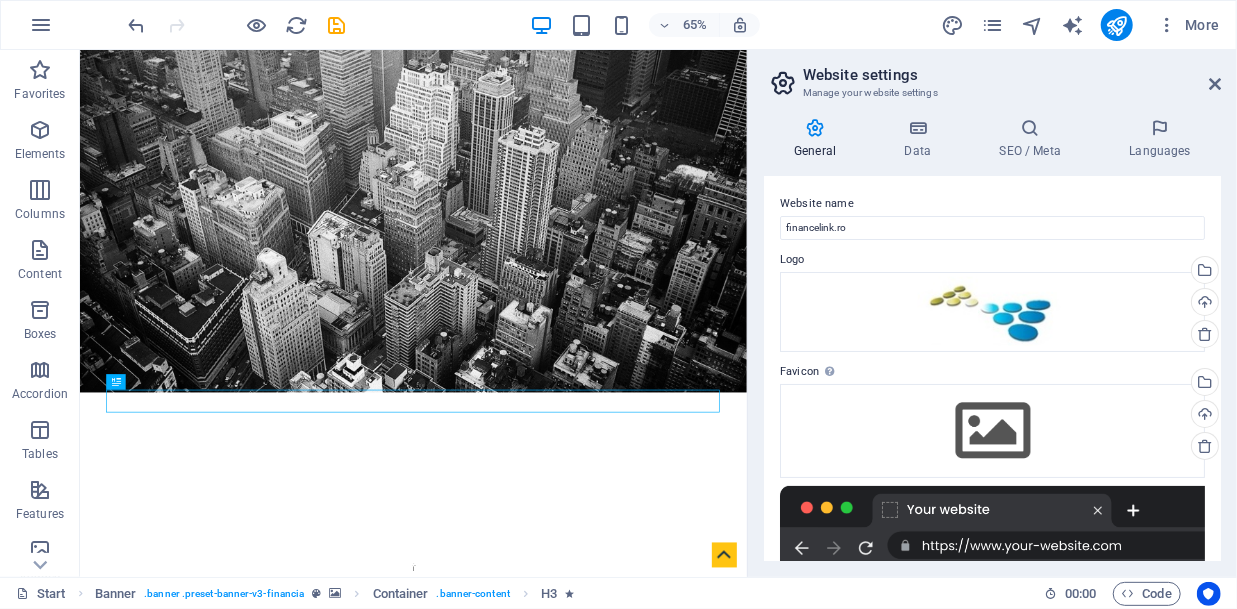 scroll, scrollTop: 0, scrollLeft: 0, axis: both 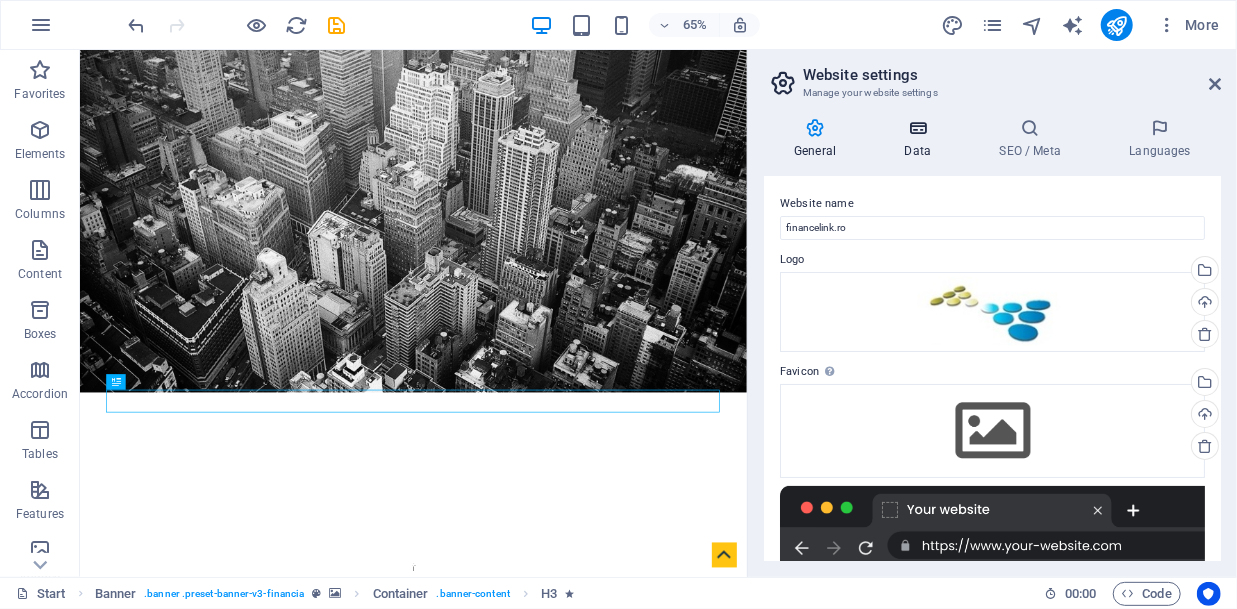 click at bounding box center [917, 128] 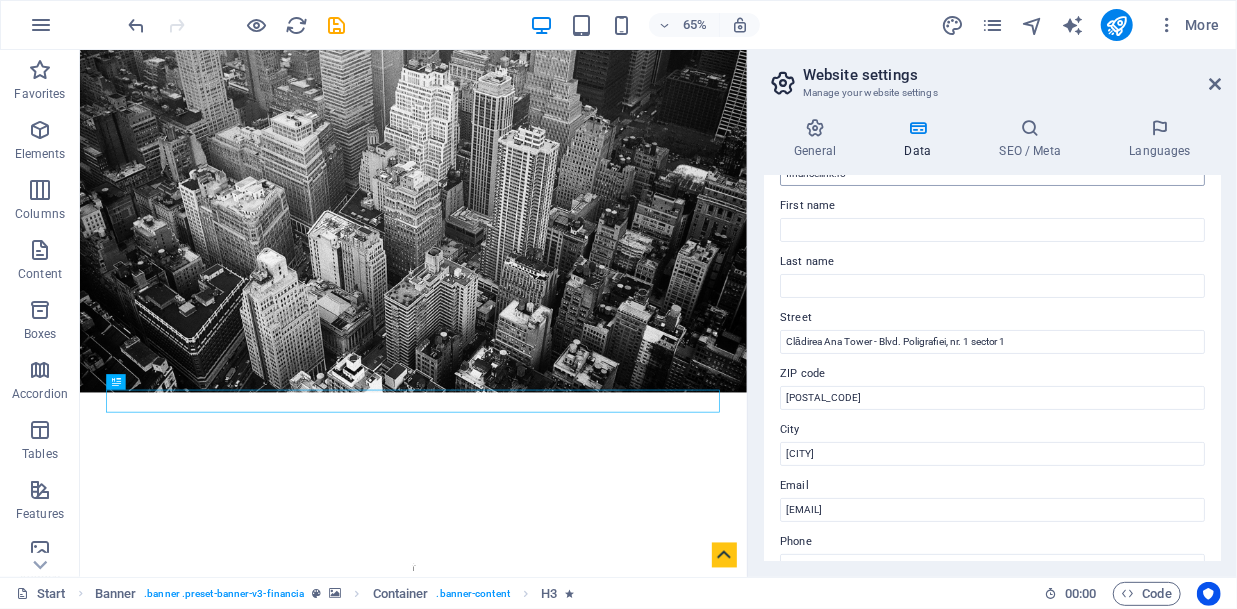 scroll, scrollTop: 0, scrollLeft: 0, axis: both 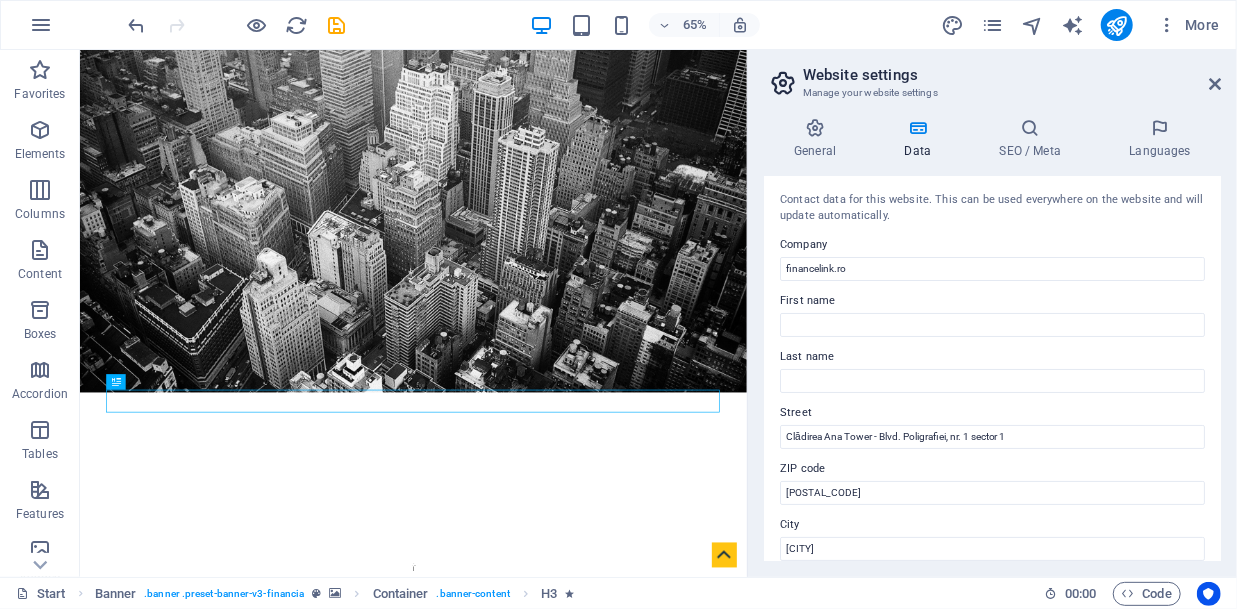 click at bounding box center (917, 128) 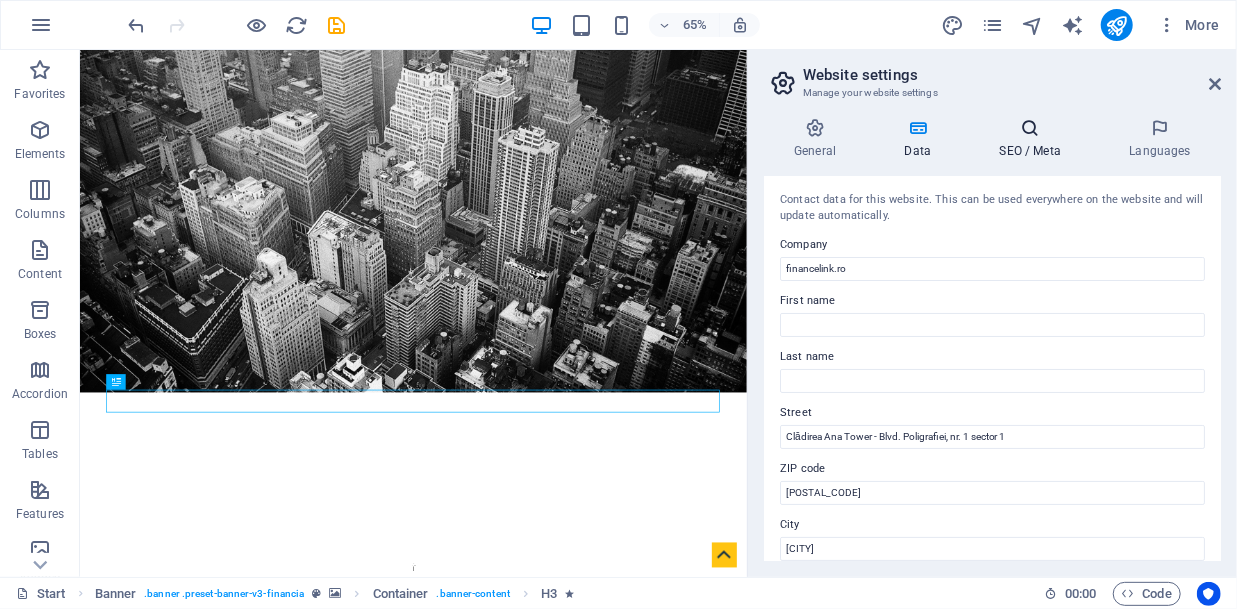 click at bounding box center [1030, 128] 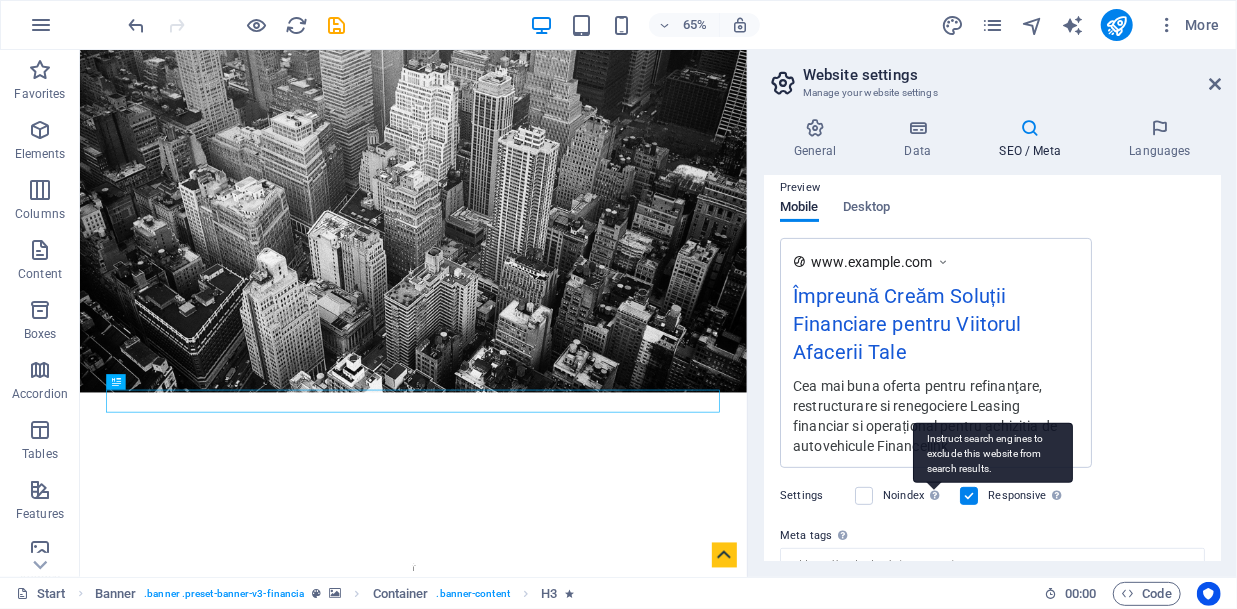 scroll, scrollTop: 464, scrollLeft: 0, axis: vertical 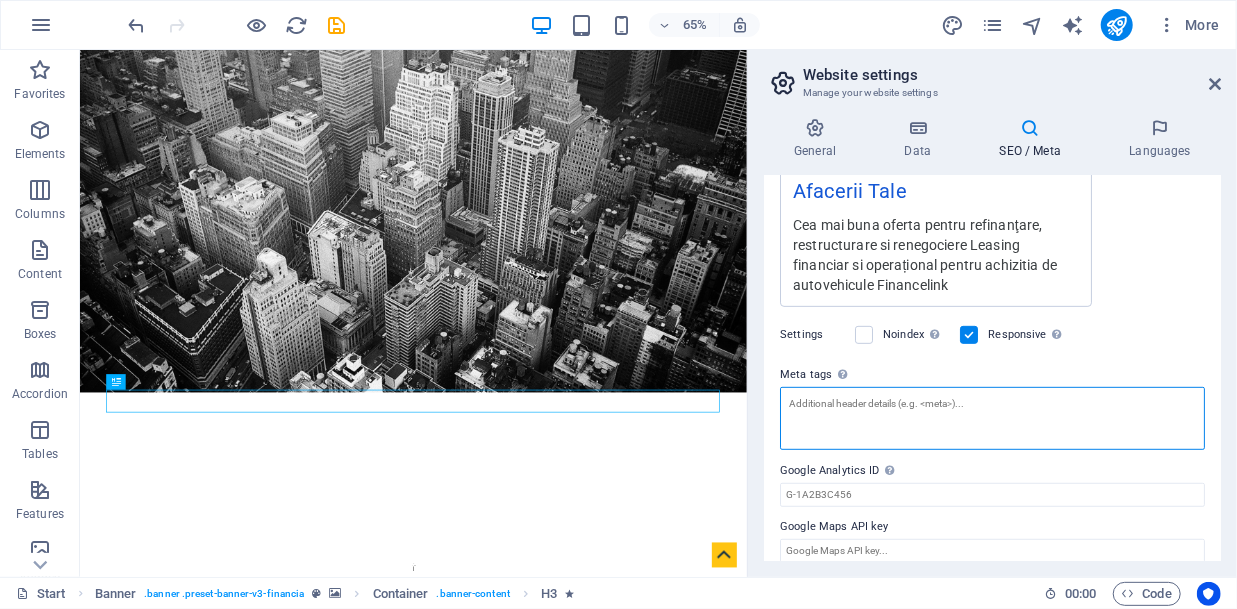 click on "Meta tags Enter HTML code here that will be placed inside the  tags of your website. Please note that your website may not function if you include code with errors." at bounding box center [992, 418] 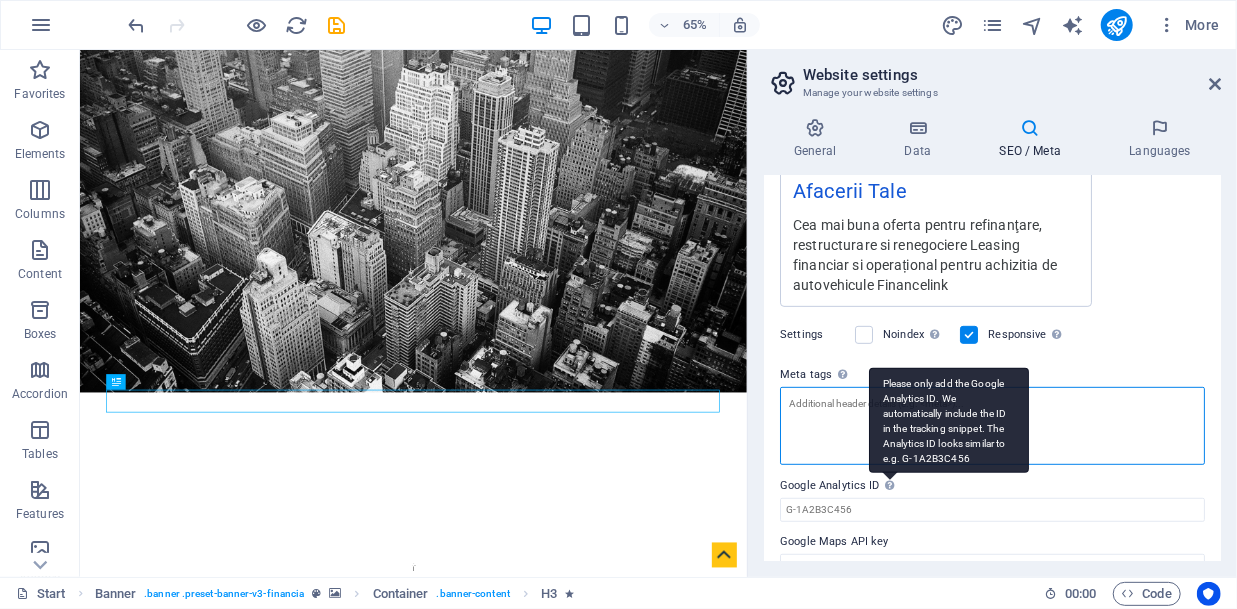 scroll, scrollTop: 479, scrollLeft: 0, axis: vertical 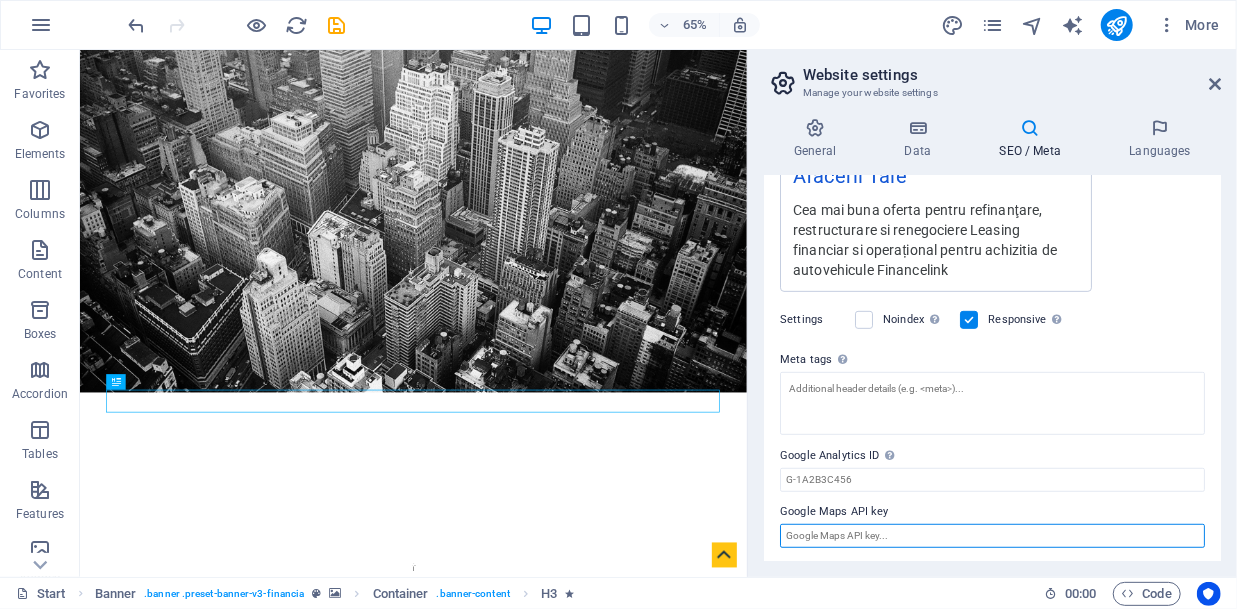 click on "Google Maps API key" at bounding box center [992, 536] 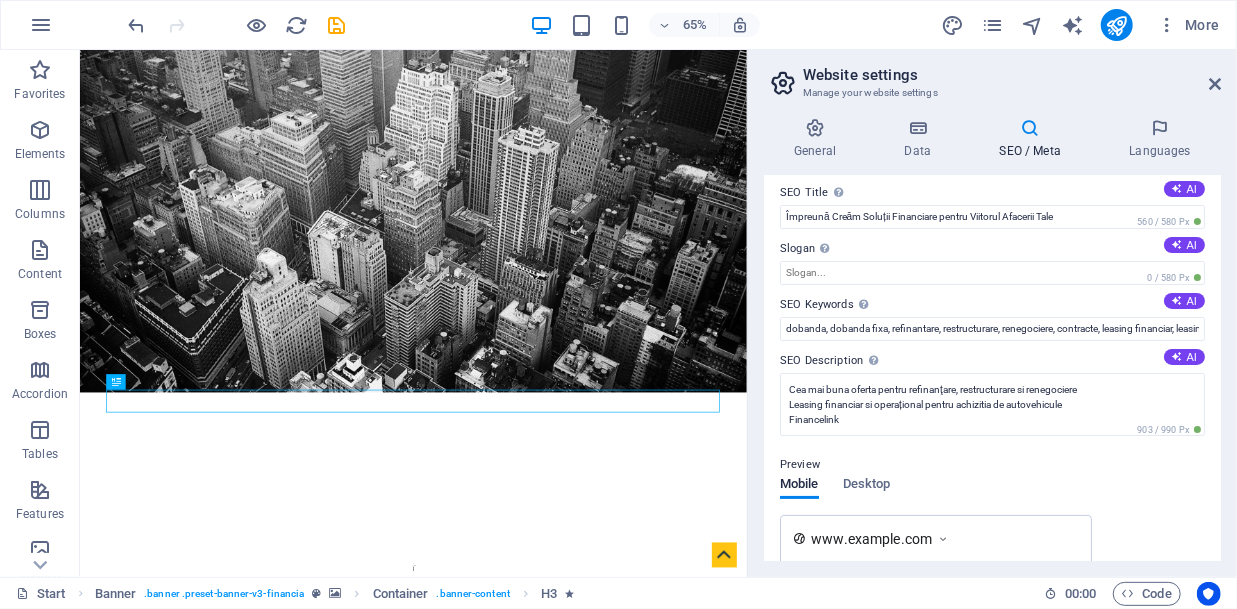 scroll, scrollTop: 0, scrollLeft: 0, axis: both 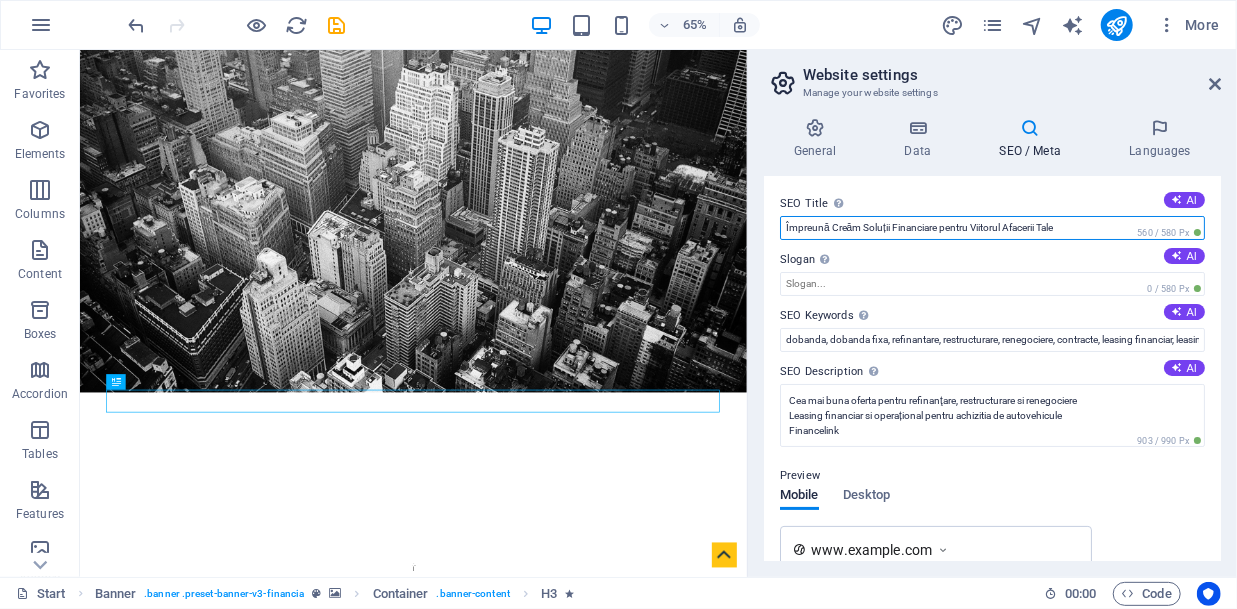click on "Împreună Creăm Soluții Financiare pentru Viitorul Afacerii Tale" at bounding box center (992, 228) 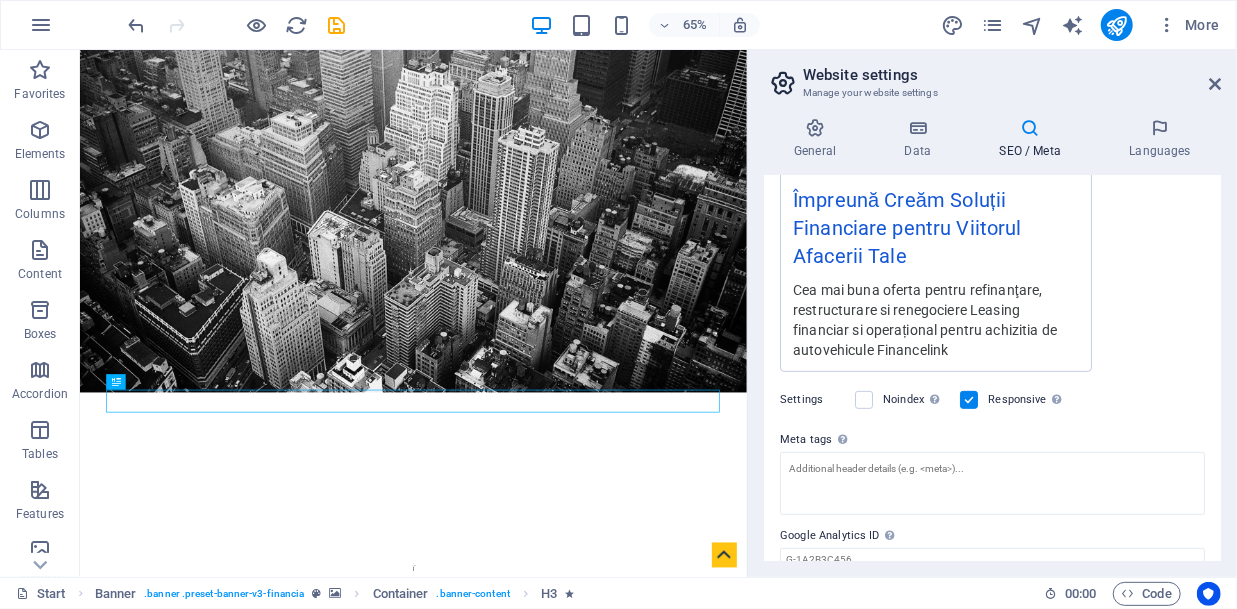 scroll, scrollTop: 288, scrollLeft: 0, axis: vertical 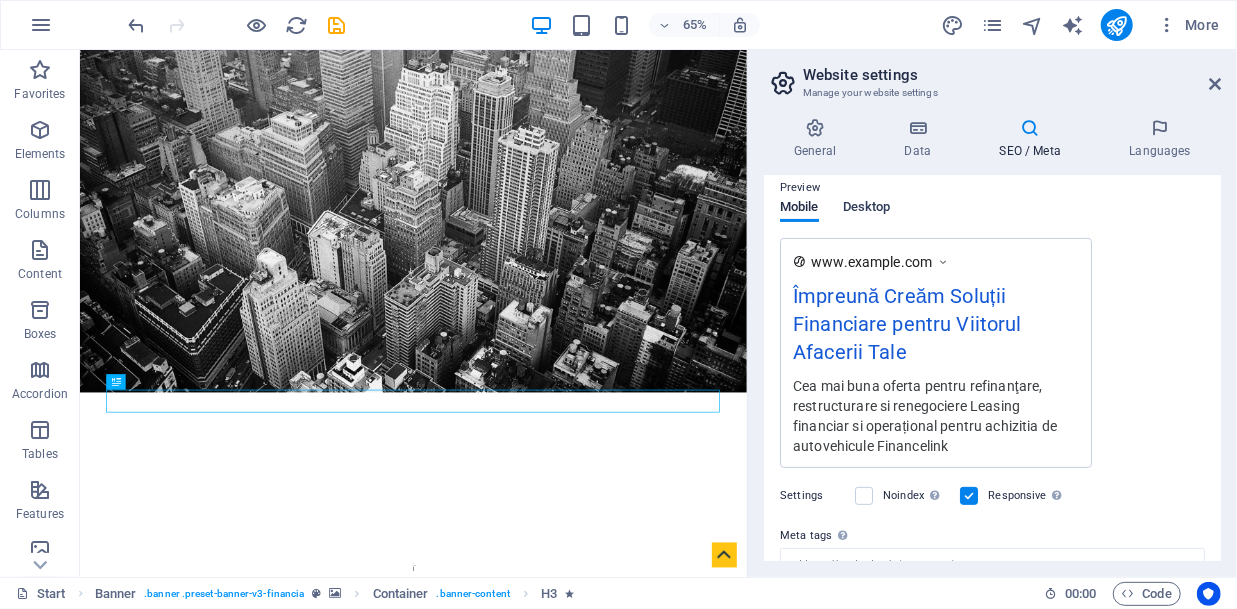 click on "Desktop" at bounding box center (867, 209) 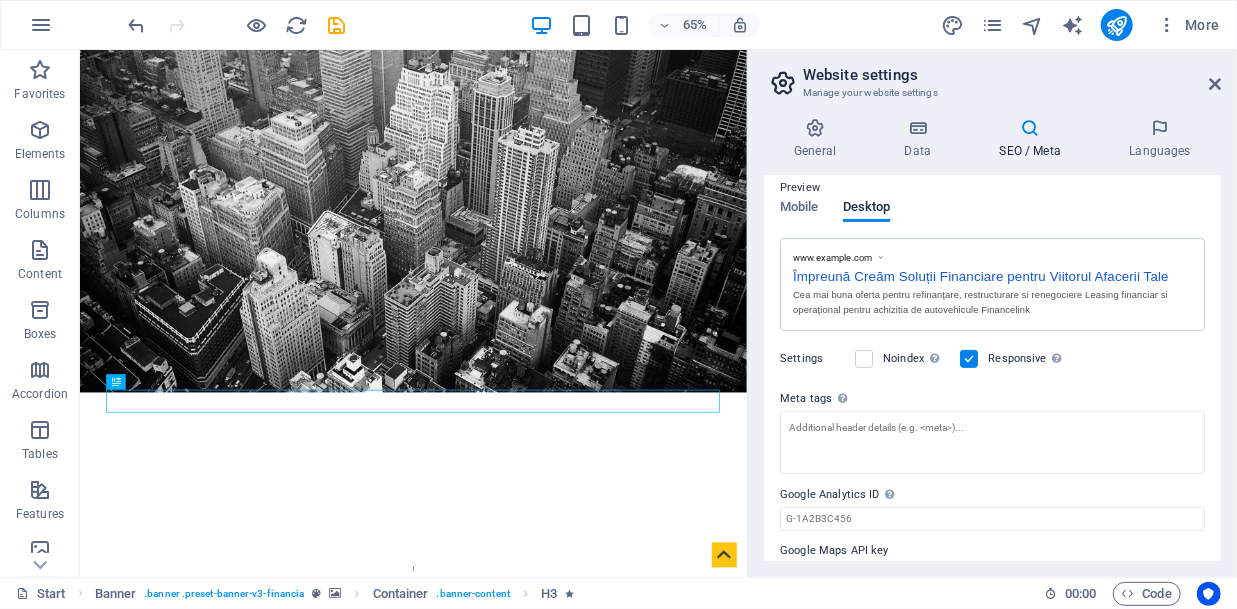click at bounding box center (880, 258) 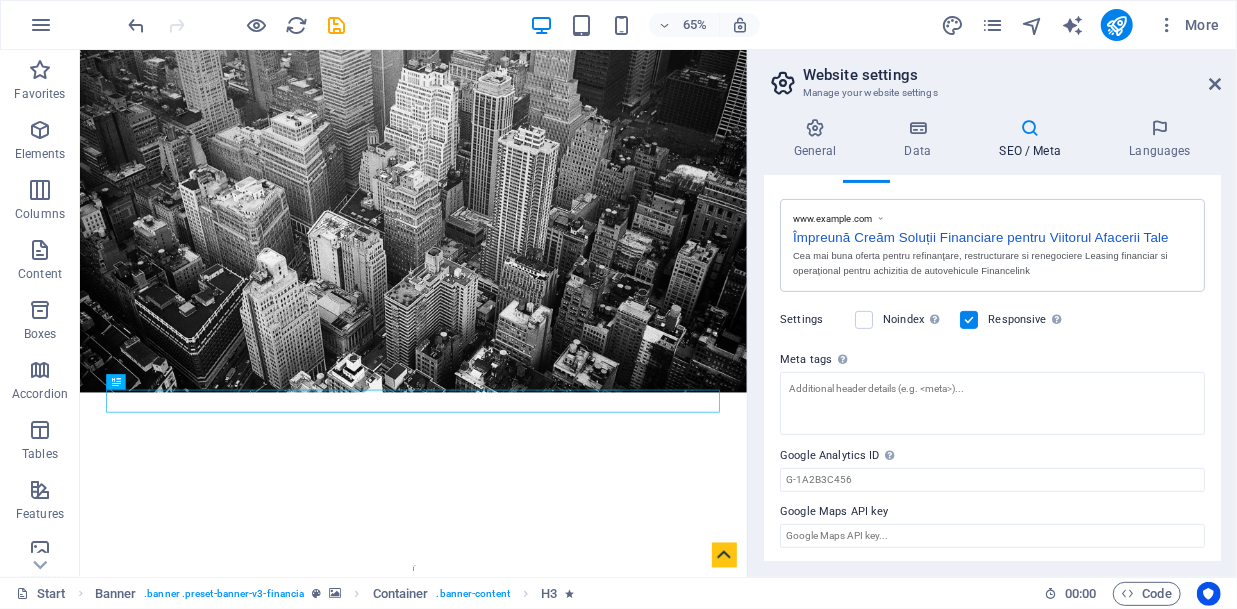 scroll, scrollTop: 0, scrollLeft: 0, axis: both 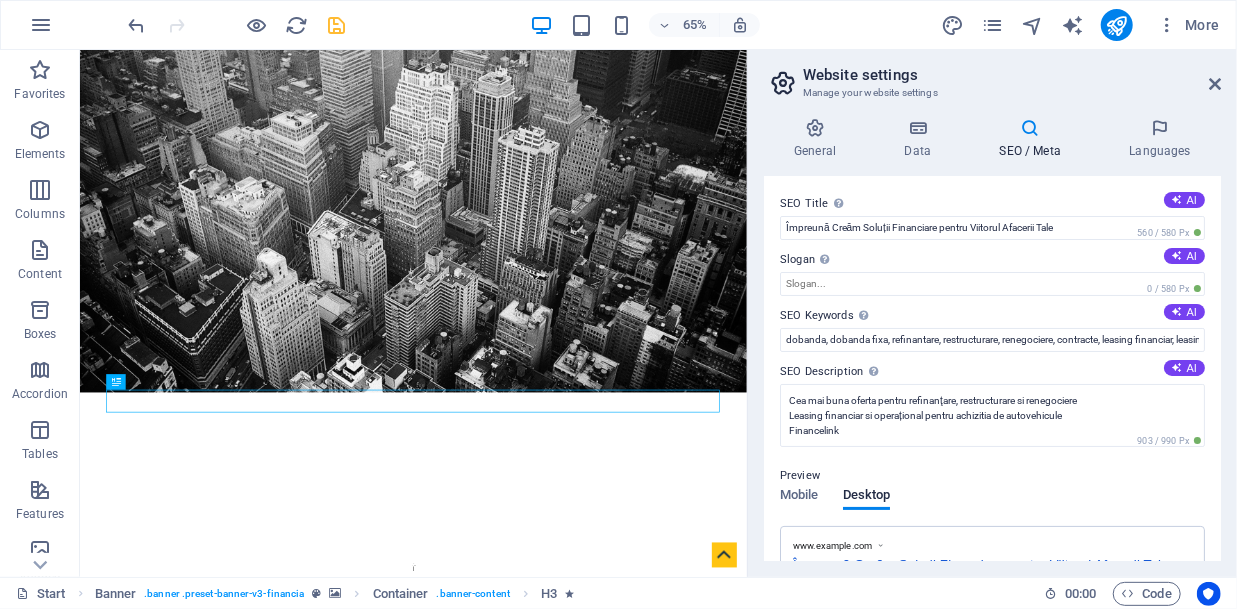 click at bounding box center [337, 25] 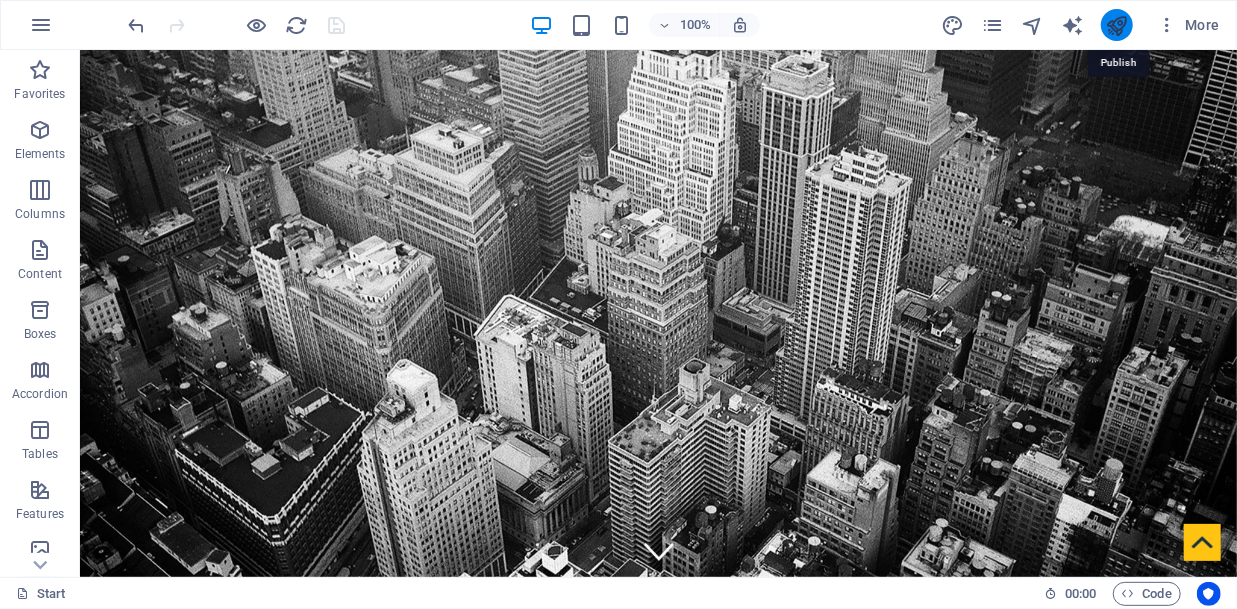 click at bounding box center (1116, 25) 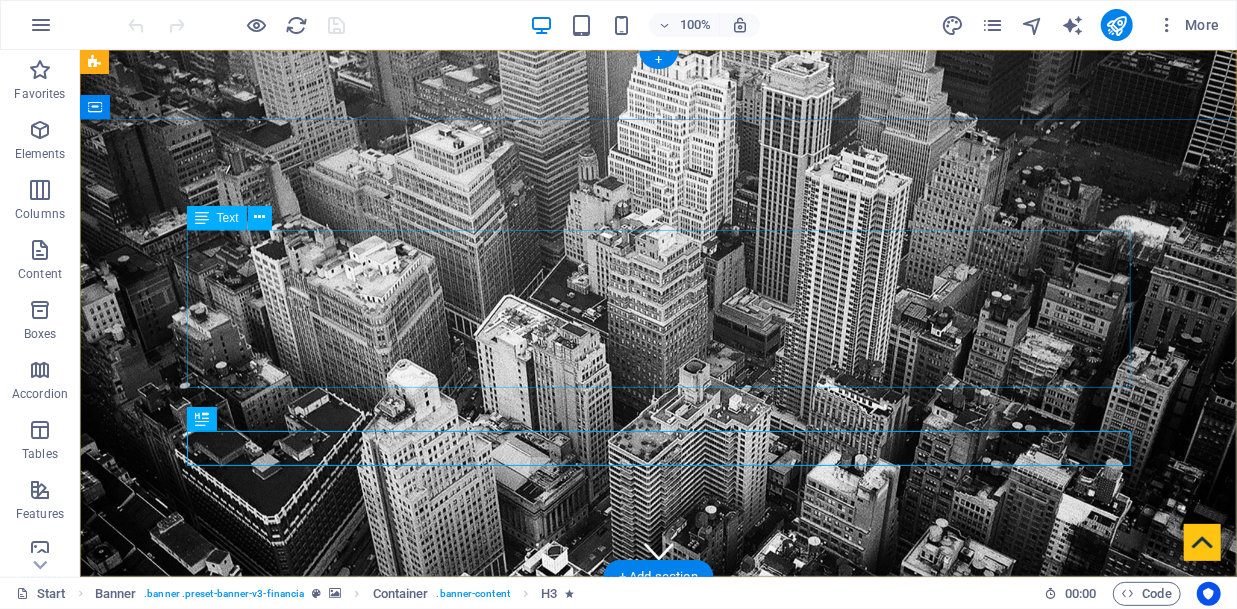 scroll, scrollTop: 0, scrollLeft: 0, axis: both 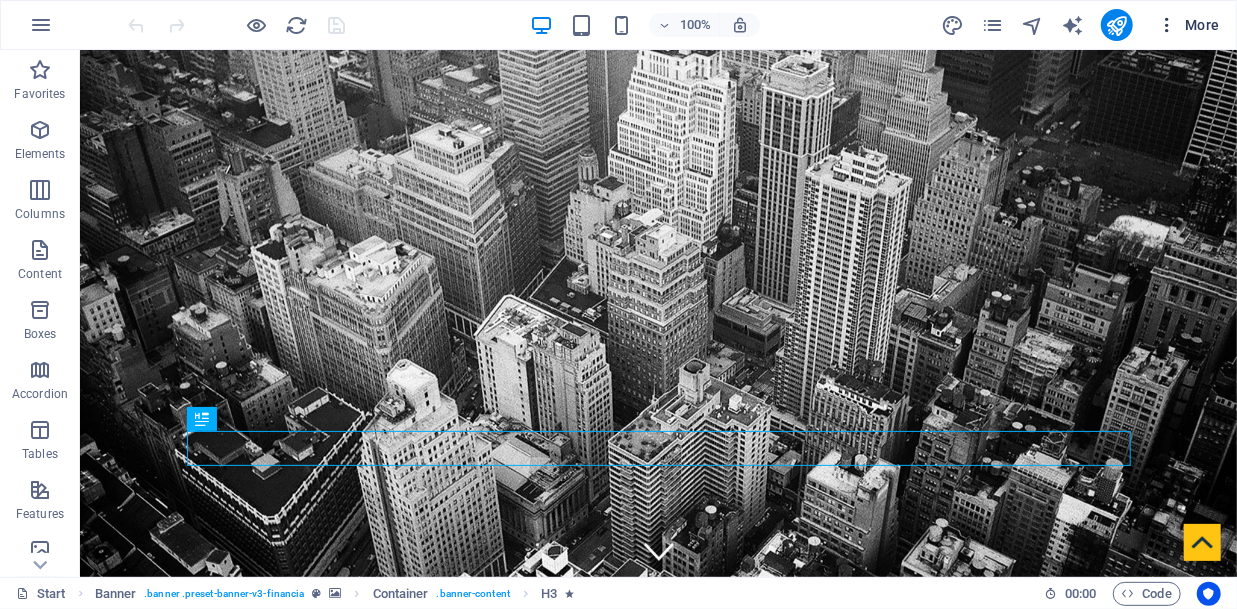 click on "More" at bounding box center [1188, 25] 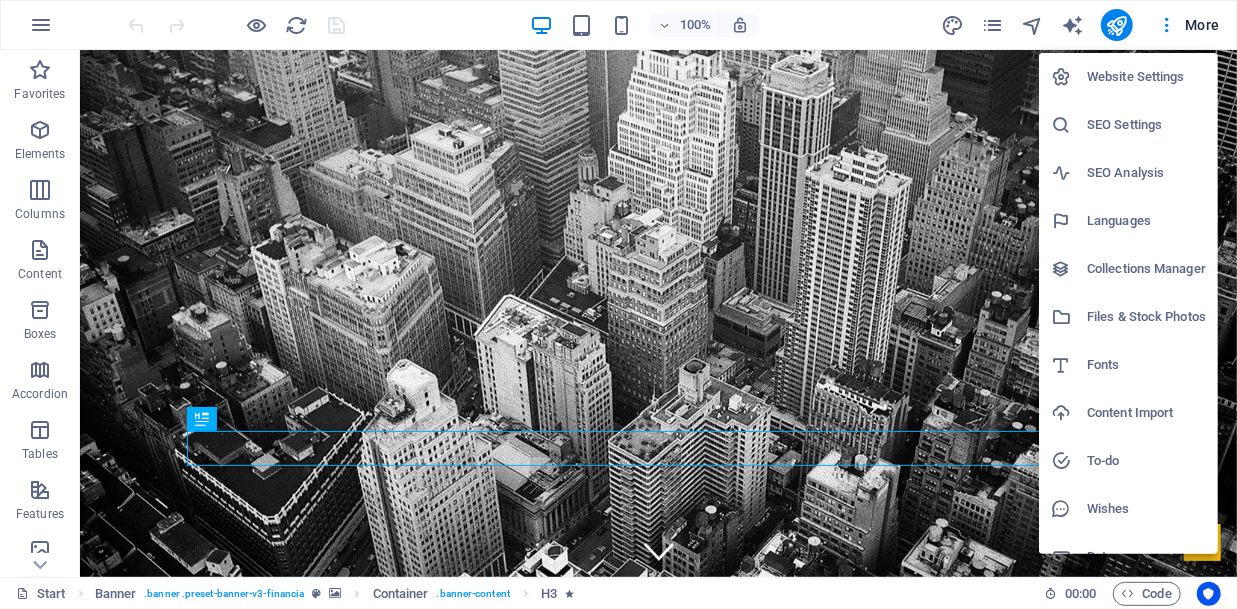 click on "SEO Settings" at bounding box center [1146, 125] 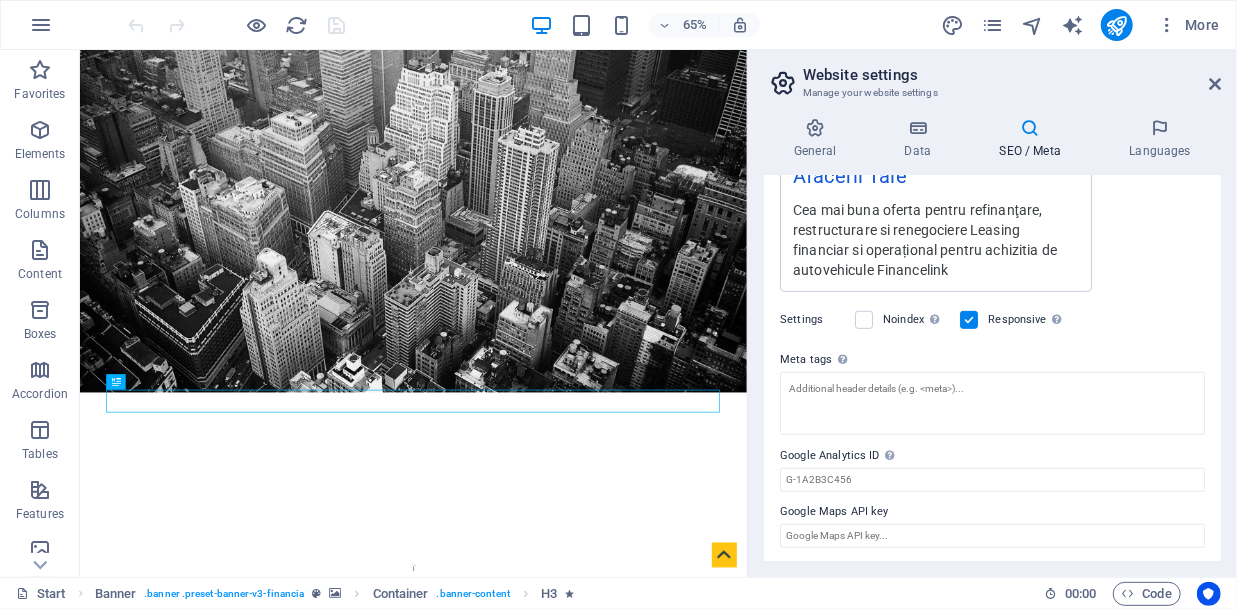 scroll, scrollTop: 176, scrollLeft: 0, axis: vertical 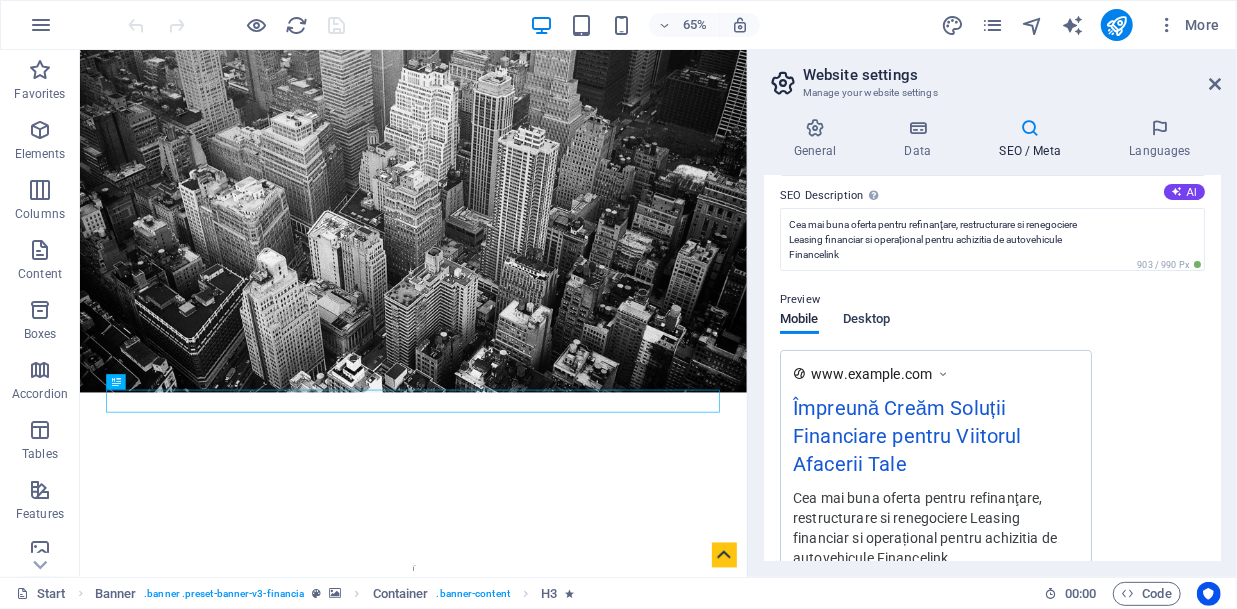 click on "Desktop" at bounding box center [867, 321] 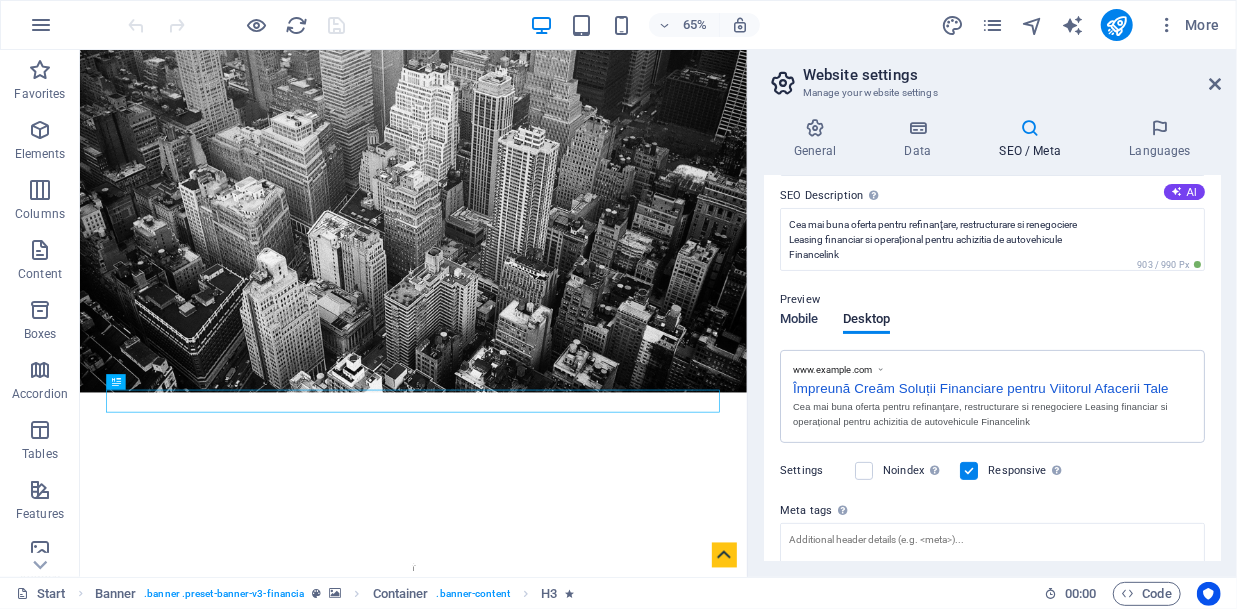 click on "Mobile" at bounding box center (799, 321) 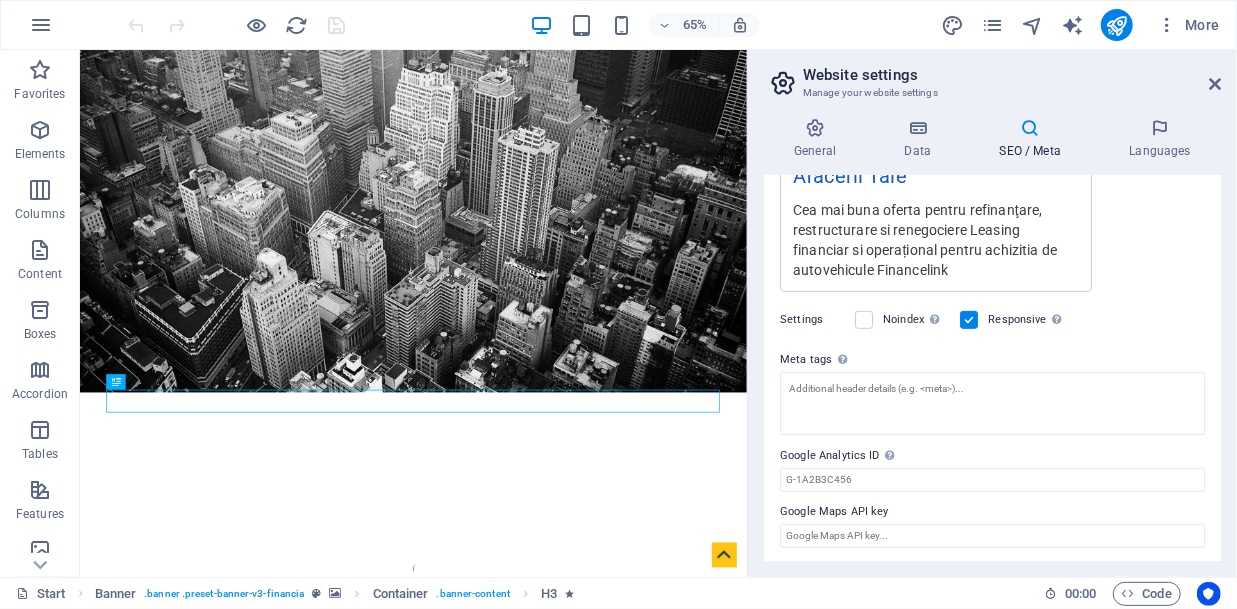 scroll, scrollTop: 368, scrollLeft: 0, axis: vertical 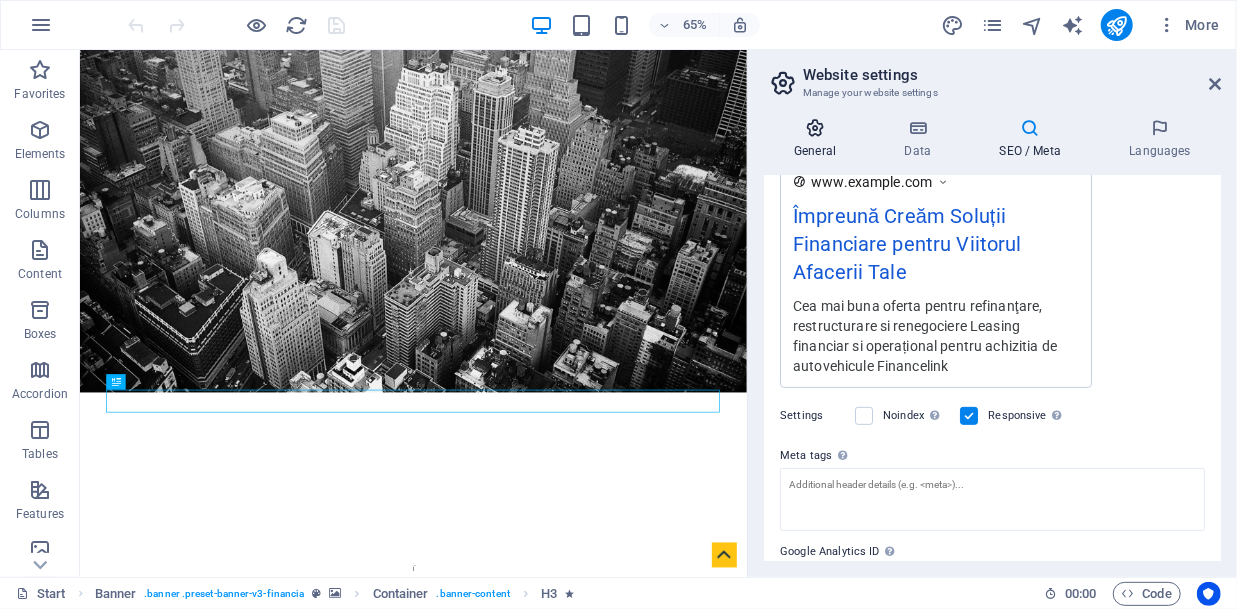 click at bounding box center [815, 128] 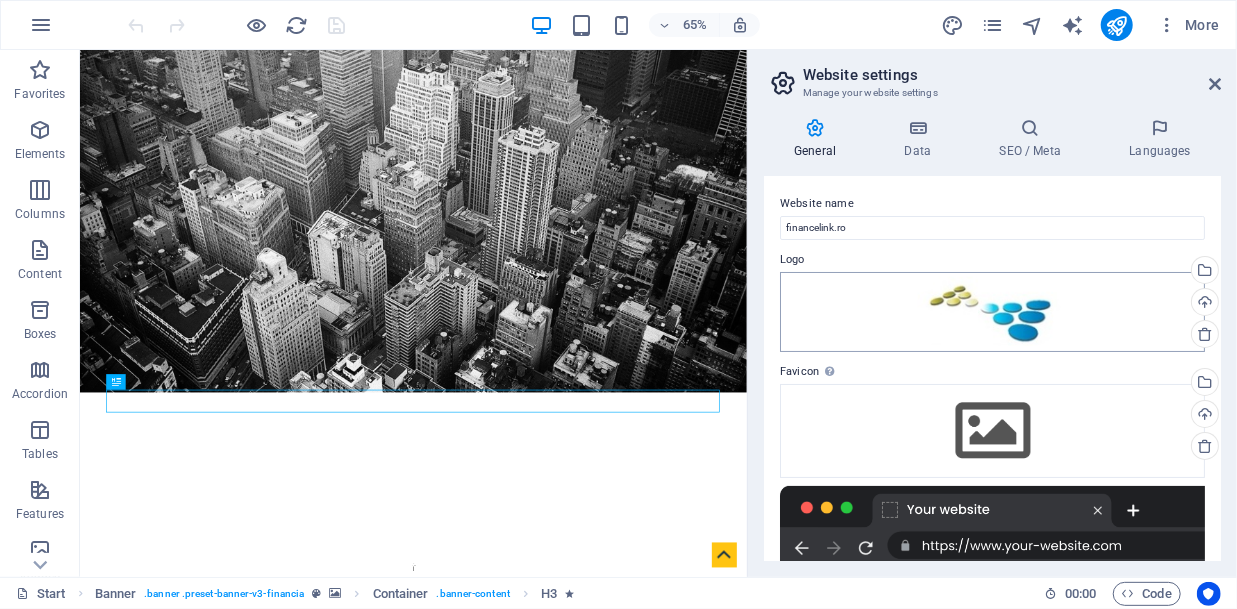 scroll, scrollTop: 282, scrollLeft: 0, axis: vertical 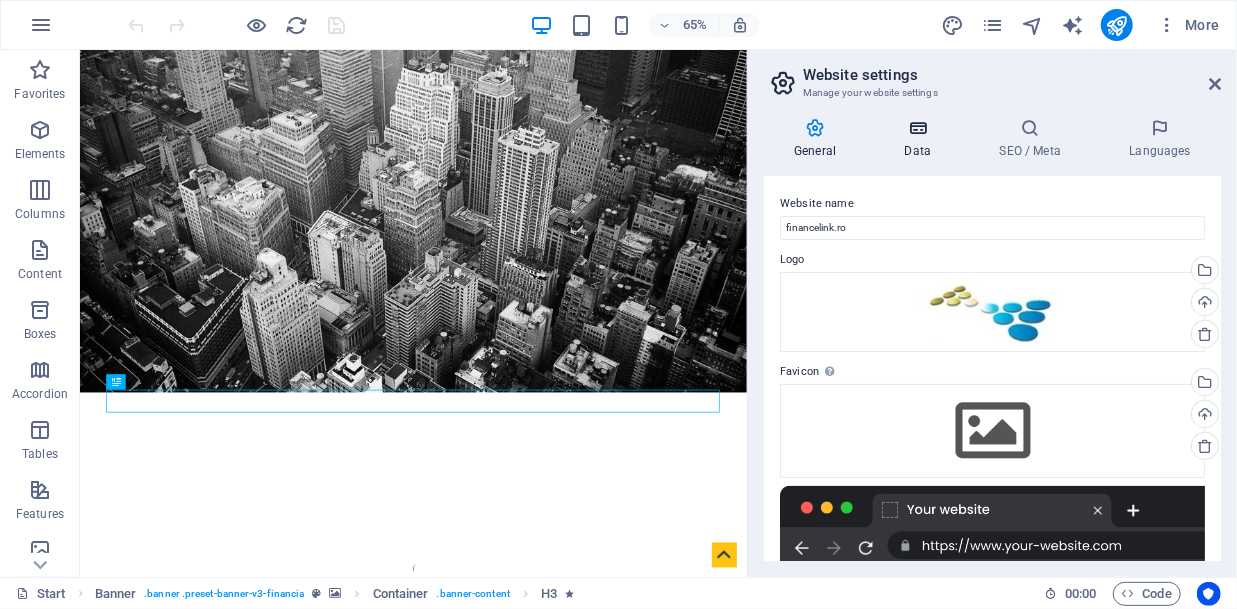 click at bounding box center (917, 128) 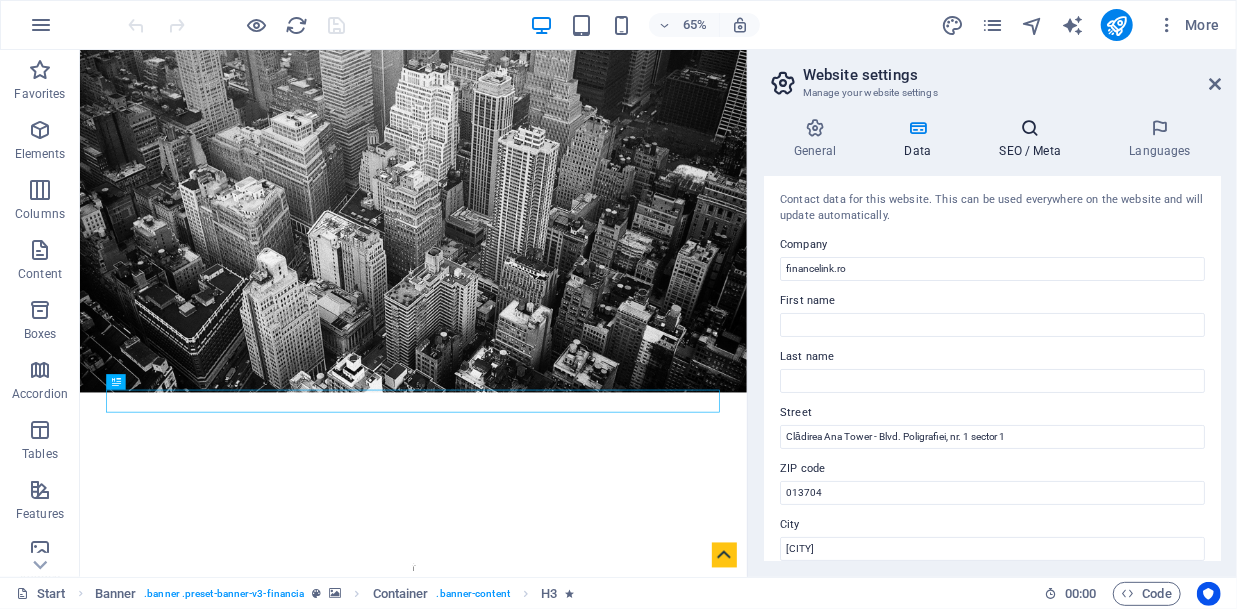 click on "SEO / Meta" at bounding box center [1034, 139] 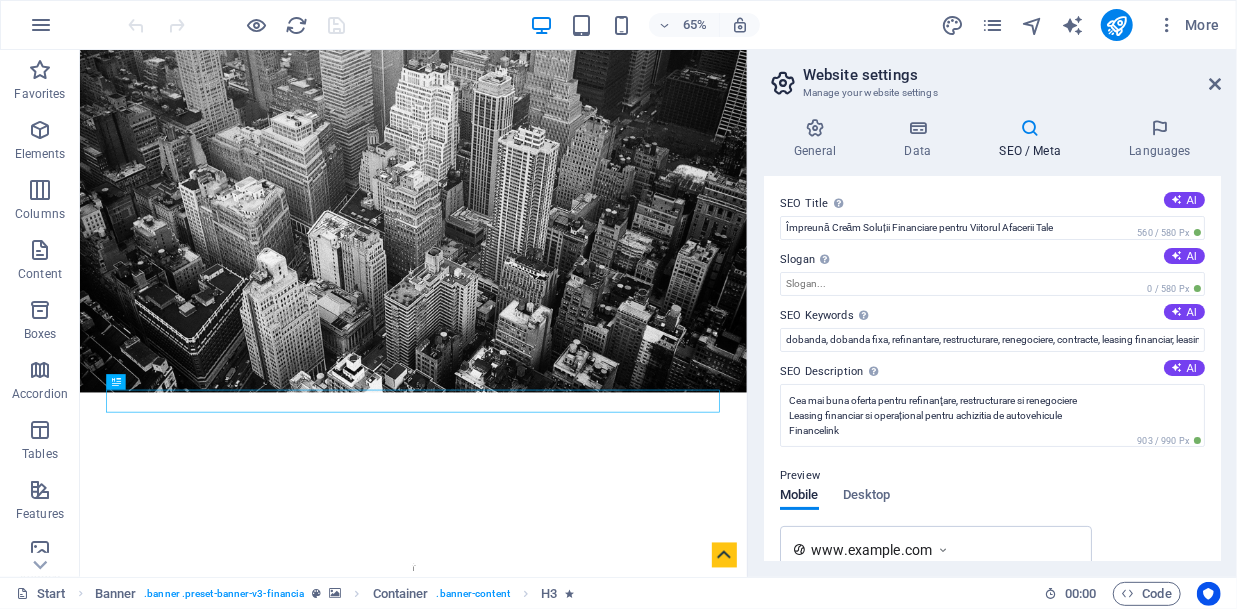 scroll, scrollTop: 0, scrollLeft: 0, axis: both 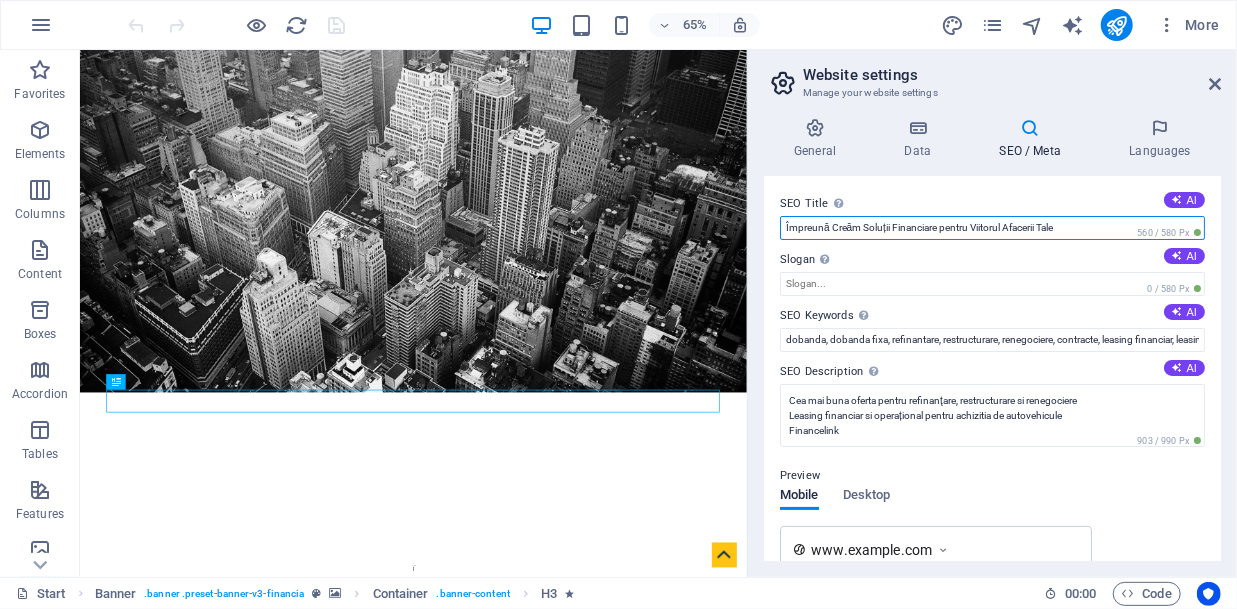 click on "Împreună Creăm Soluții Financiare pentru Viitorul Afacerii Tale" at bounding box center (992, 228) 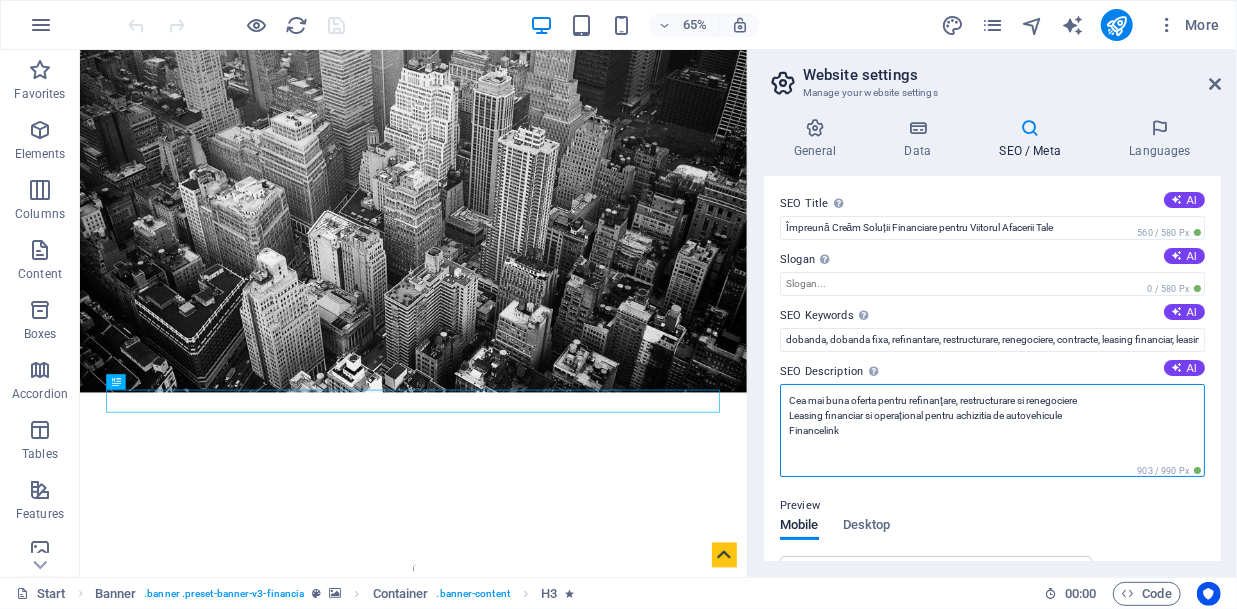 drag, startPoint x: 855, startPoint y: 429, endPoint x: 780, endPoint y: 389, distance: 85 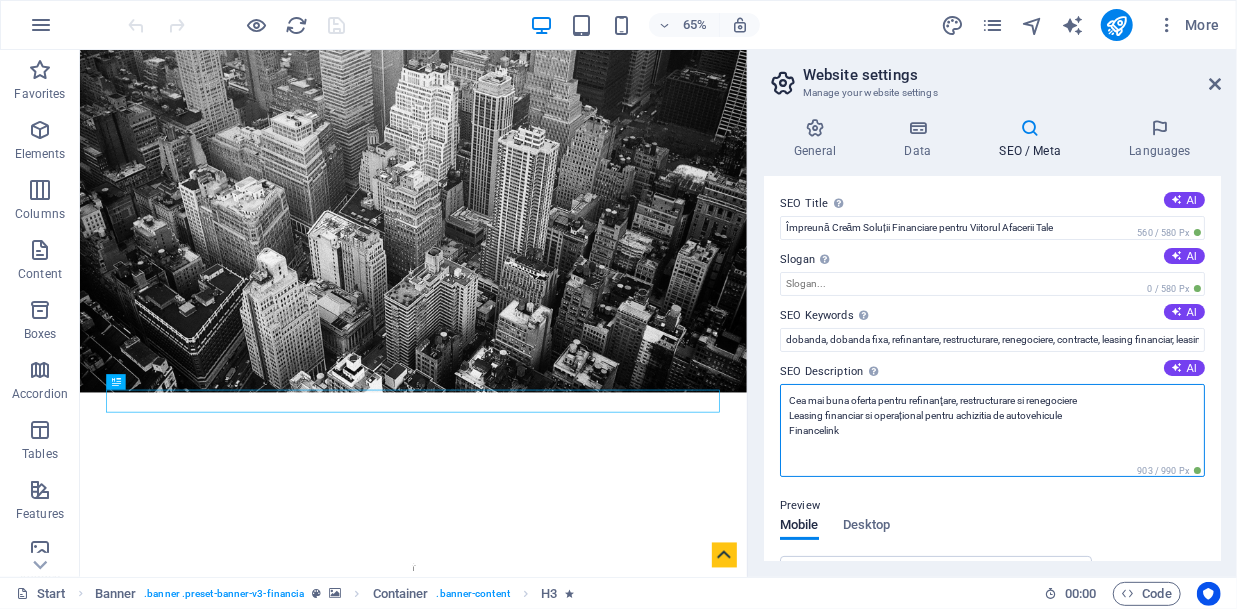 click on "Cea mai buna oferta pentru refinanţare, restructurare si renegociere
Leasing financiar si operațional pentru achizitia de autovehicule
Financelink" at bounding box center (992, 430) 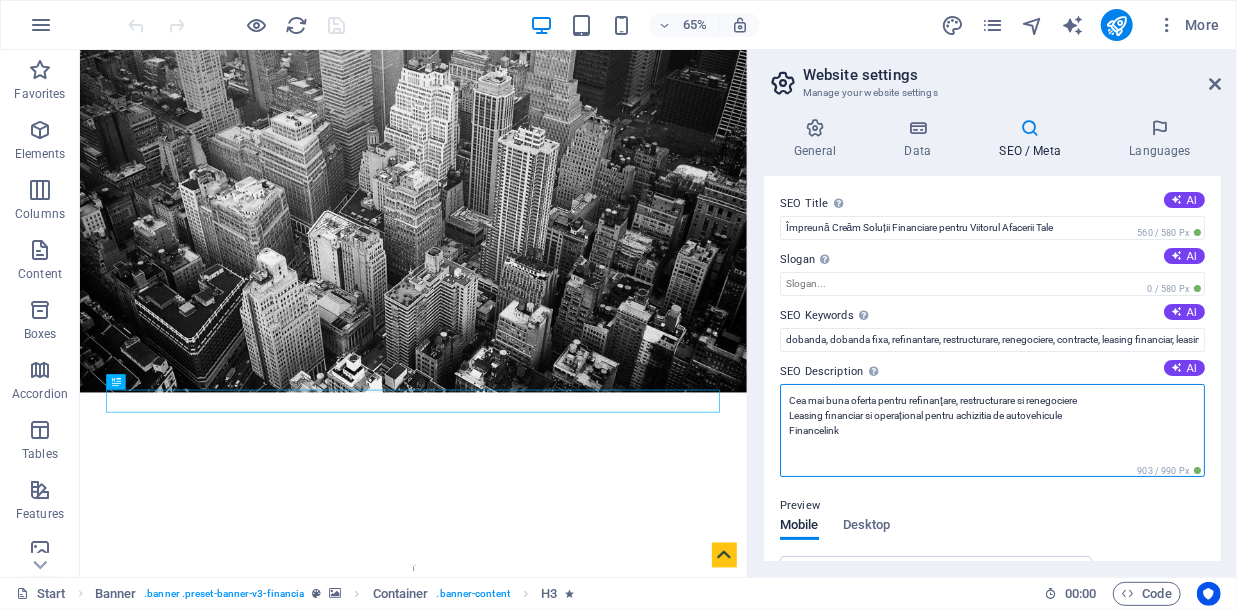 drag, startPoint x: 1087, startPoint y: 418, endPoint x: 777, endPoint y: 395, distance: 310.85205 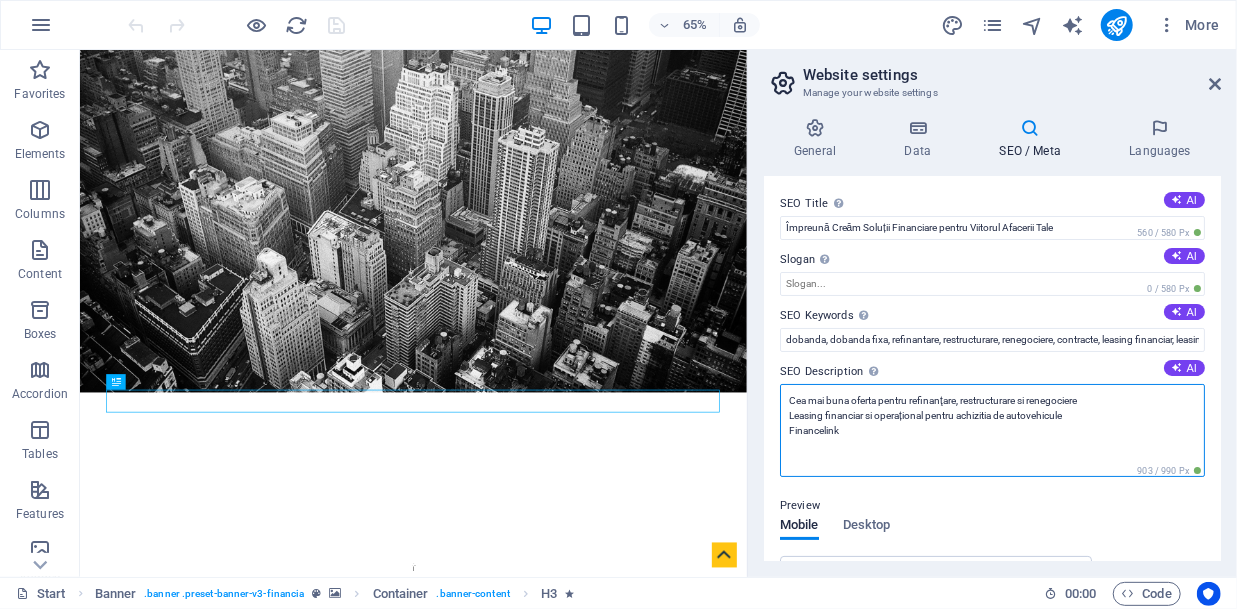 click on "Cea mai buna oferta pentru refinanţare, restructurare si renegociere
Leasing financiar si operațional pentru achizitia de autovehicule
Financelink" at bounding box center [992, 430] 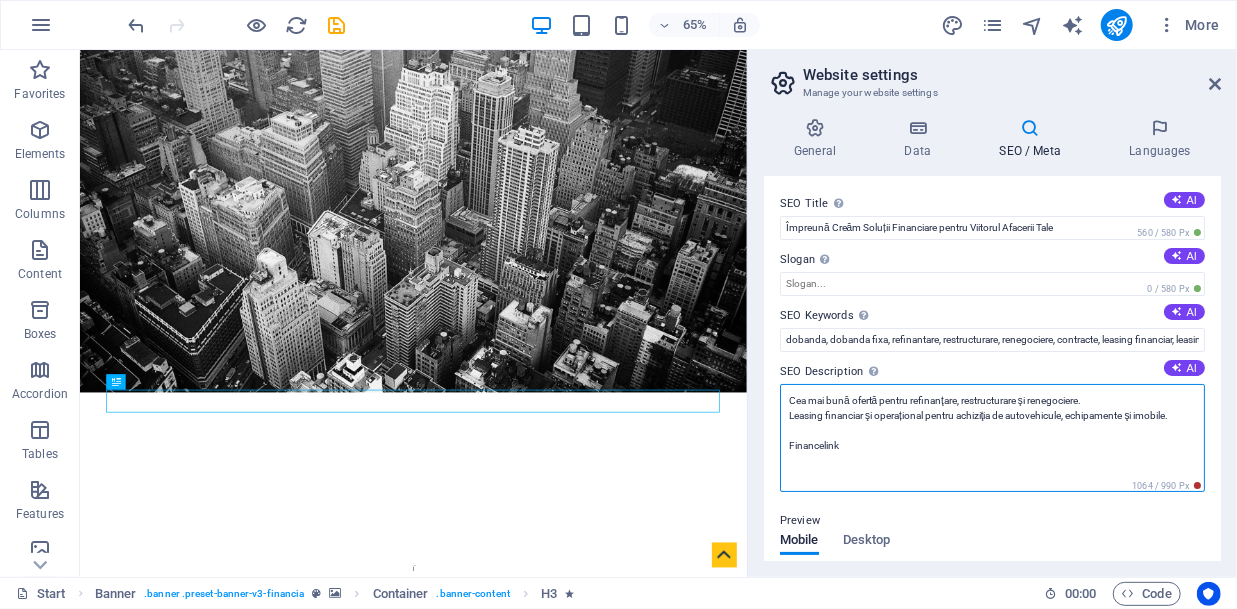 click on "Cea mai bună ofertă pentru refinanţare, restructurare şi renegociere.
Leasing financiar şi operațional pentru achiziţia de autovehicule, echipamente şi imobile.
Financelink" at bounding box center [992, 438] 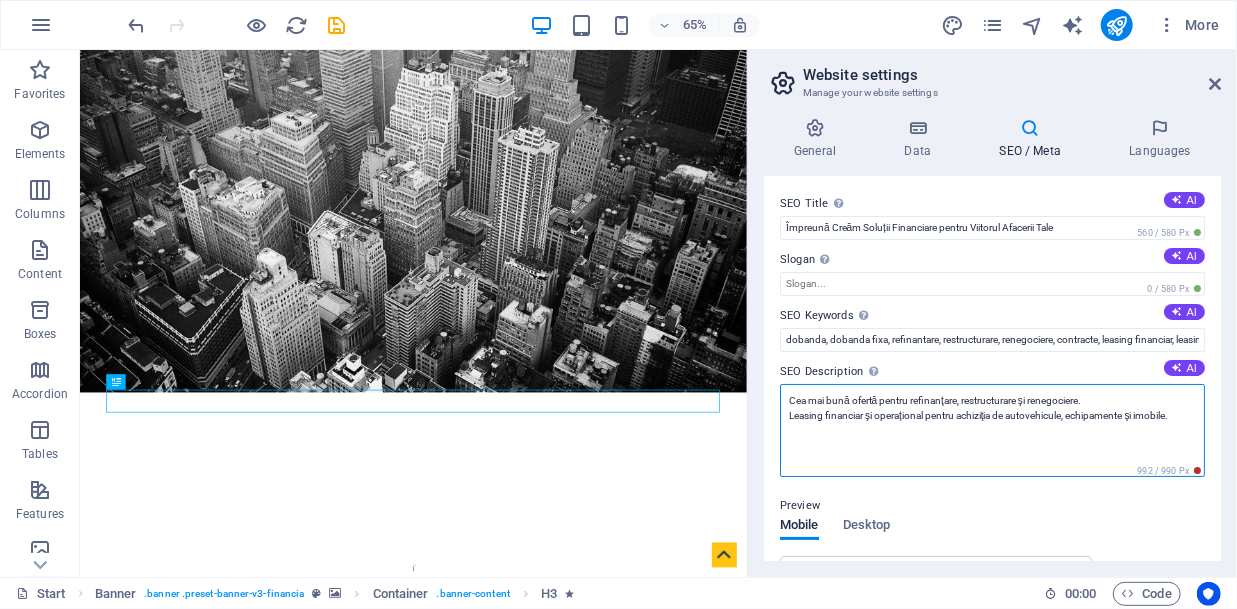 click on "Cea mai bună ofertă pentru refinanţare, restructurare şi renegociere.
Leasing financiar şi operațional pentru achiziţia de autovehicule, echipamente şi imobile." at bounding box center (992, 430) 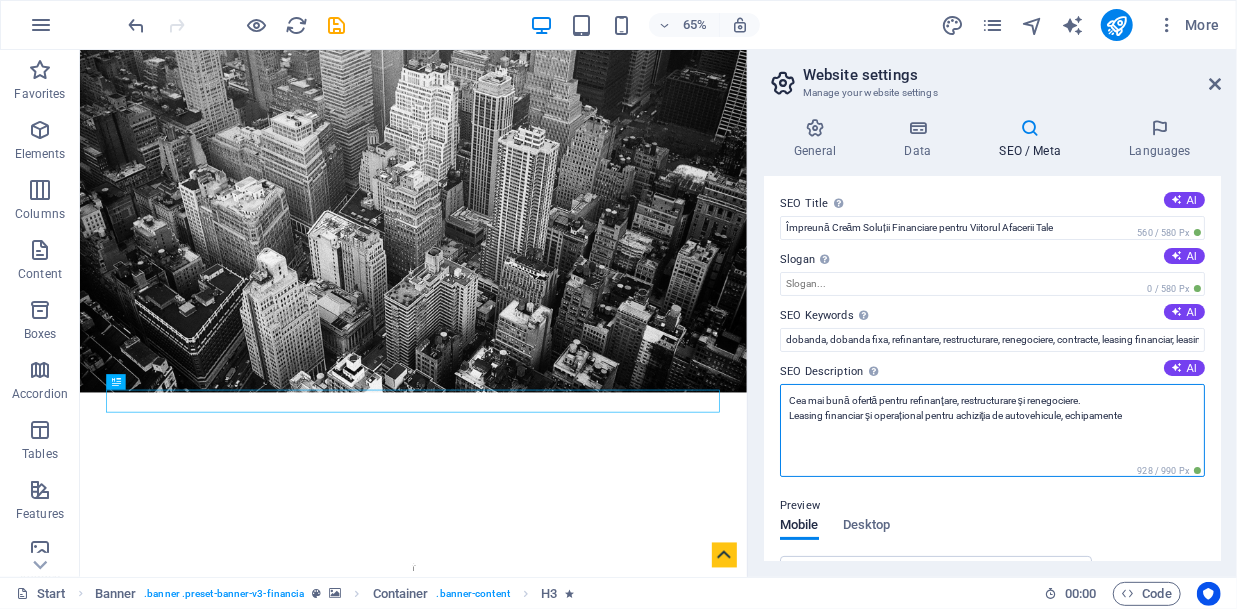 click on "Cea mai bună ofertă pentru refinanţare, restructurare şi renegociere.
Leasing financiar şi operațional pentru achiziţia de autovehicule, echipamente" at bounding box center [992, 430] 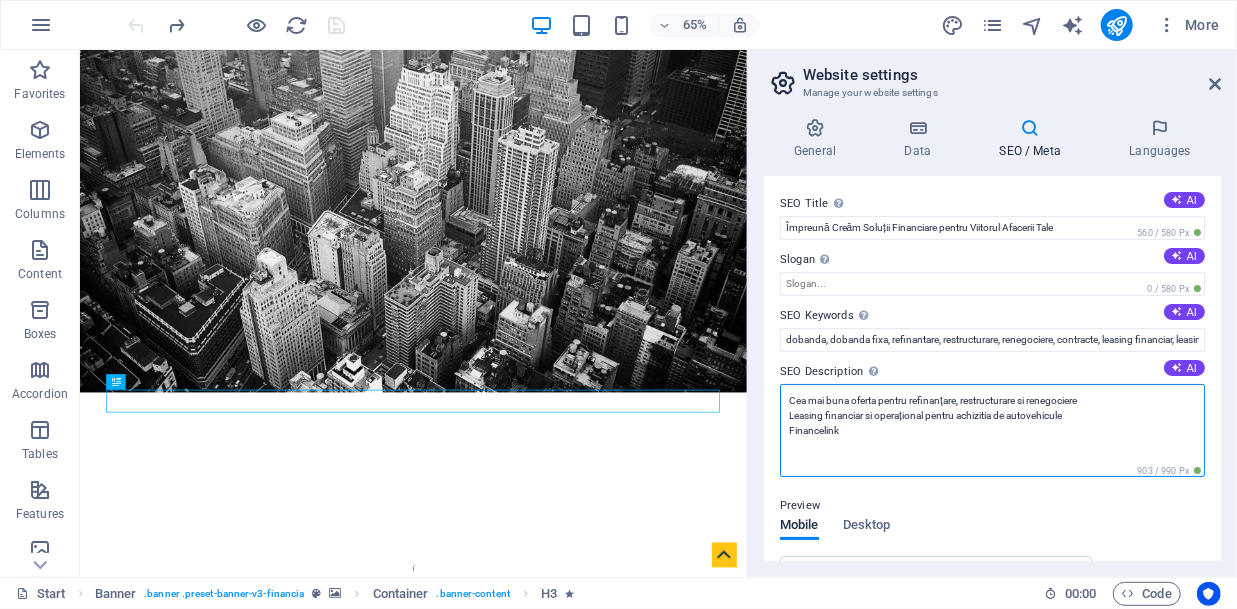 drag, startPoint x: 934, startPoint y: 435, endPoint x: 782, endPoint y: 391, distance: 158.24033 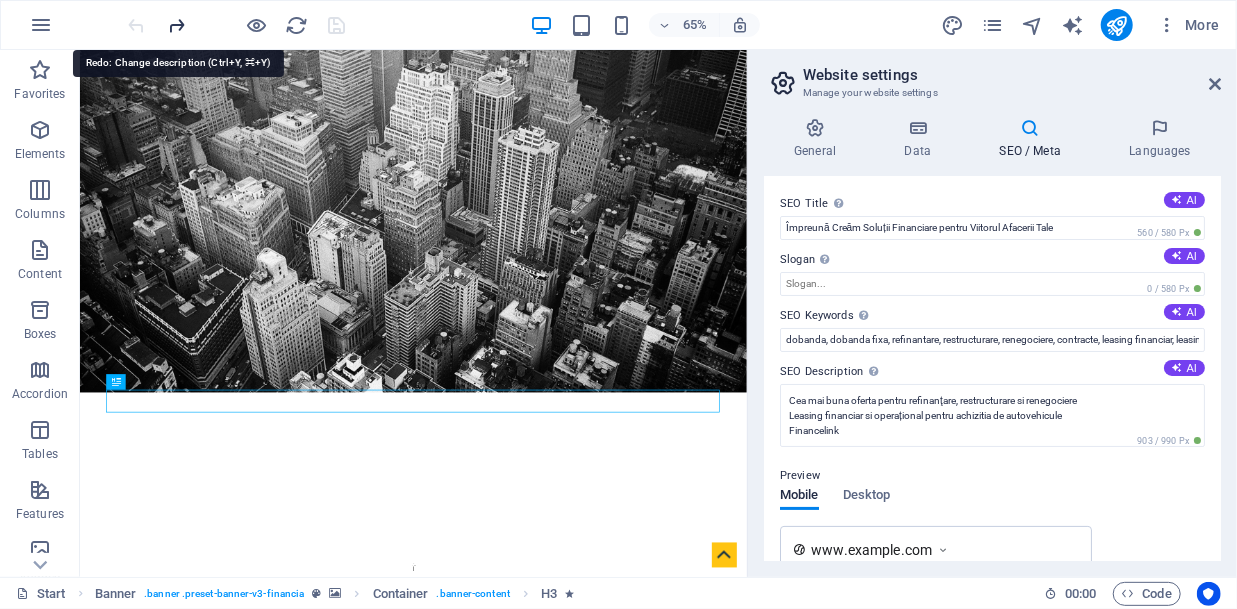 click at bounding box center [177, 25] 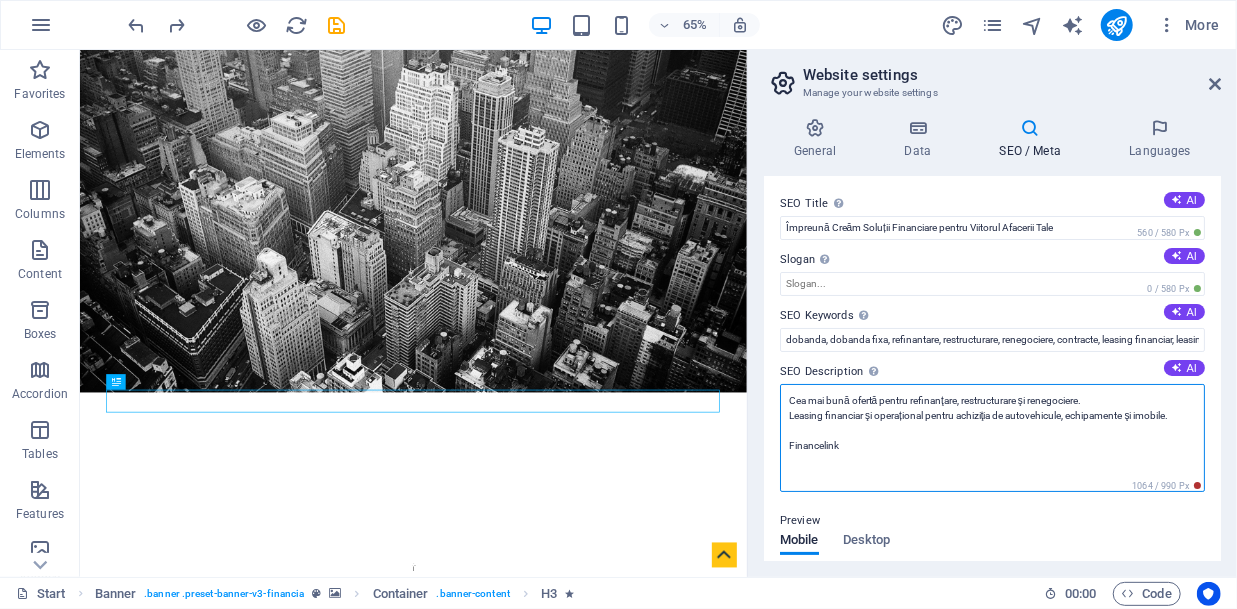 click on "Cea mai bună ofertă pentru refinanţare, restructurare şi renegociere.
Leasing financiar şi operațional pentru achiziţia de autovehicule, echipamente şi imobile.
Financelink" at bounding box center (992, 438) 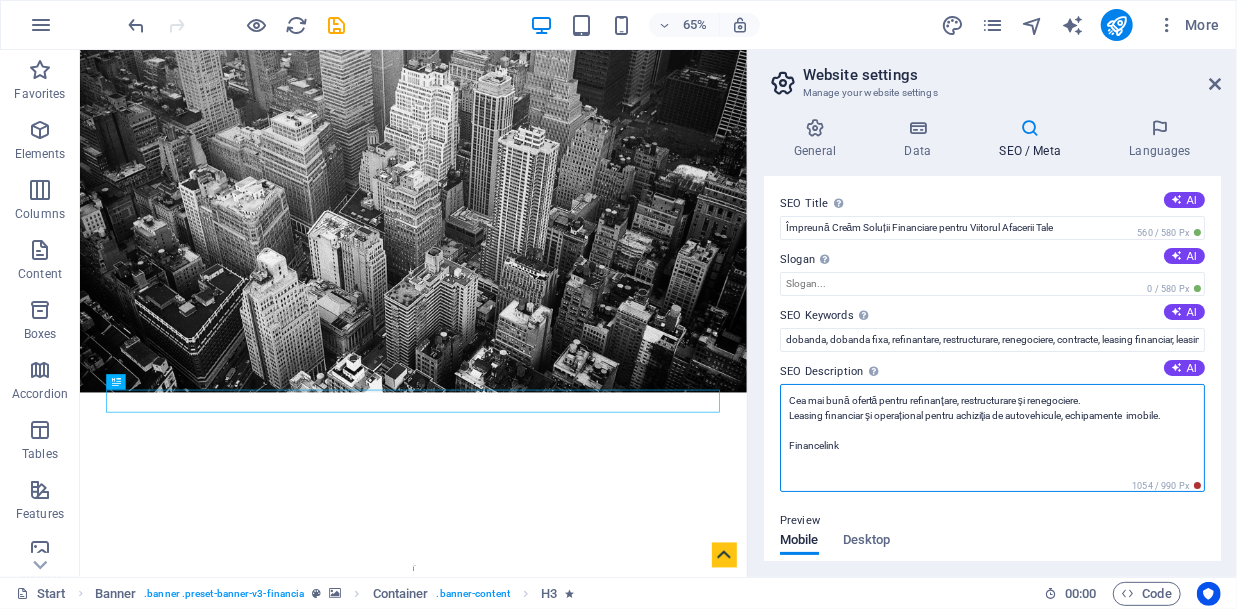 click on "Cea mai bună ofertă pentru refinanţare, restructurare şi renegociere.
Leasing financiar şi operațional pentru achiziţia de autovehicule, echipamente  imobile.
Financelink" at bounding box center [992, 438] 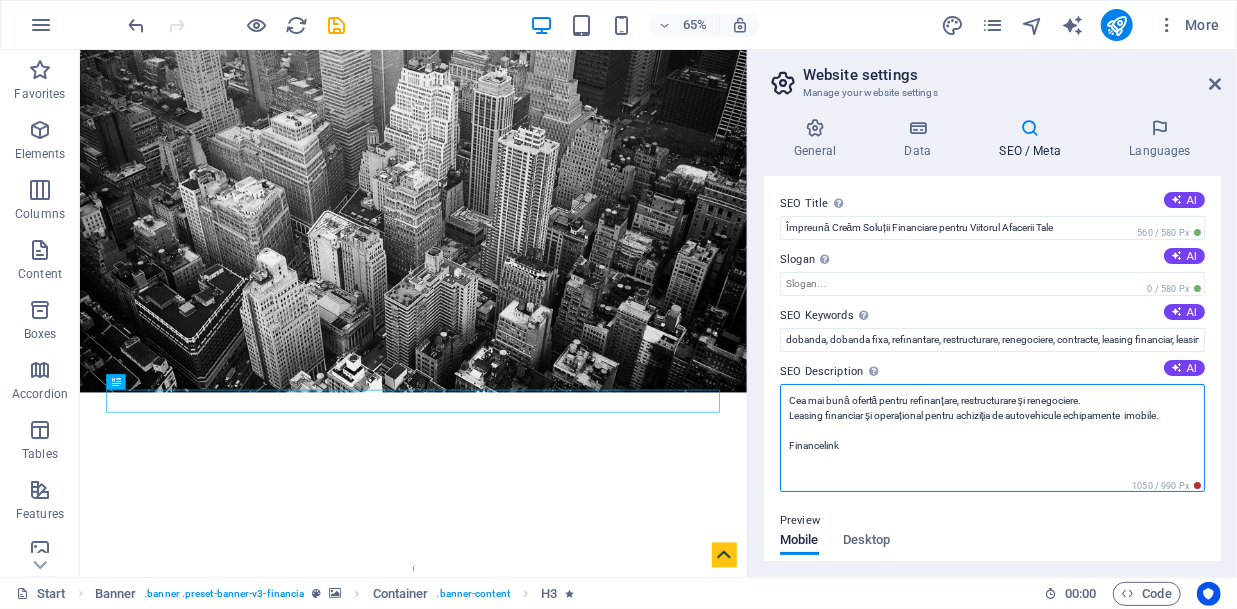 paste on "şi" 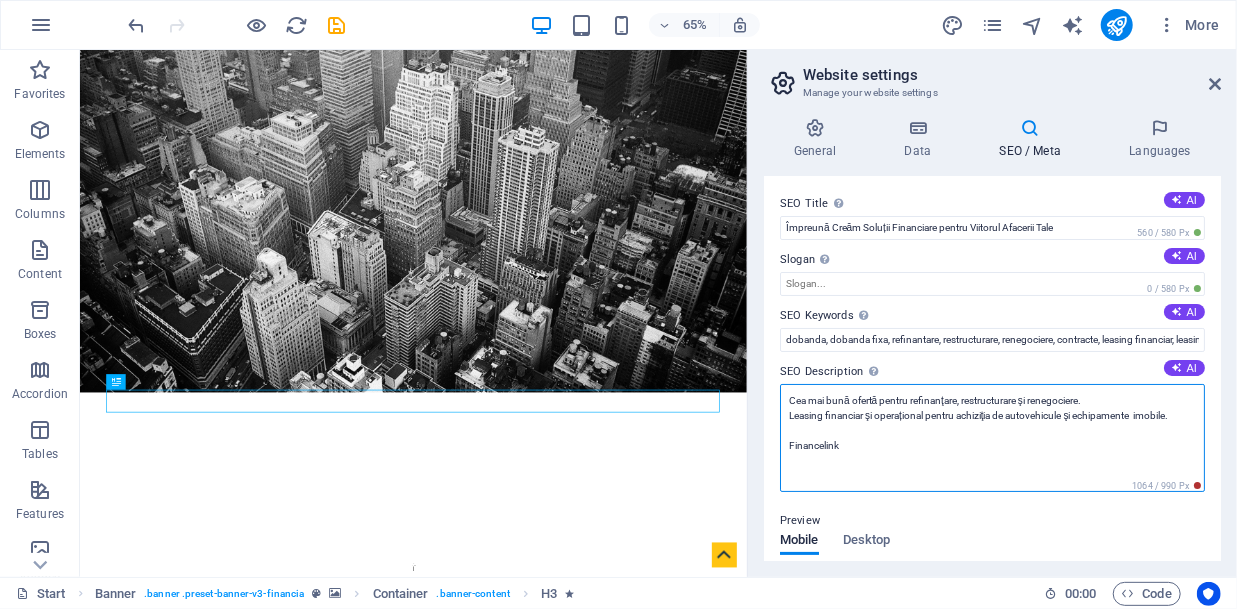 click on "Cea mai bună ofertă pentru refinanţare, restructurare şi renegociere.
Leasing financiar şi operațional pentru achiziţia de autovehicule şi echipamente  imobile.
Financelink" at bounding box center (992, 438) 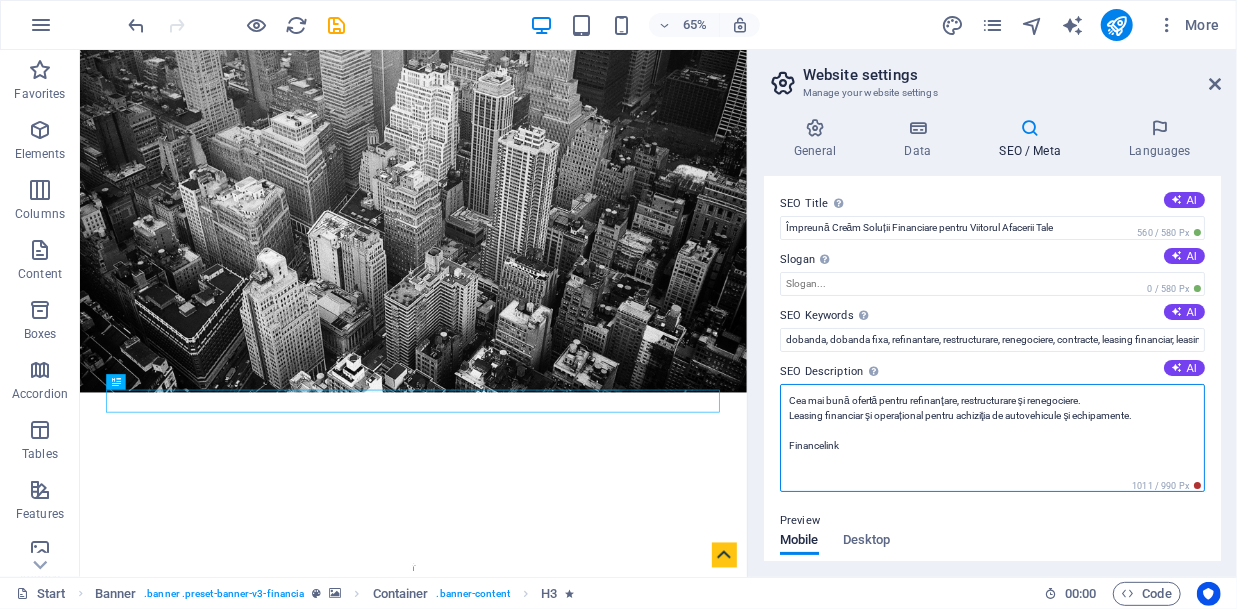 drag, startPoint x: 939, startPoint y: 449, endPoint x: 777, endPoint y: 443, distance: 162.11107 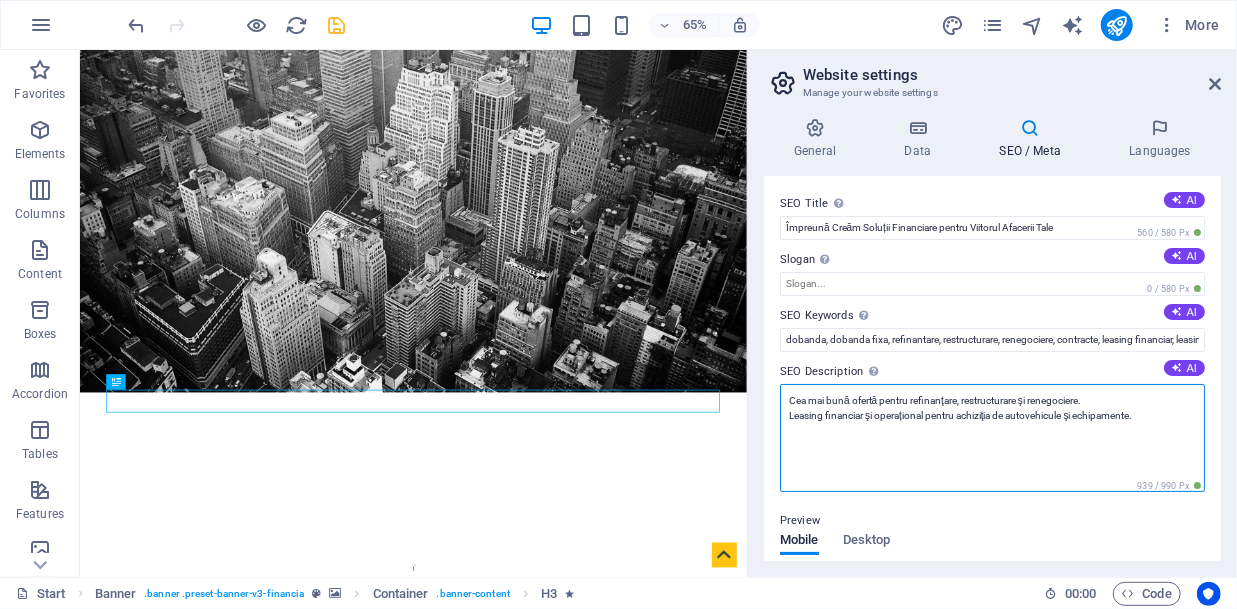 type on "Cea mai bună ofertă pentru refinanţare, restructurare şi renegociere.
Leasing financiar şi operațional pentru achiziţia de autovehicule şi echipamente." 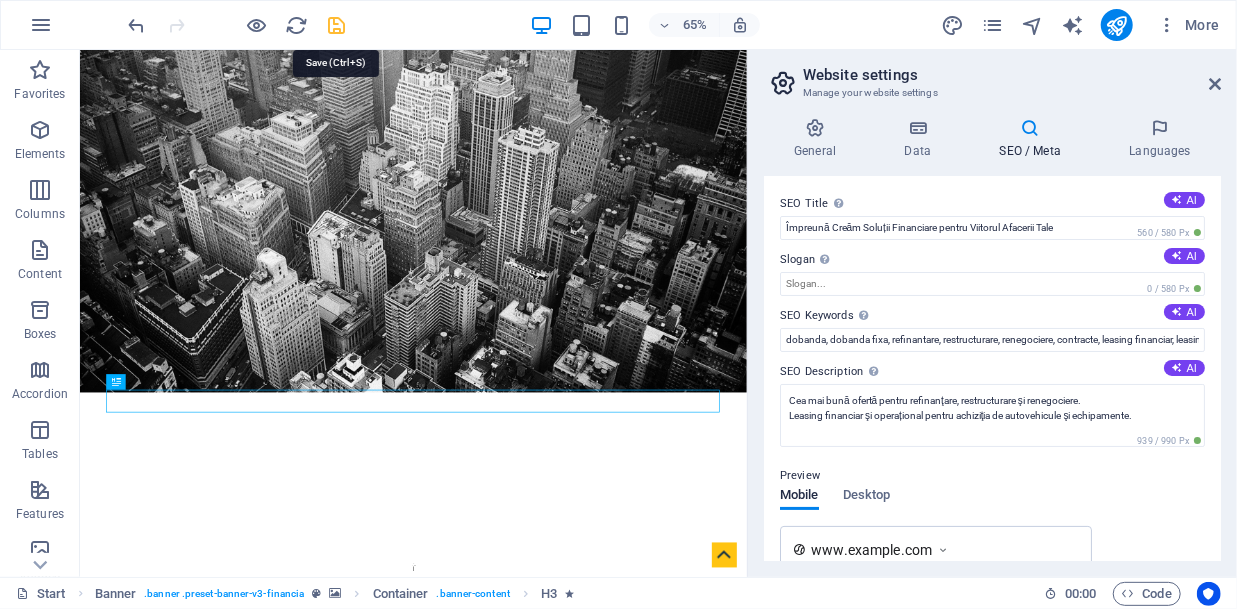 click at bounding box center [337, 25] 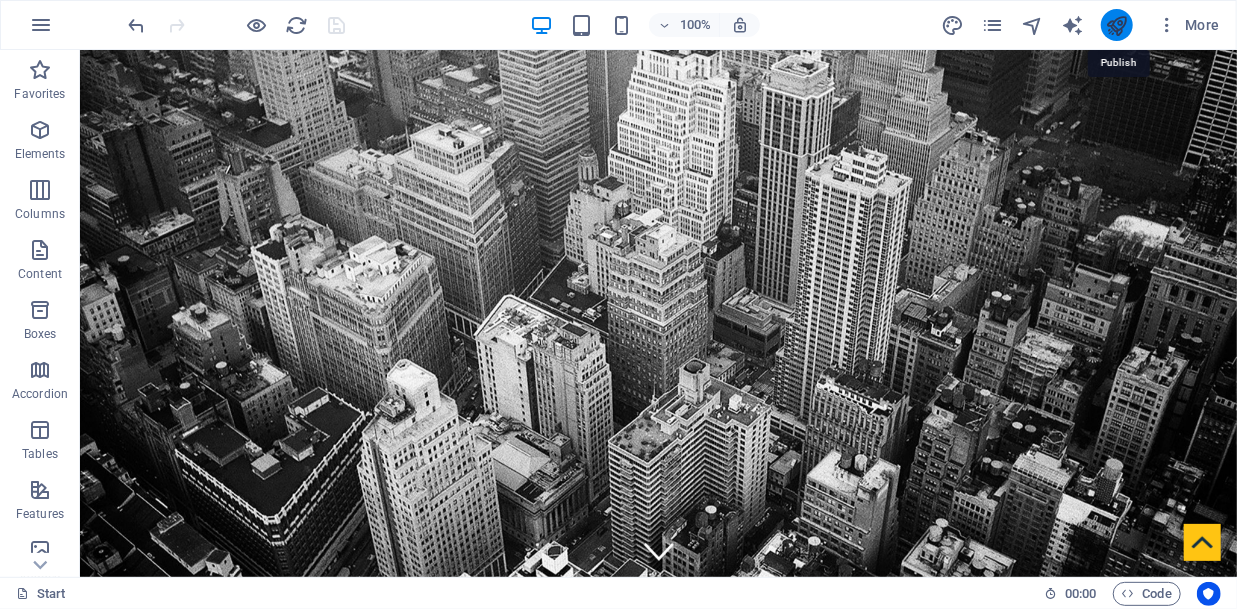click at bounding box center (1116, 25) 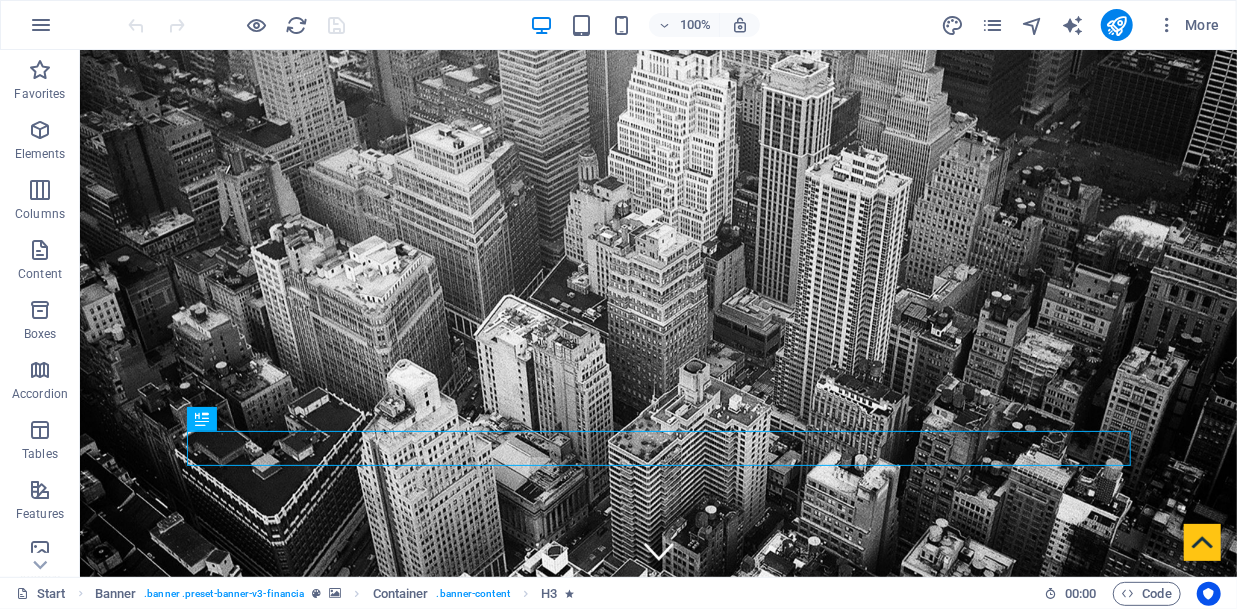 scroll, scrollTop: 0, scrollLeft: 0, axis: both 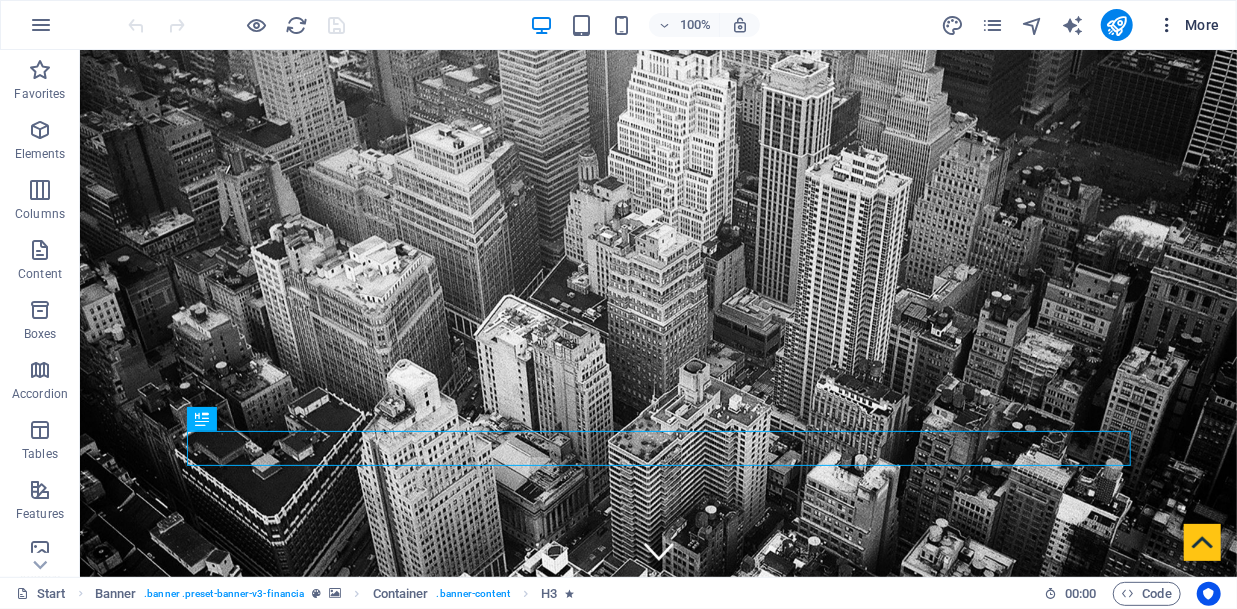 click on "More" at bounding box center [1188, 25] 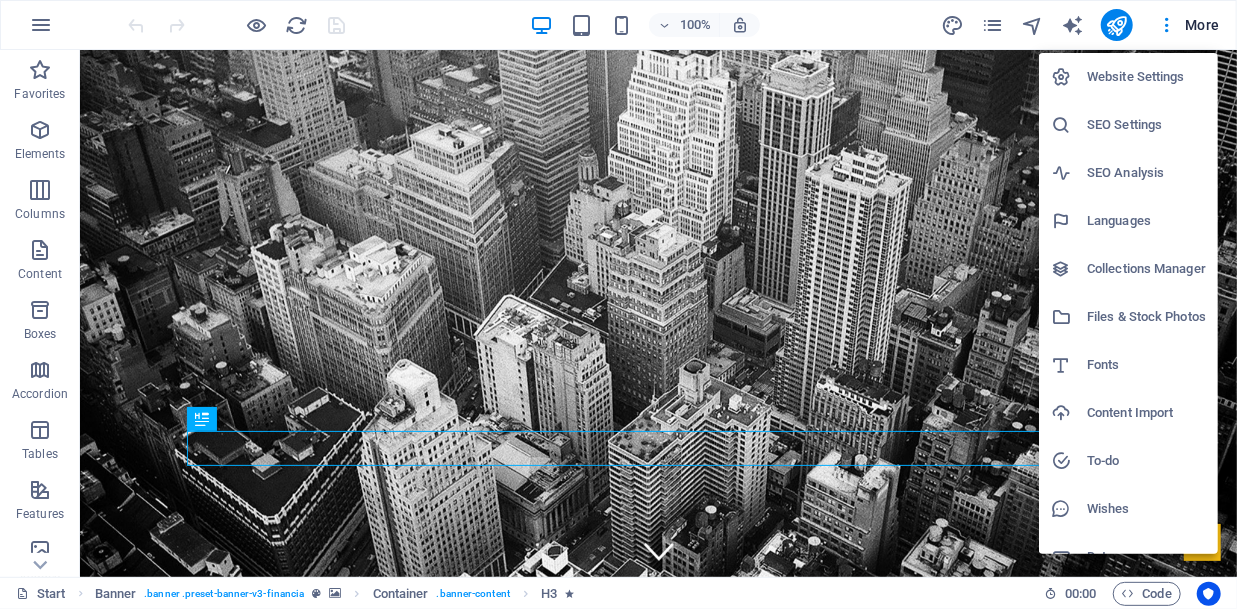 click on "SEO Settings" at bounding box center [1146, 125] 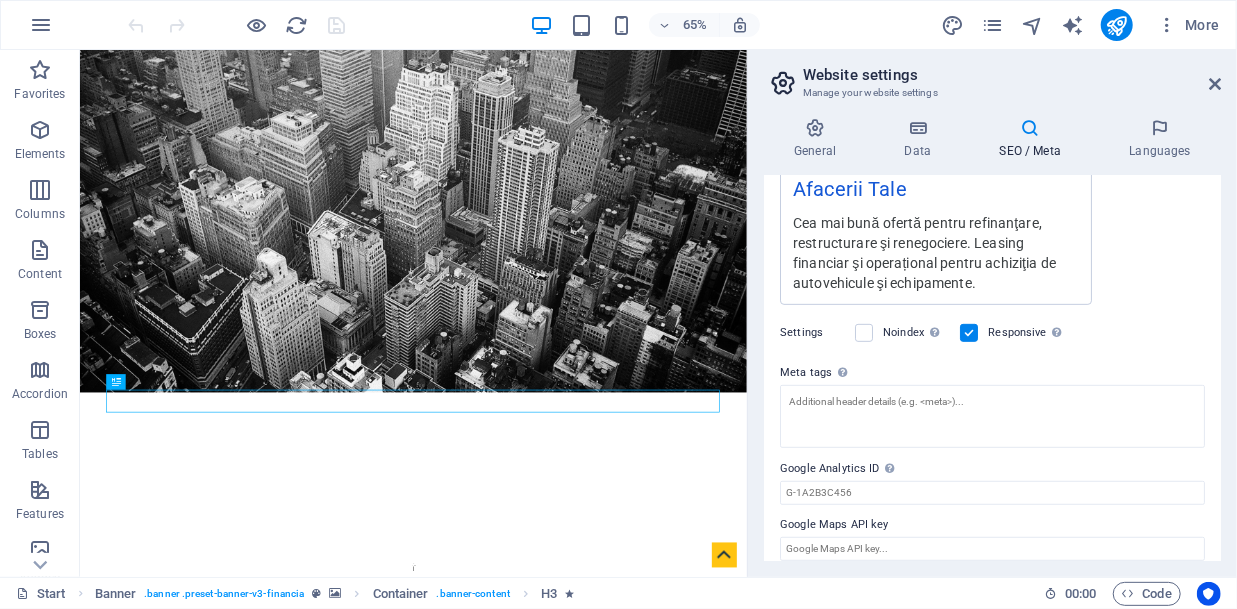 scroll, scrollTop: 464, scrollLeft: 0, axis: vertical 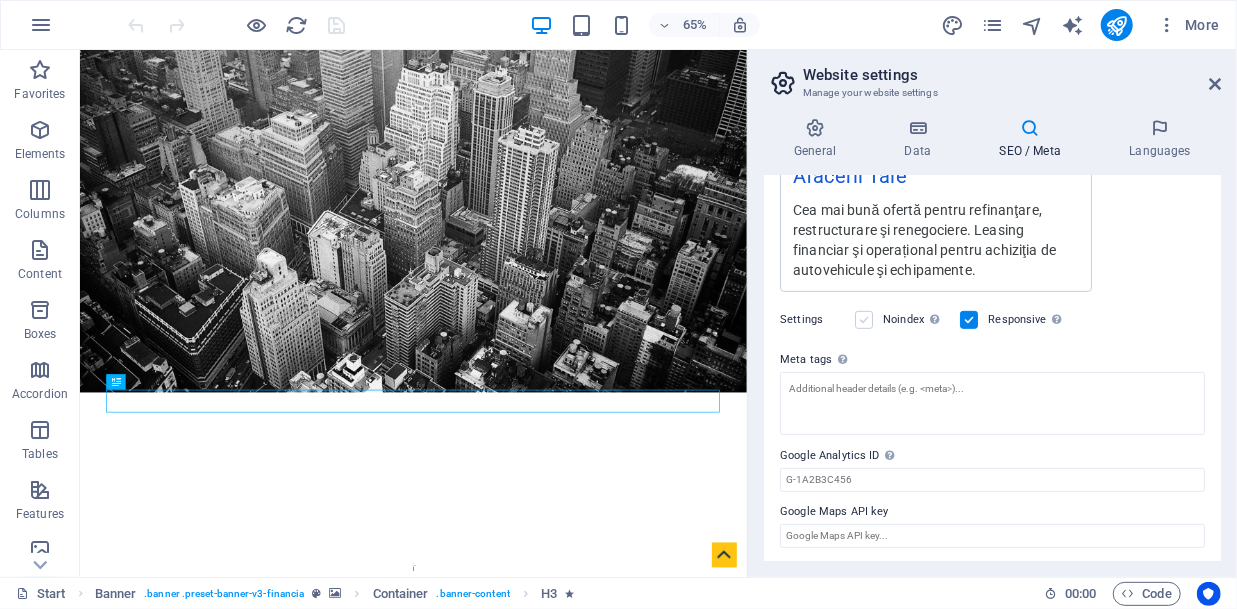 click at bounding box center [864, 320] 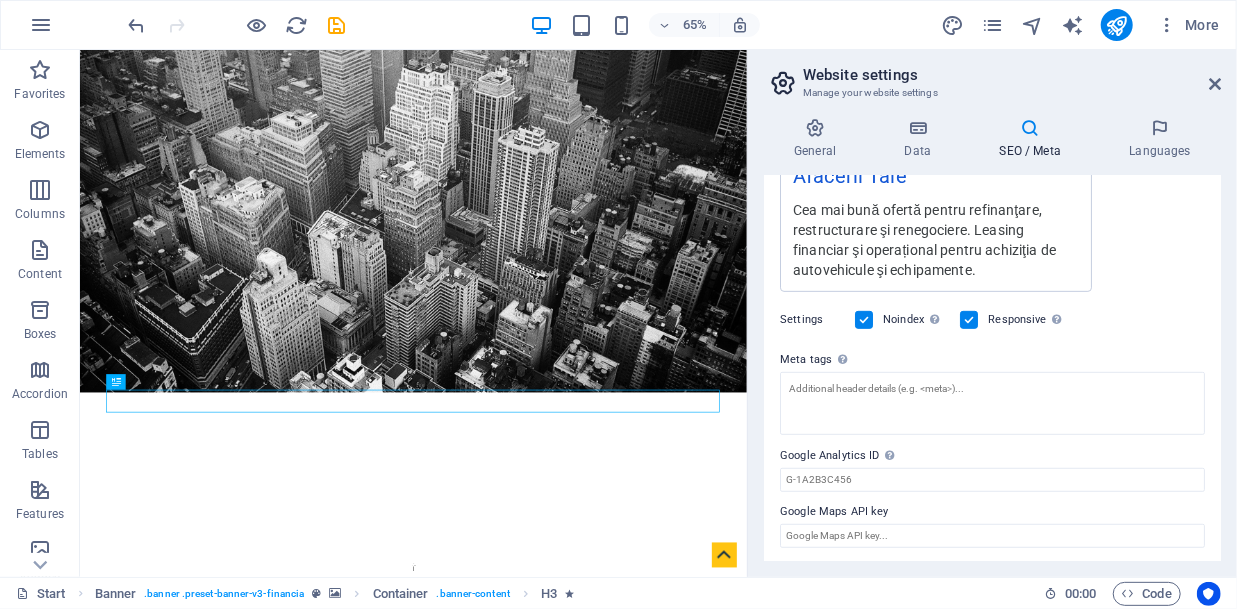 click at bounding box center (864, 320) 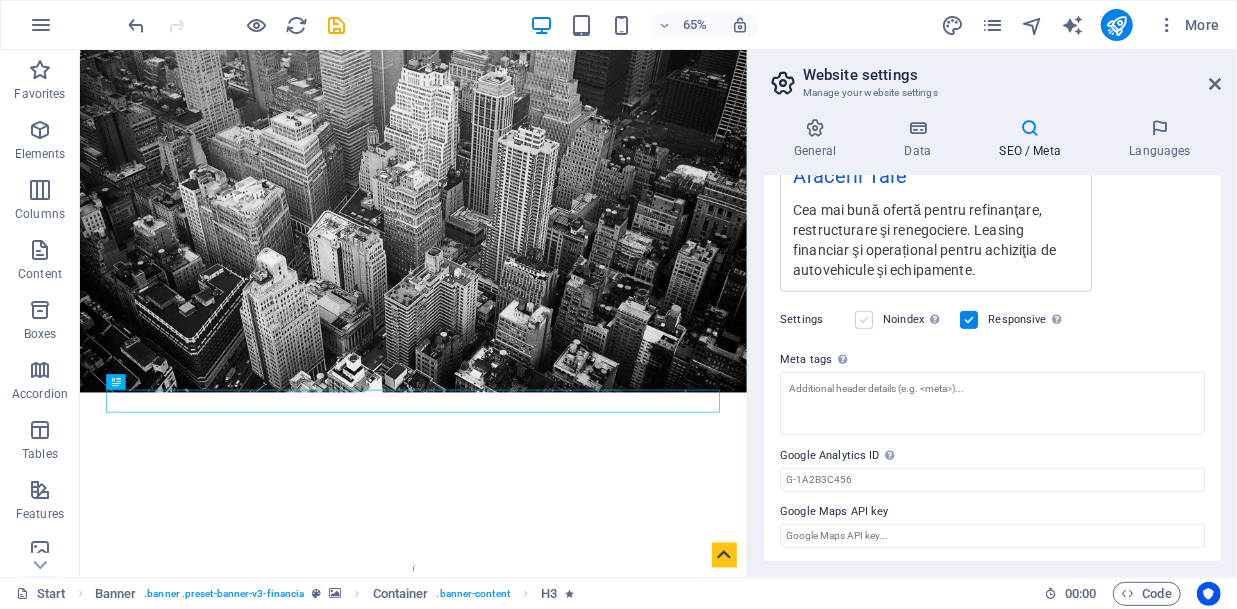 click at bounding box center (864, 320) 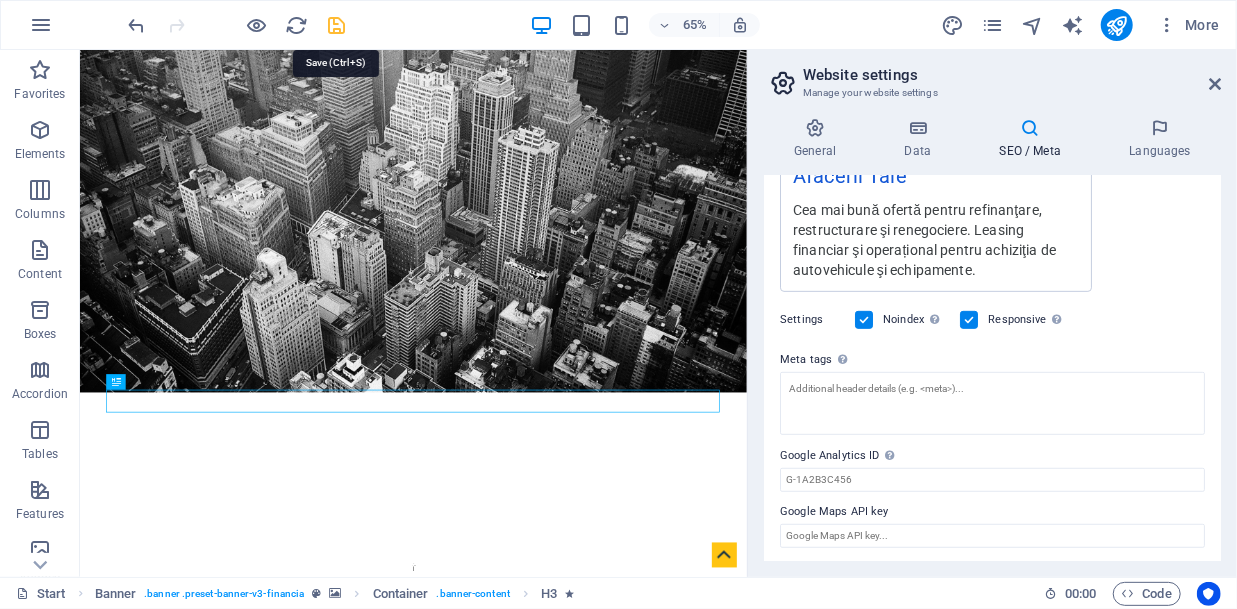 click at bounding box center (337, 25) 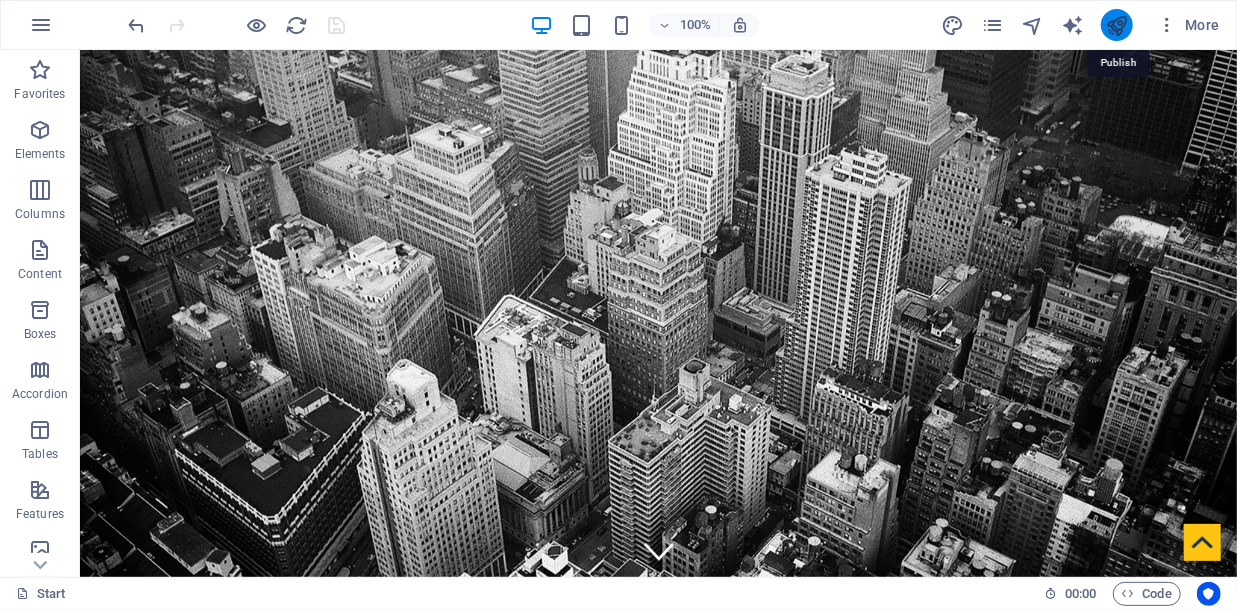 click at bounding box center (1116, 25) 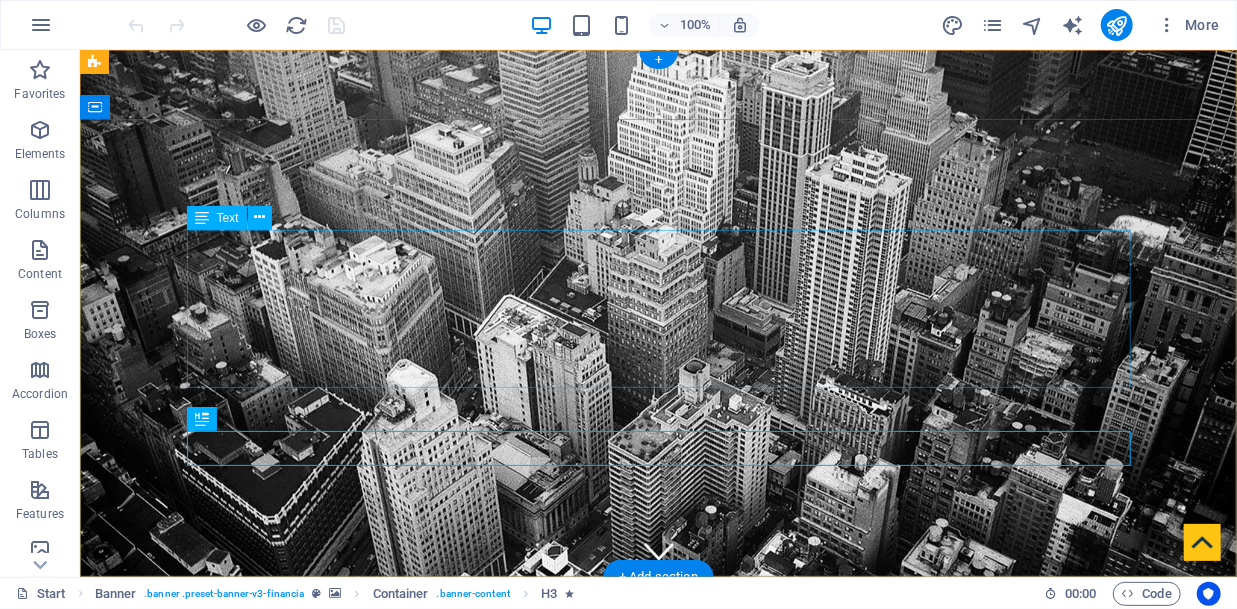 scroll, scrollTop: 0, scrollLeft: 0, axis: both 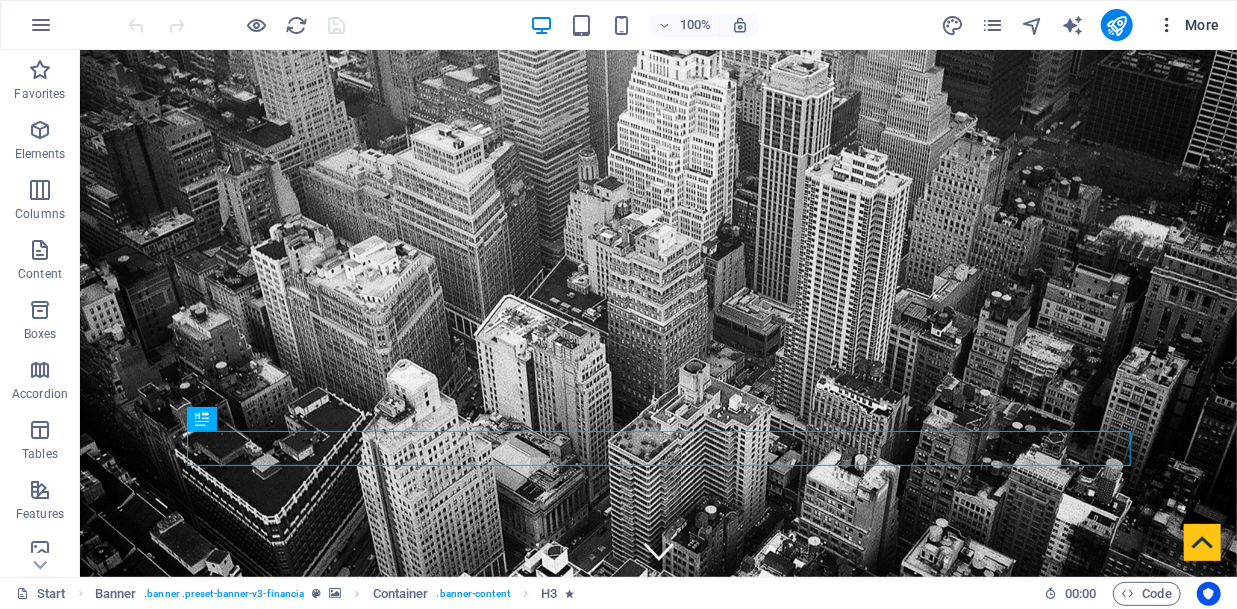 click on "More" at bounding box center [1188, 25] 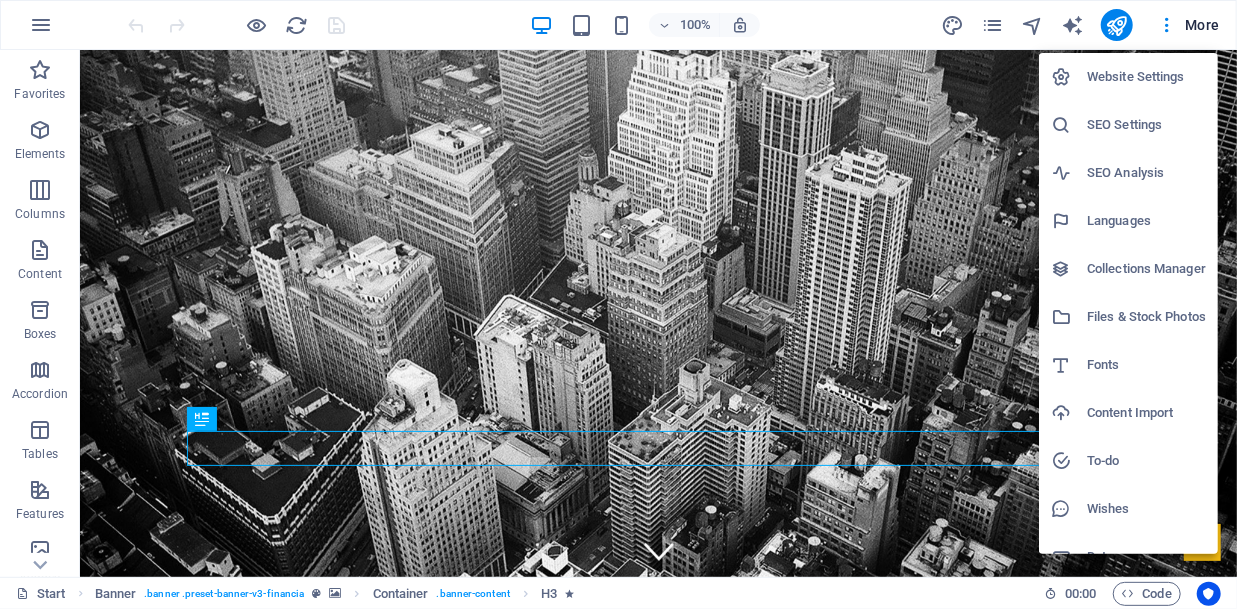 click on "SEO Settings" at bounding box center [1146, 125] 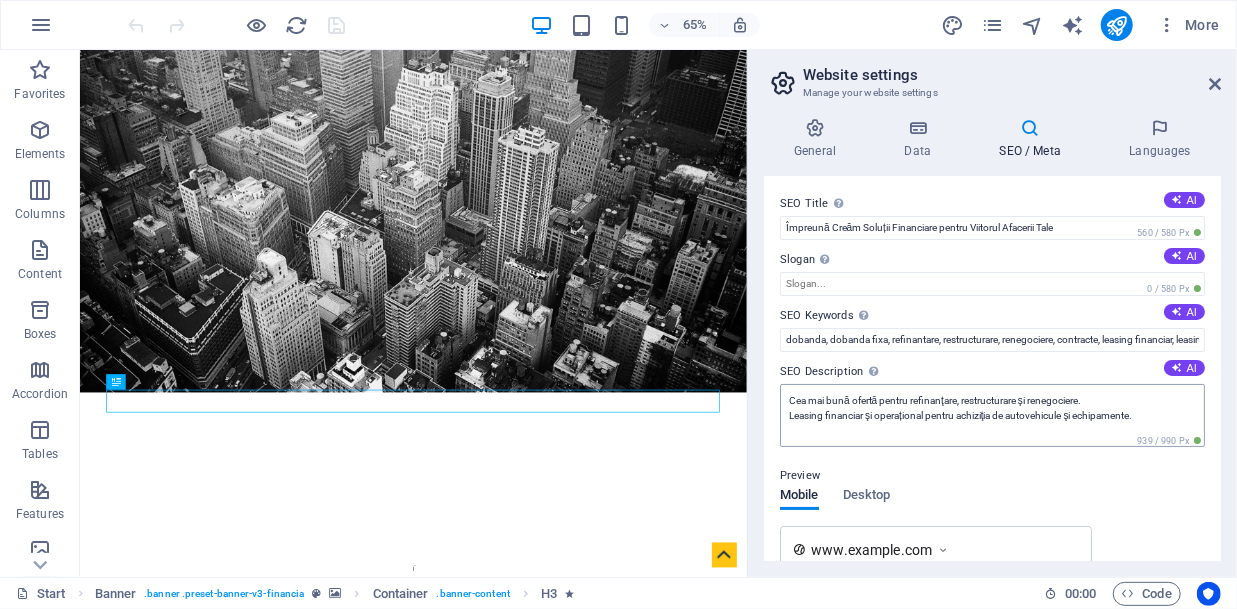 scroll, scrollTop: 14, scrollLeft: 0, axis: vertical 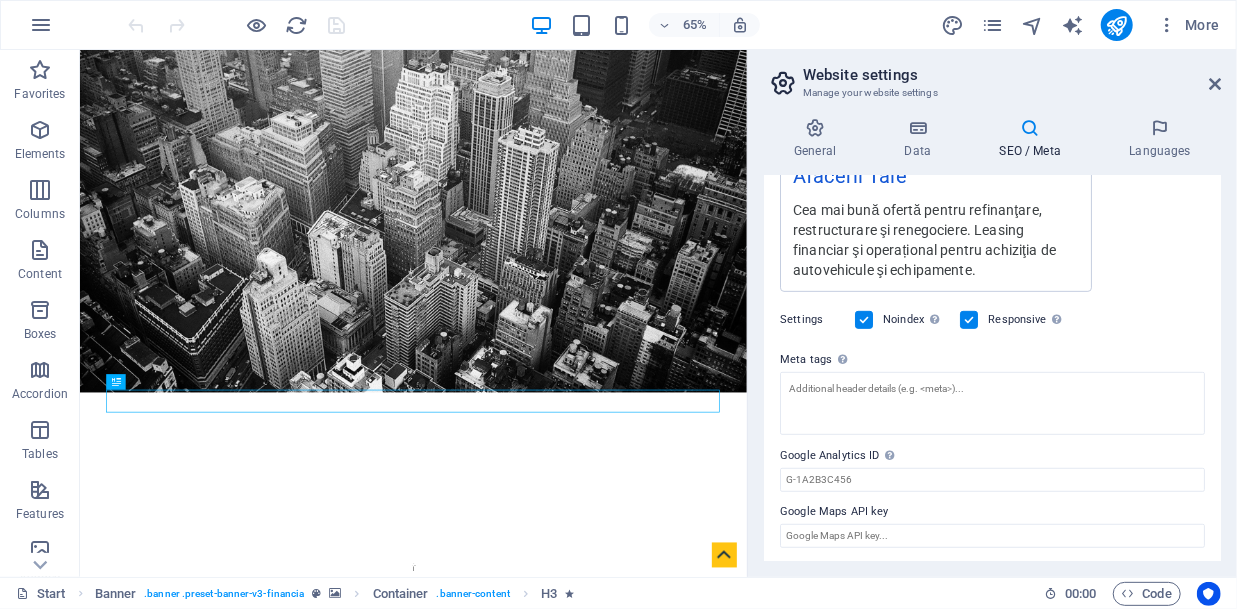 click at bounding box center [864, 320] 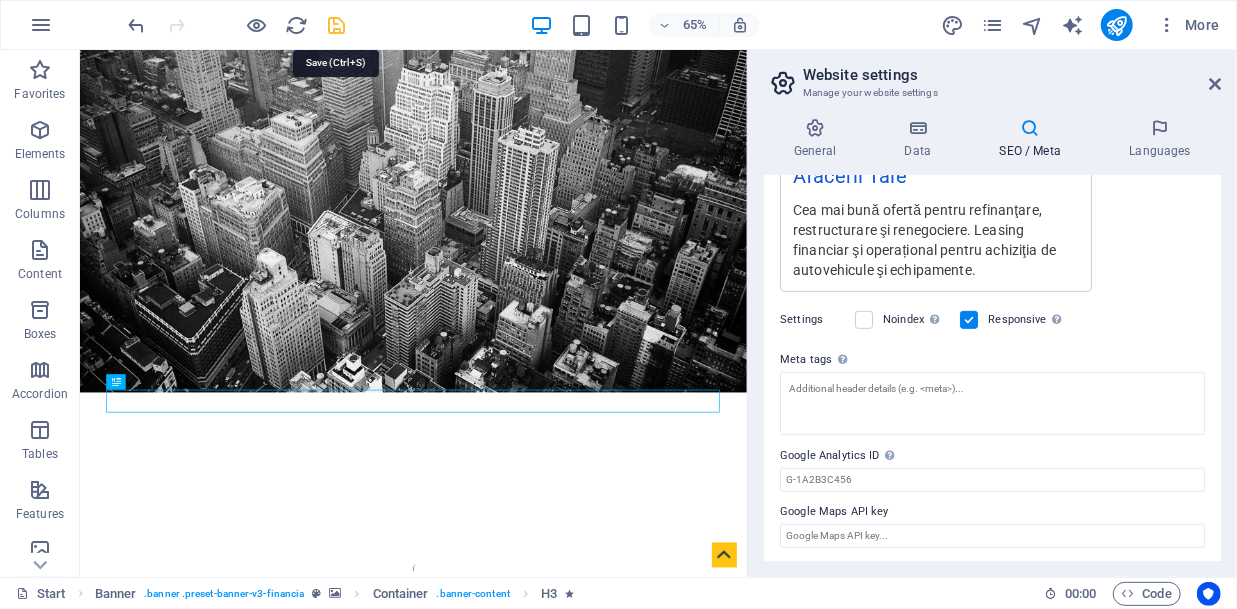 click at bounding box center (337, 25) 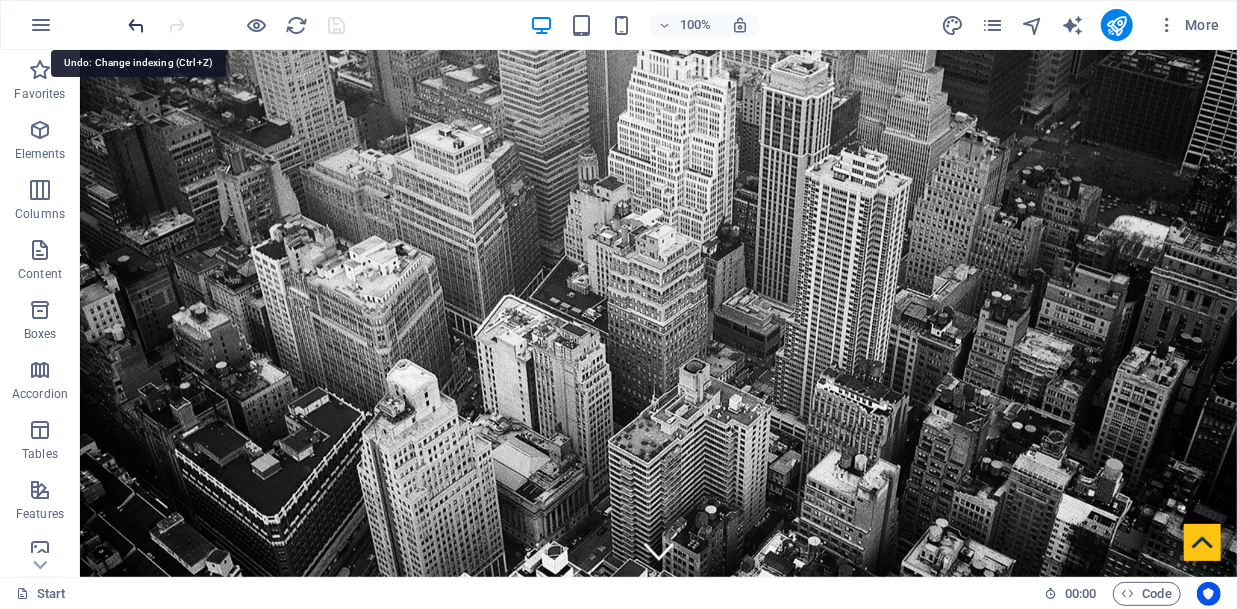click at bounding box center [137, 25] 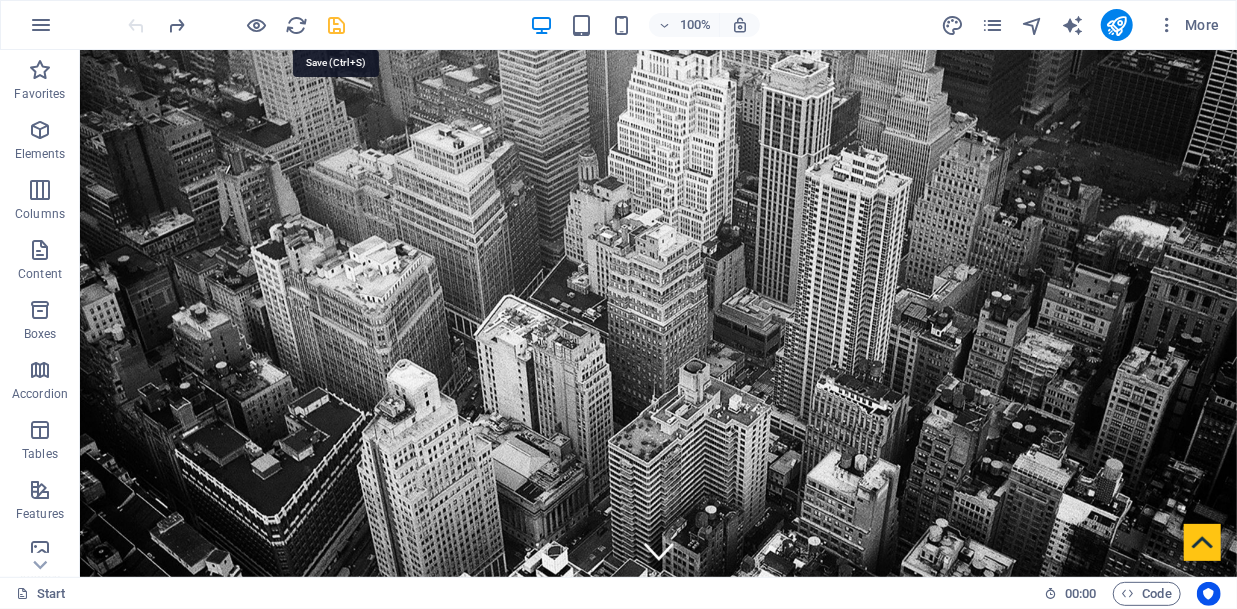 click at bounding box center (337, 25) 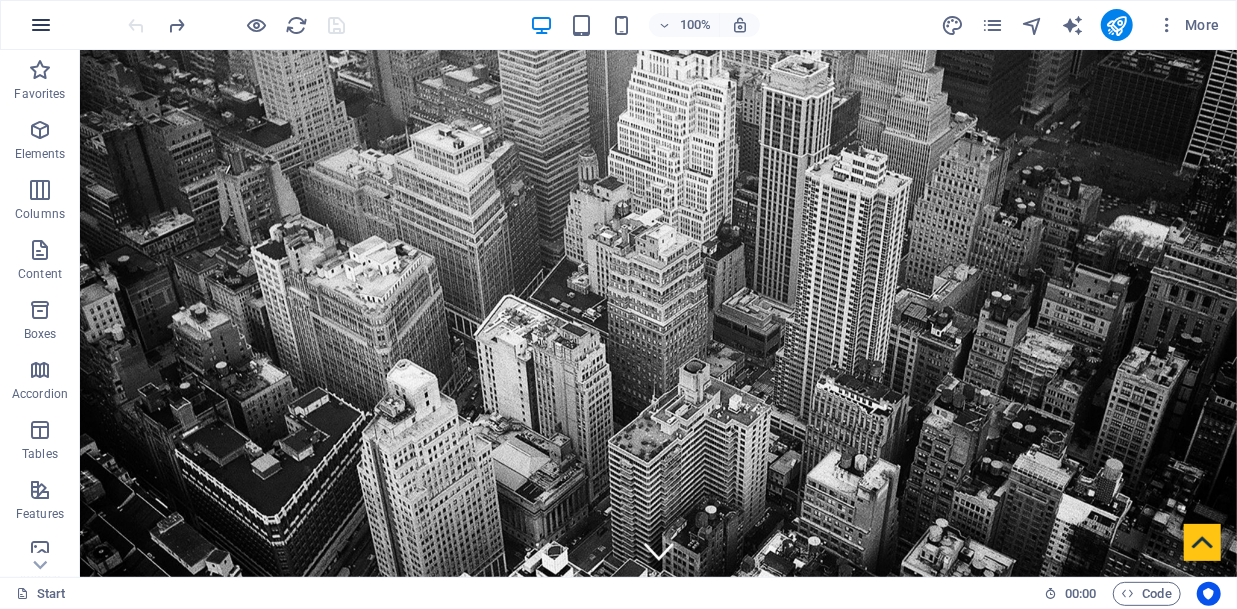 click at bounding box center [41, 25] 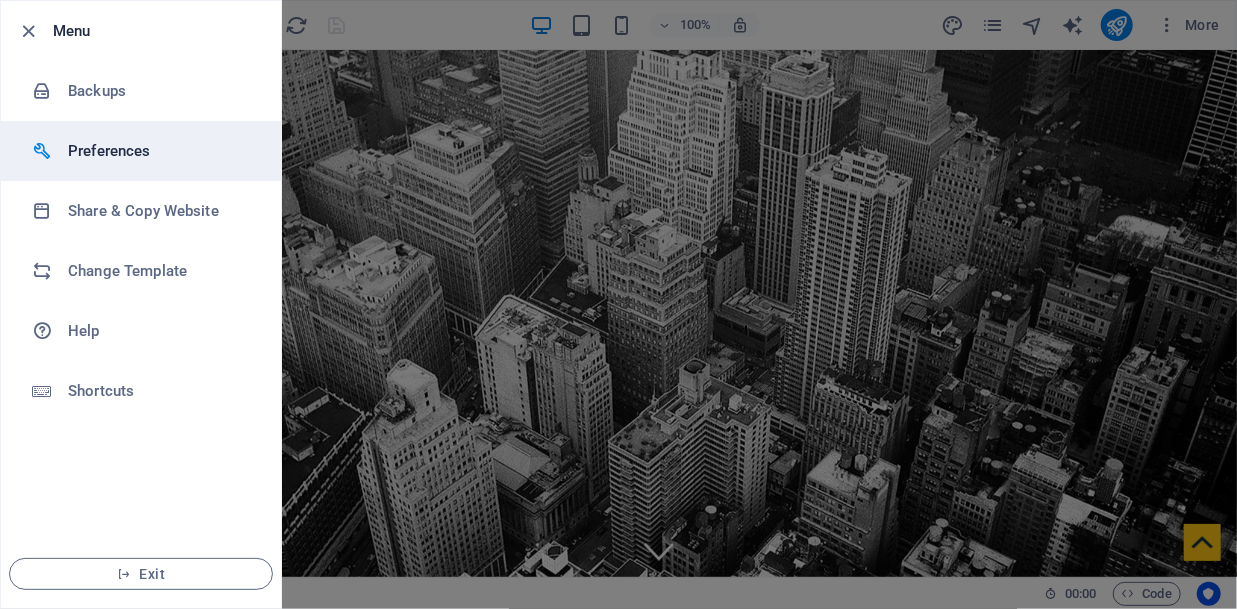 click on "Preferences" at bounding box center [160, 151] 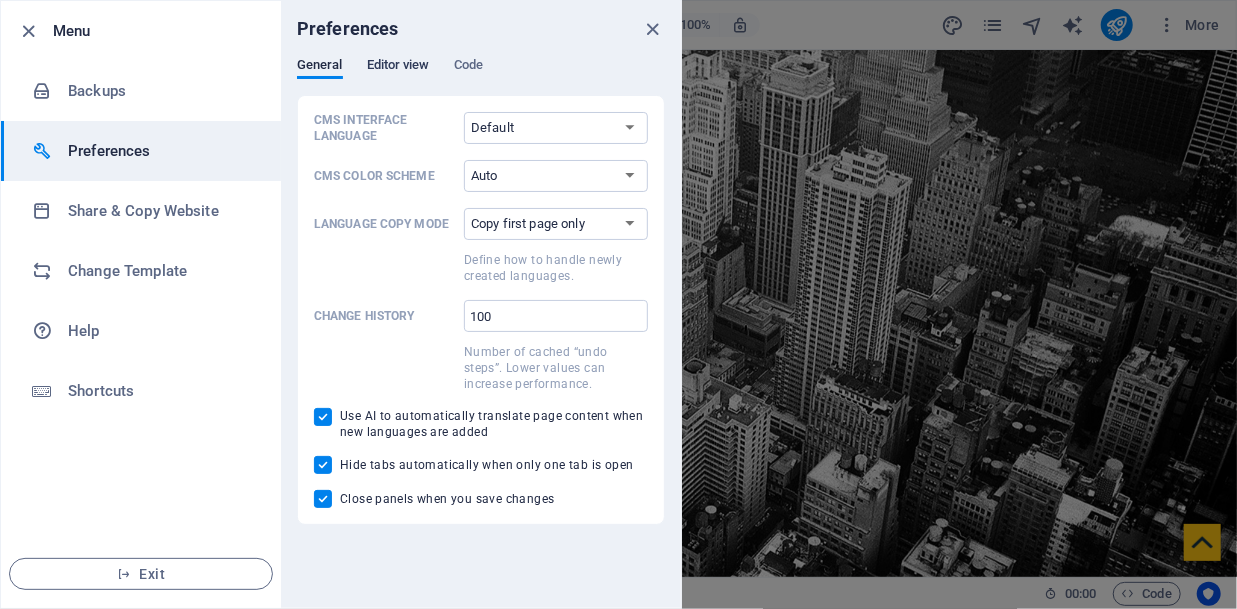 click on "Editor view" at bounding box center (398, 67) 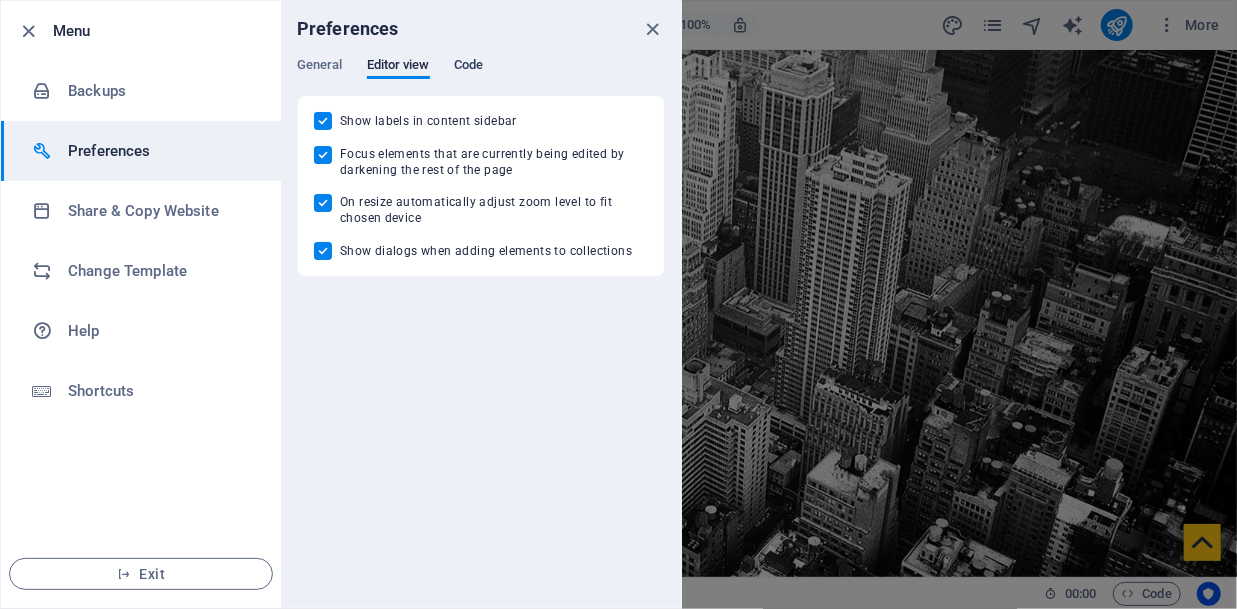 click on "Code" at bounding box center [468, 67] 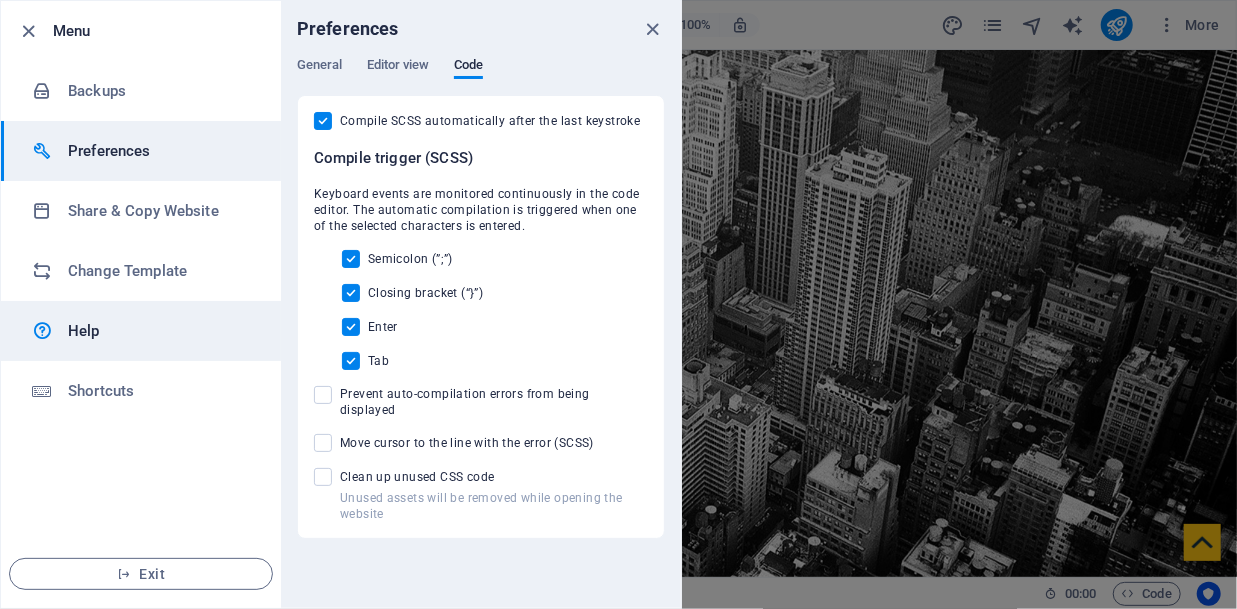 click on "Help" at bounding box center [160, 331] 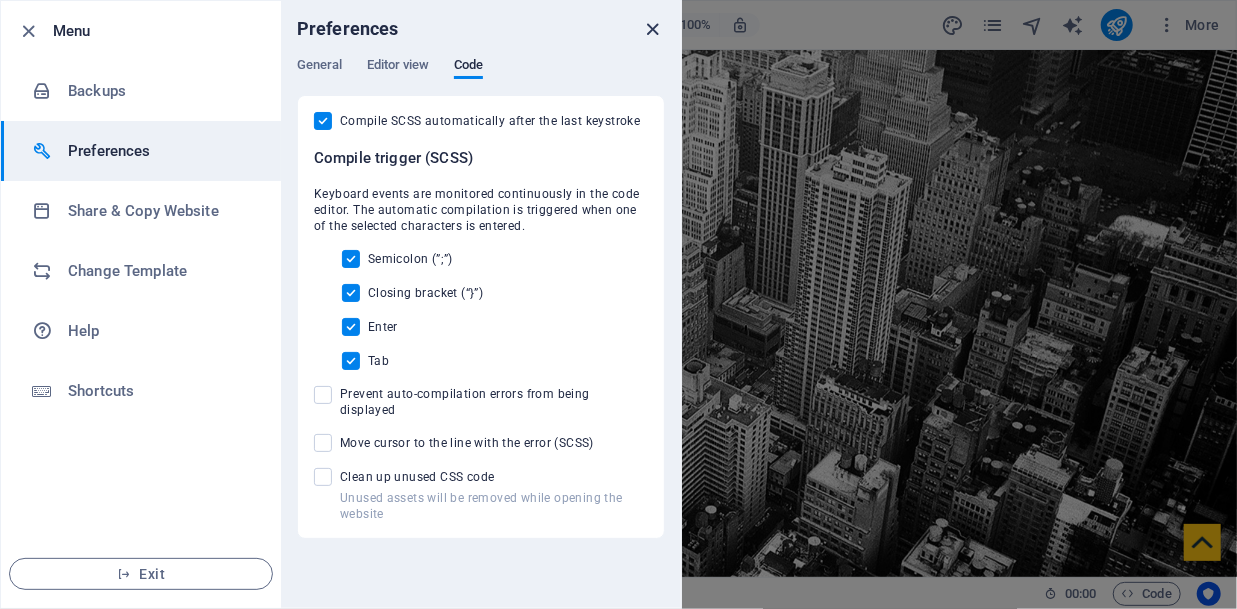 click at bounding box center [653, 29] 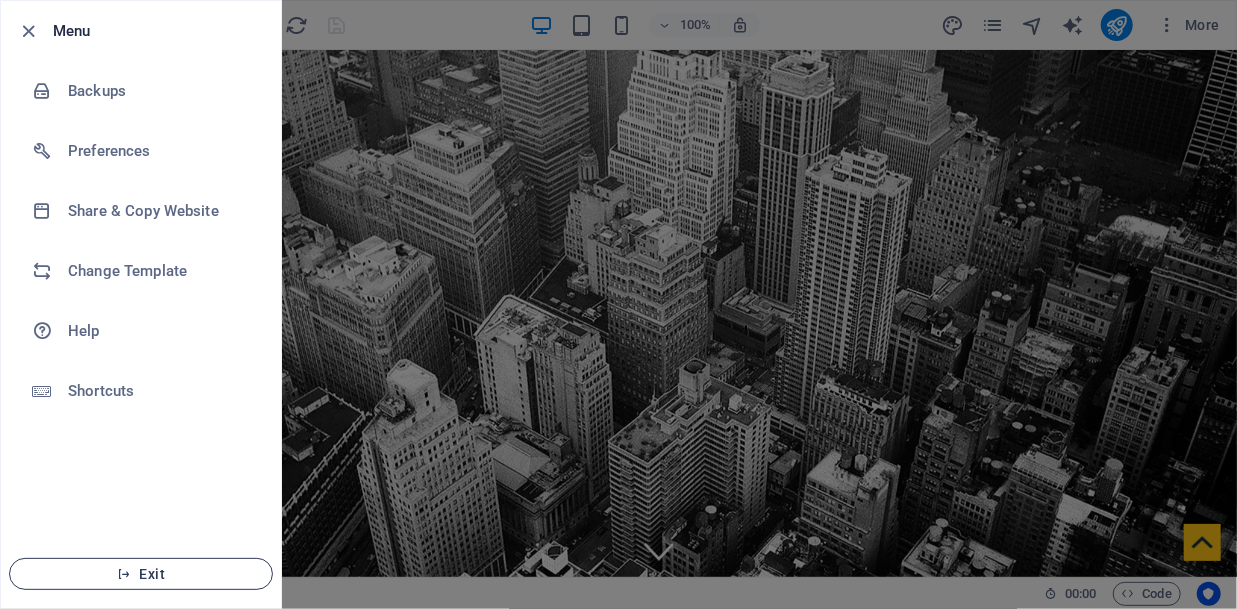 click on "Exit" at bounding box center (141, 574) 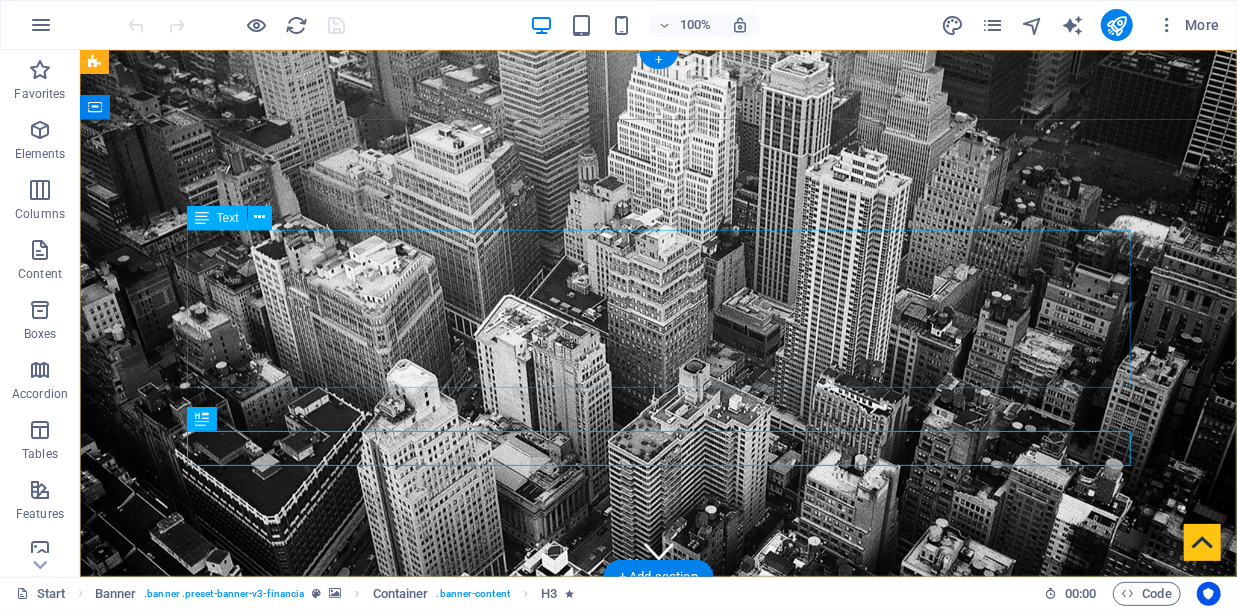 scroll, scrollTop: 0, scrollLeft: 0, axis: both 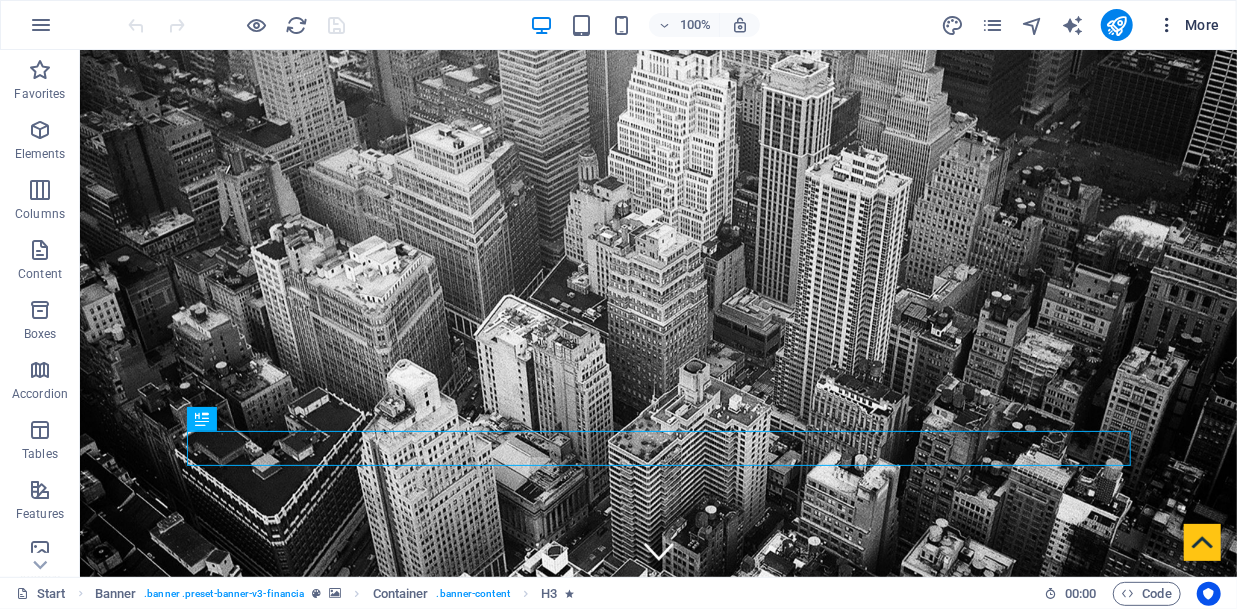 click on "More" at bounding box center (1188, 25) 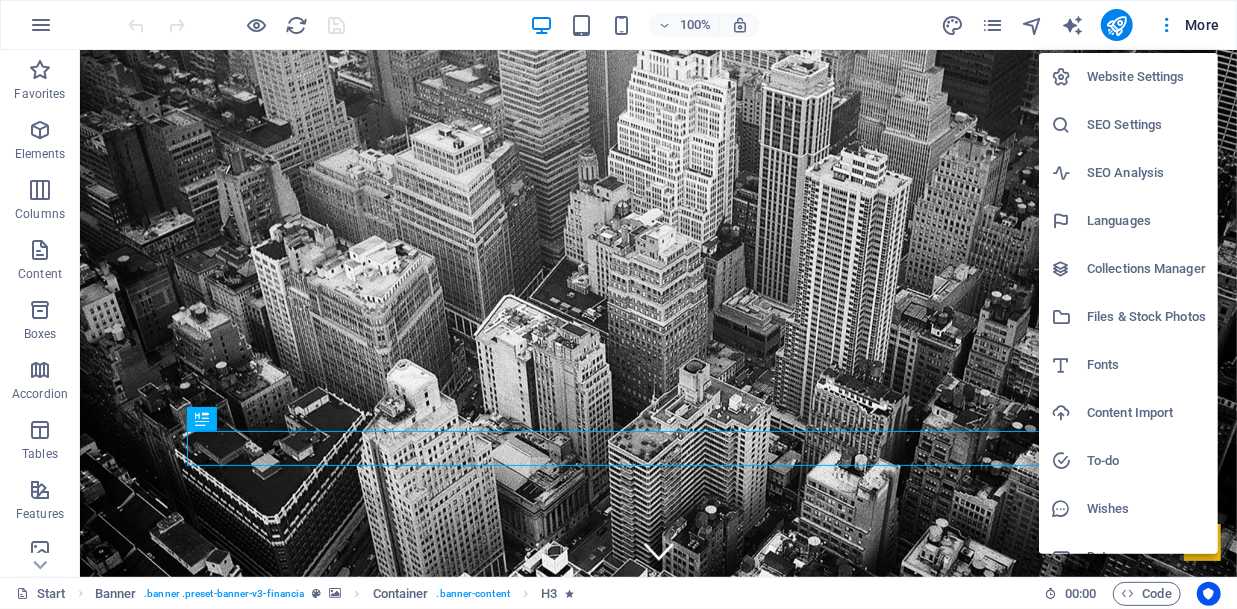 click on "SEO Settings" at bounding box center (1146, 125) 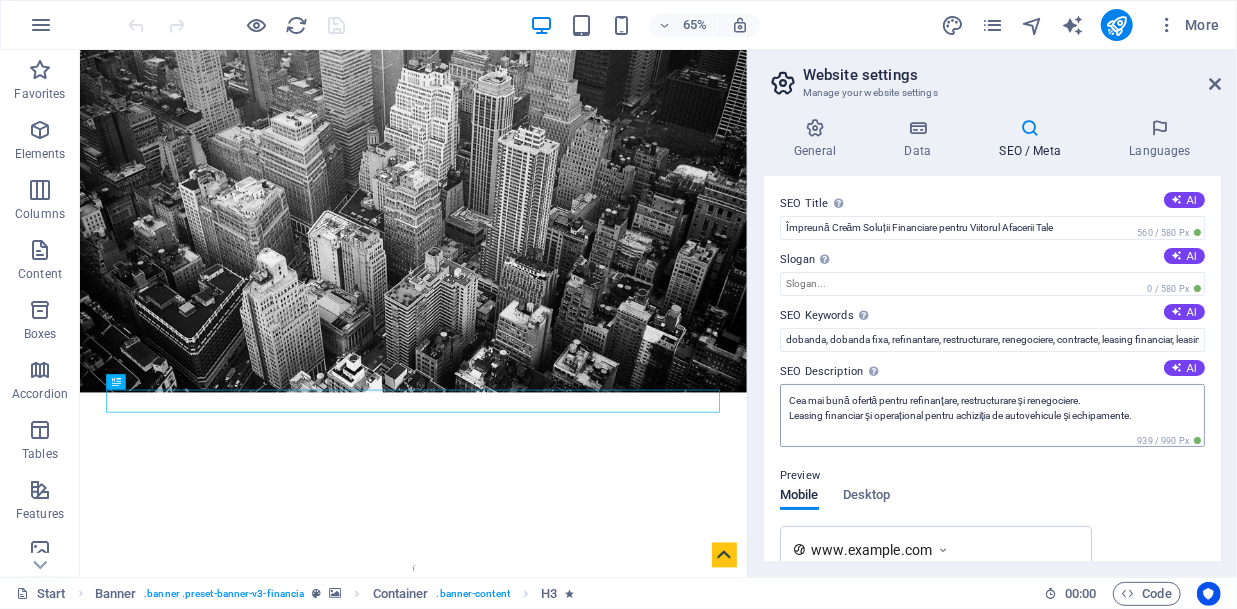 scroll, scrollTop: 14, scrollLeft: 0, axis: vertical 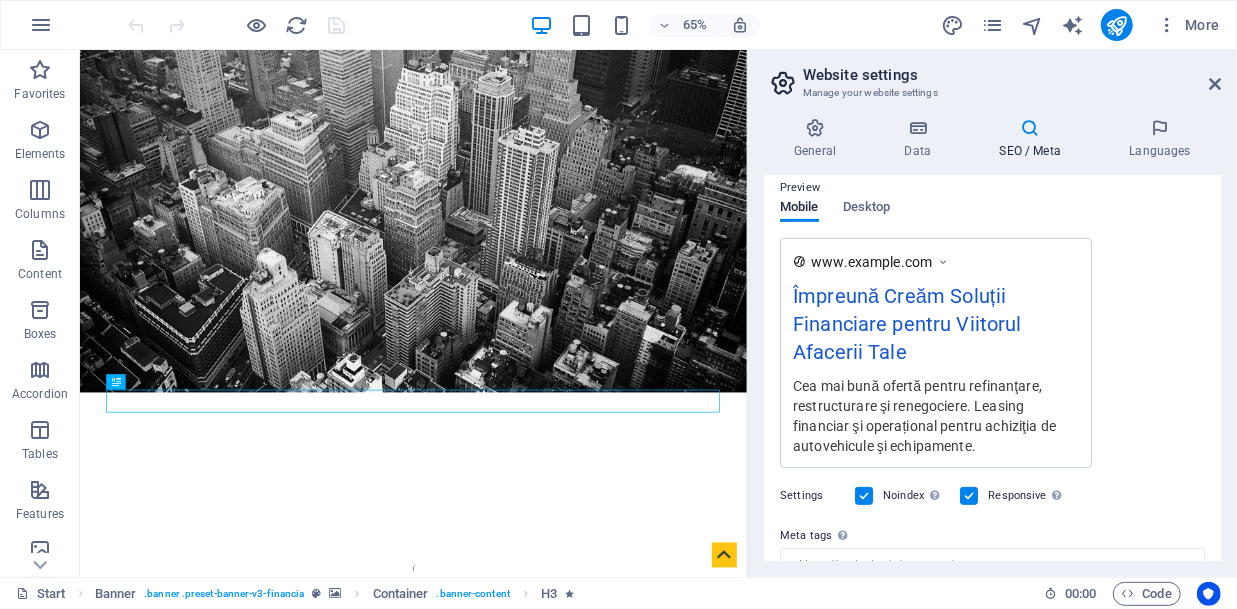 click at bounding box center [864, 496] 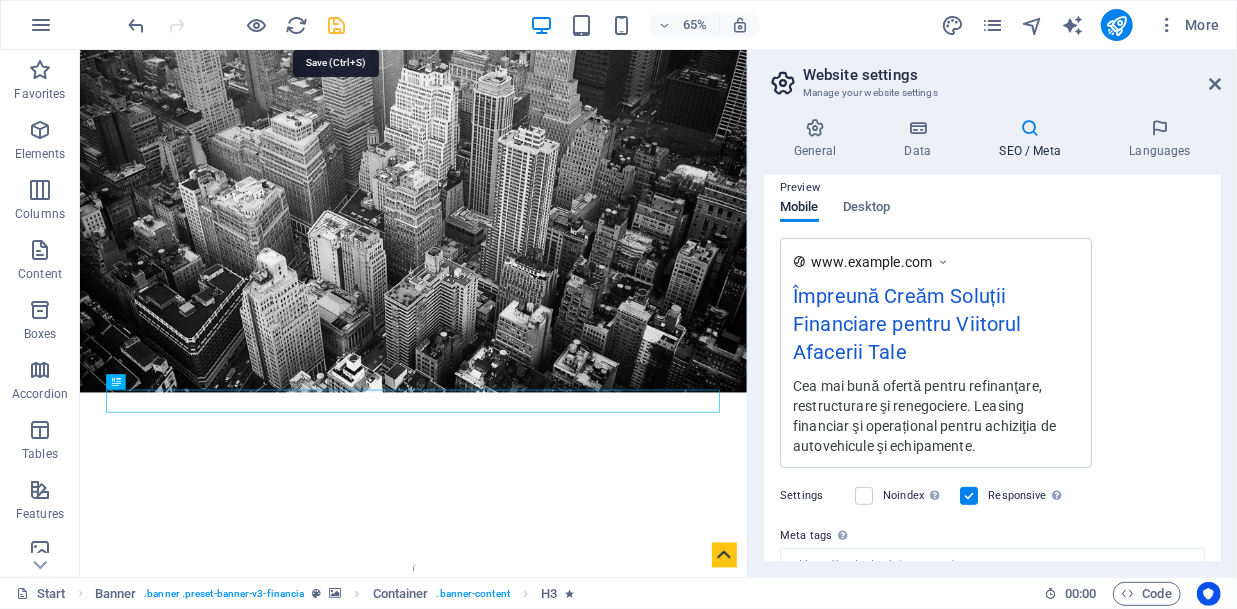click at bounding box center [337, 25] 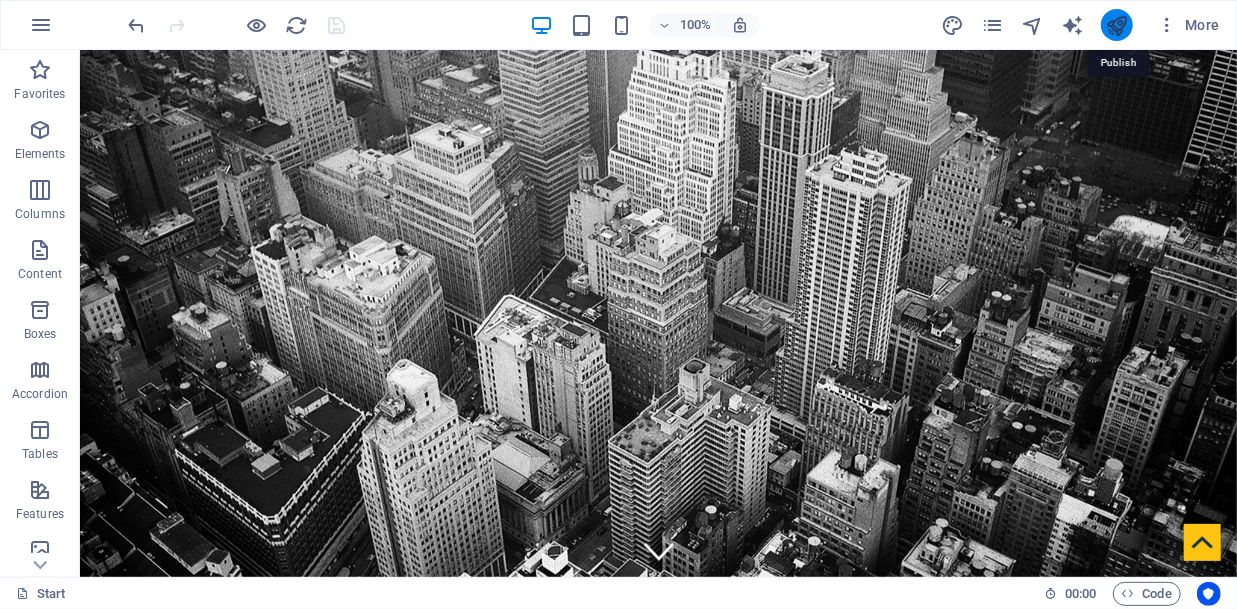 click at bounding box center (1116, 25) 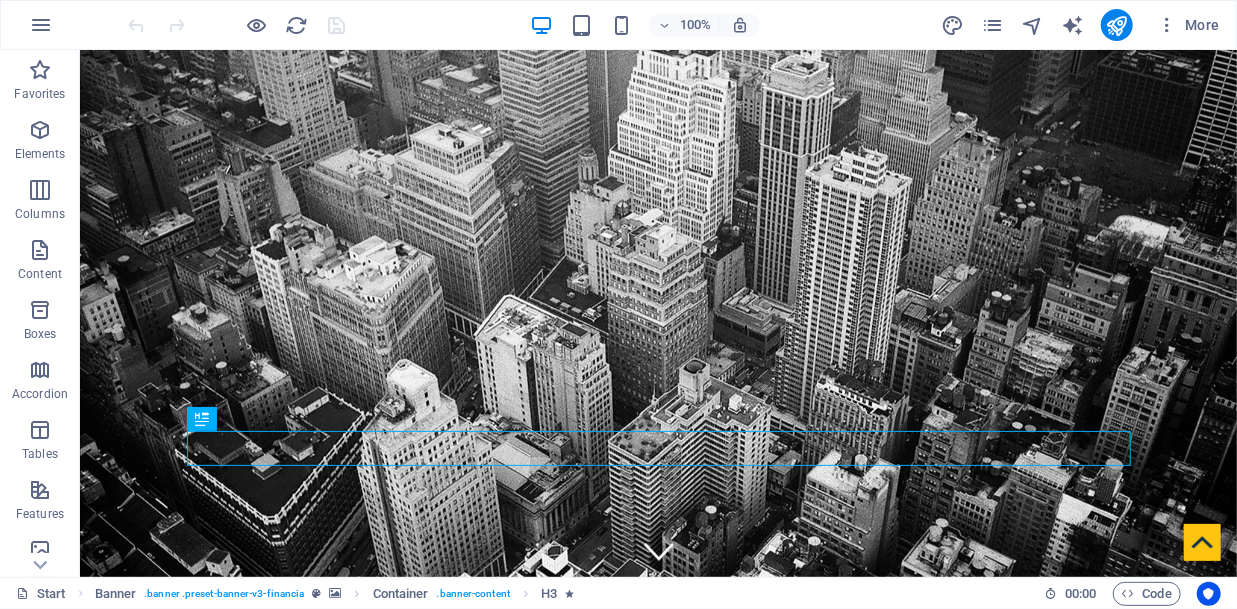 scroll, scrollTop: 0, scrollLeft: 0, axis: both 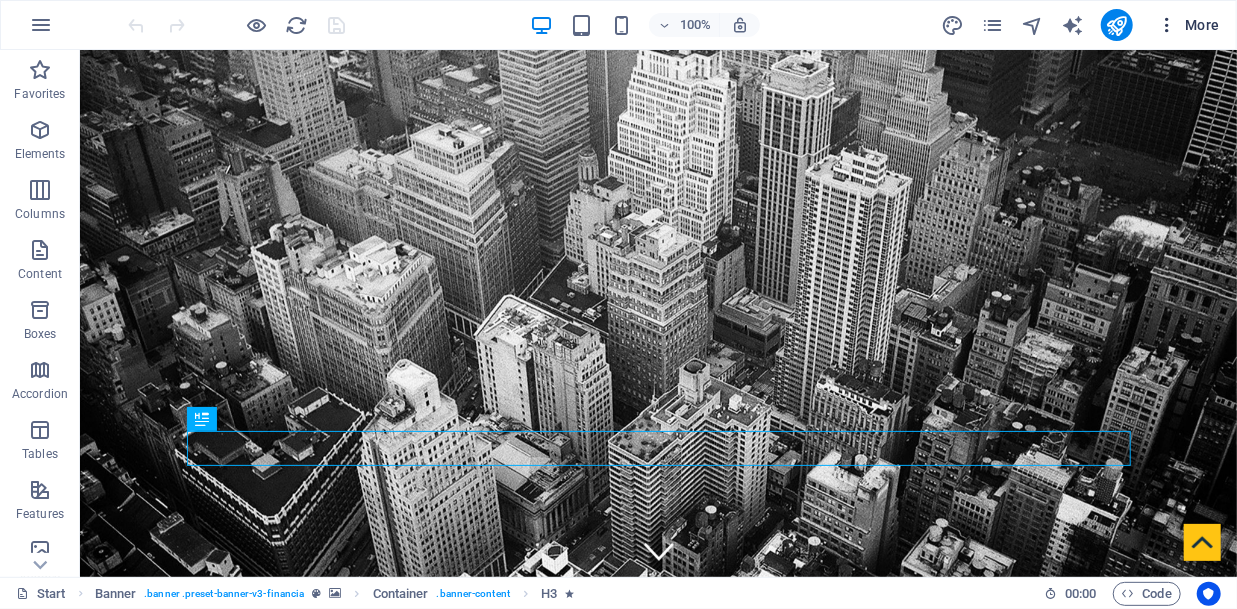 click on "More" at bounding box center (1188, 25) 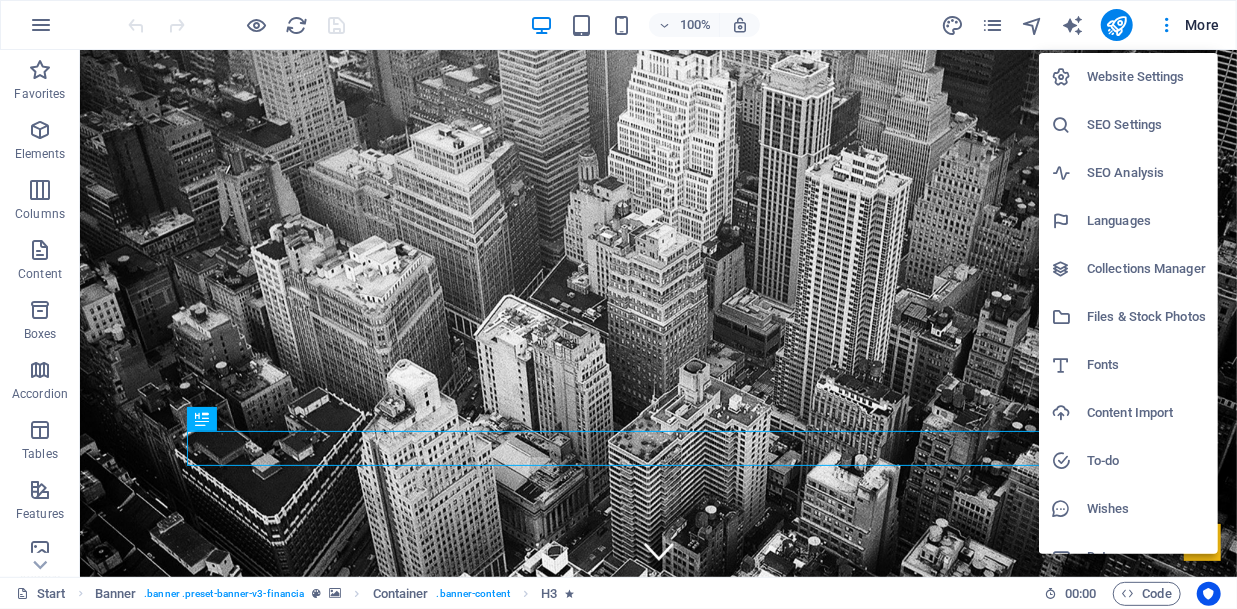 click on "SEO Analysis" at bounding box center [1146, 173] 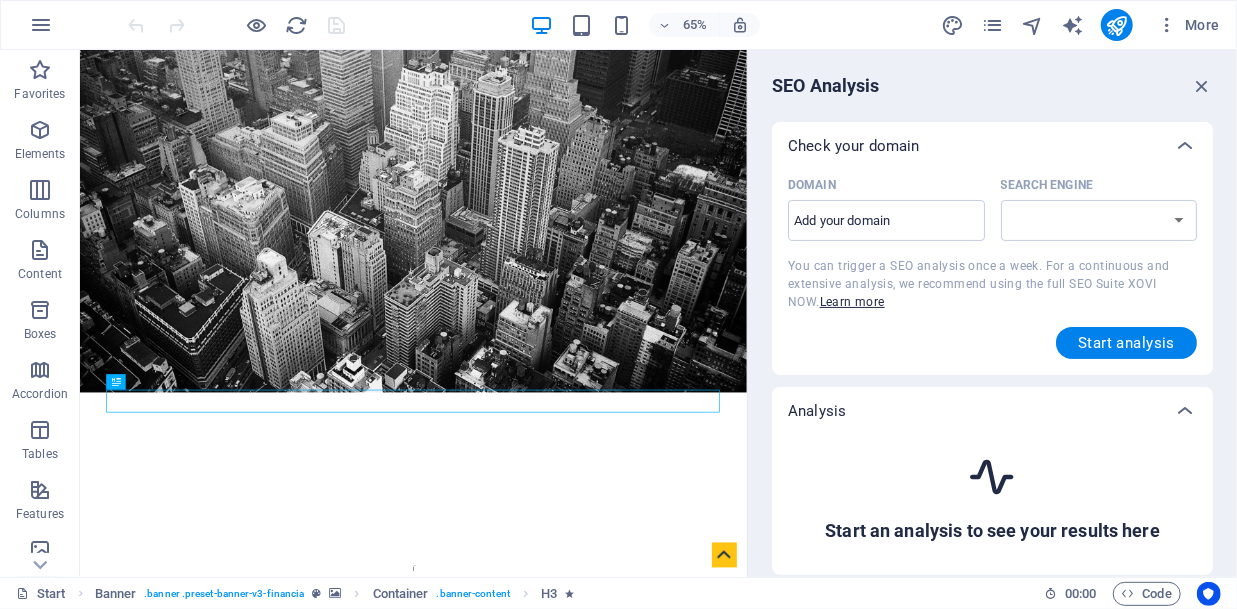 select on "google.com" 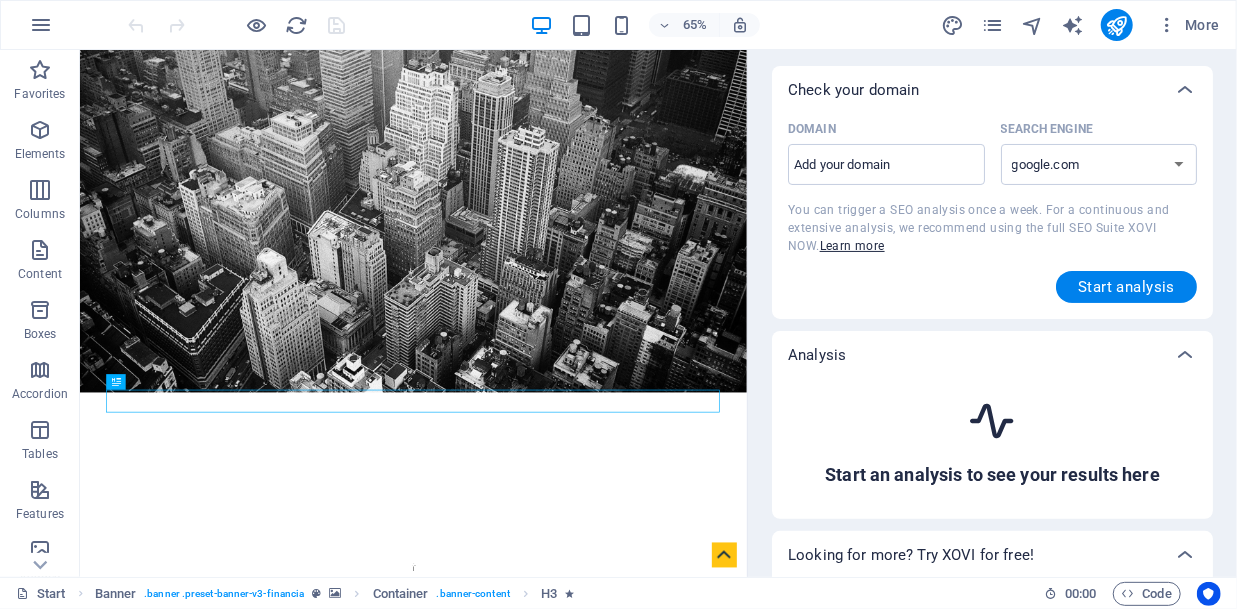 scroll, scrollTop: 0, scrollLeft: 0, axis: both 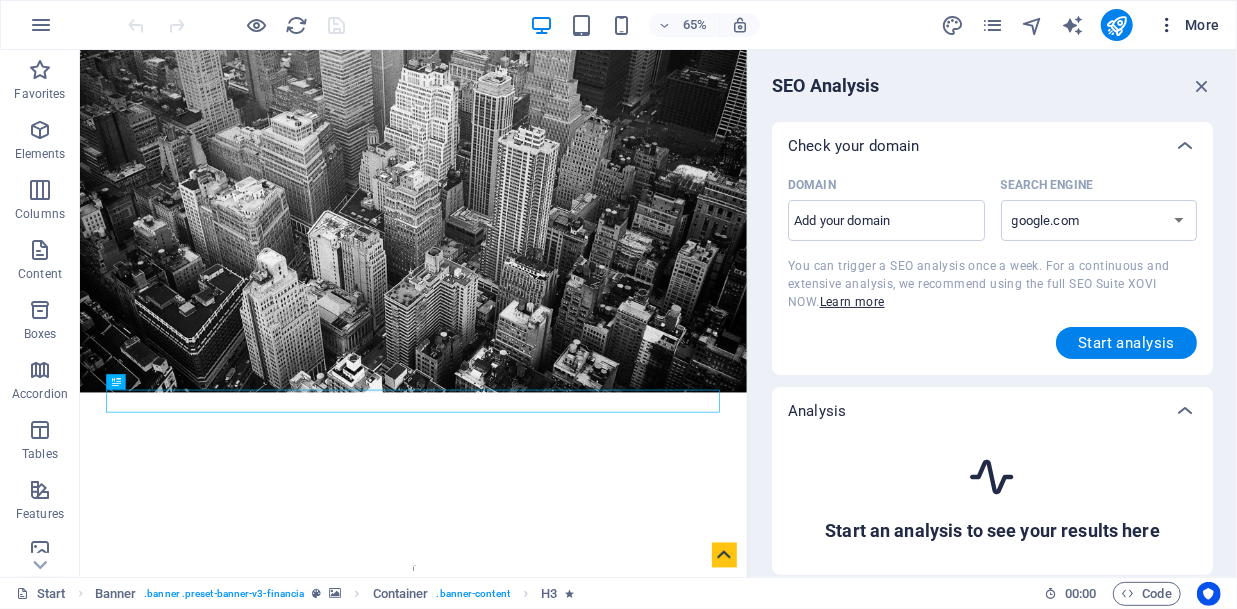 click on "More" at bounding box center [1188, 25] 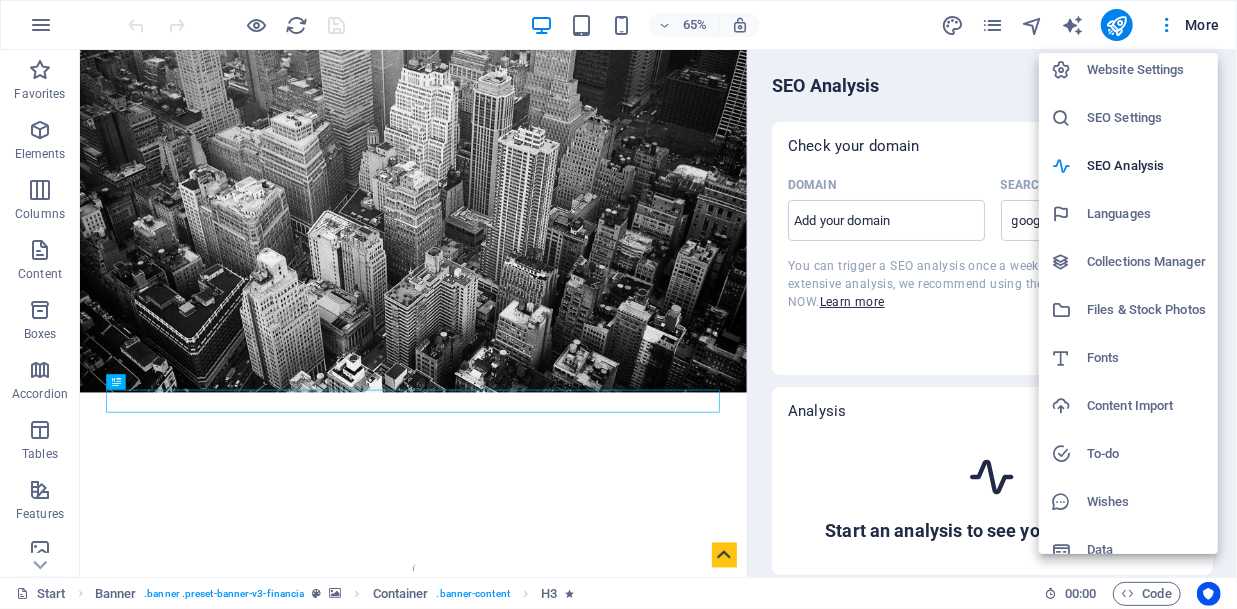 scroll, scrollTop: 0, scrollLeft: 0, axis: both 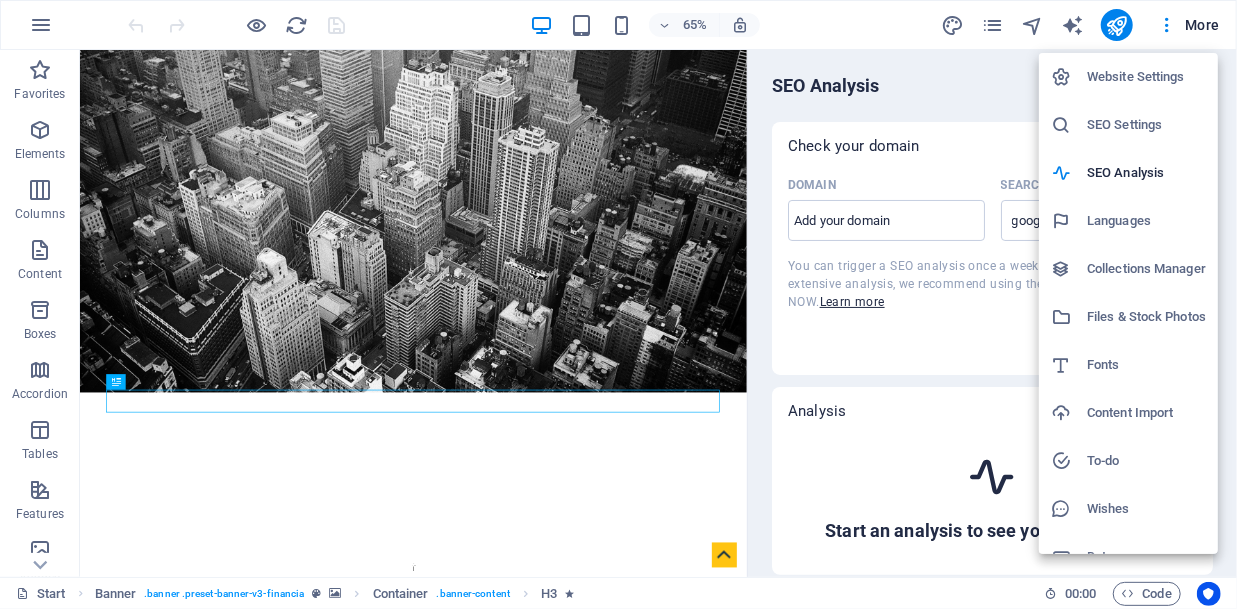 click on "SEO Settings" at bounding box center (1146, 125) 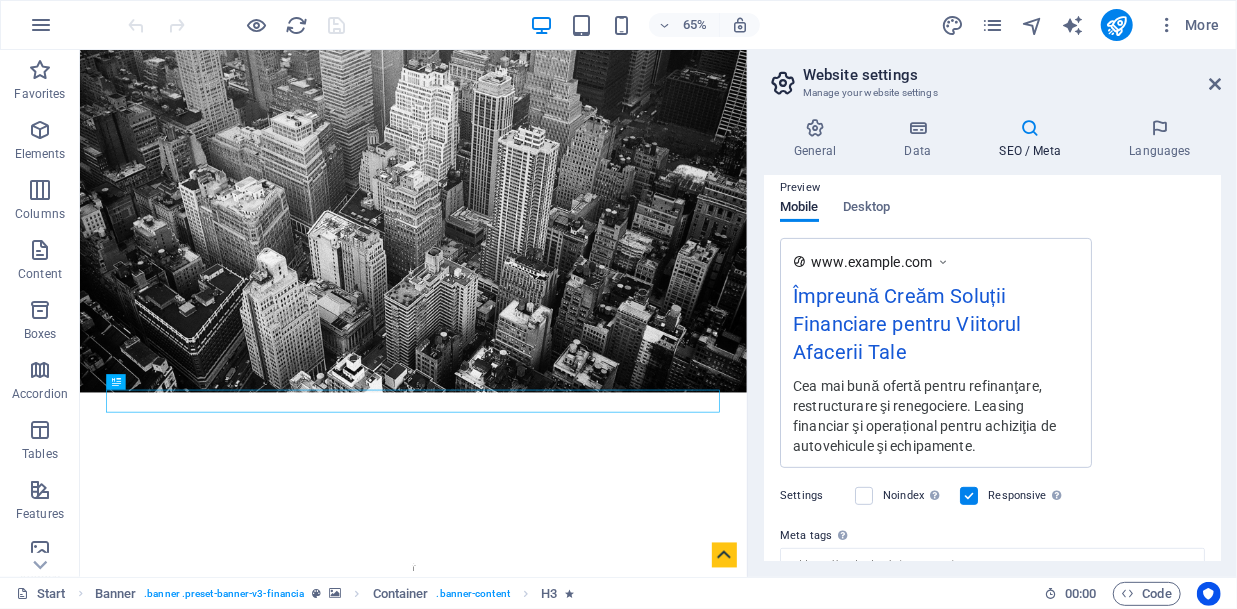 scroll, scrollTop: 464, scrollLeft: 0, axis: vertical 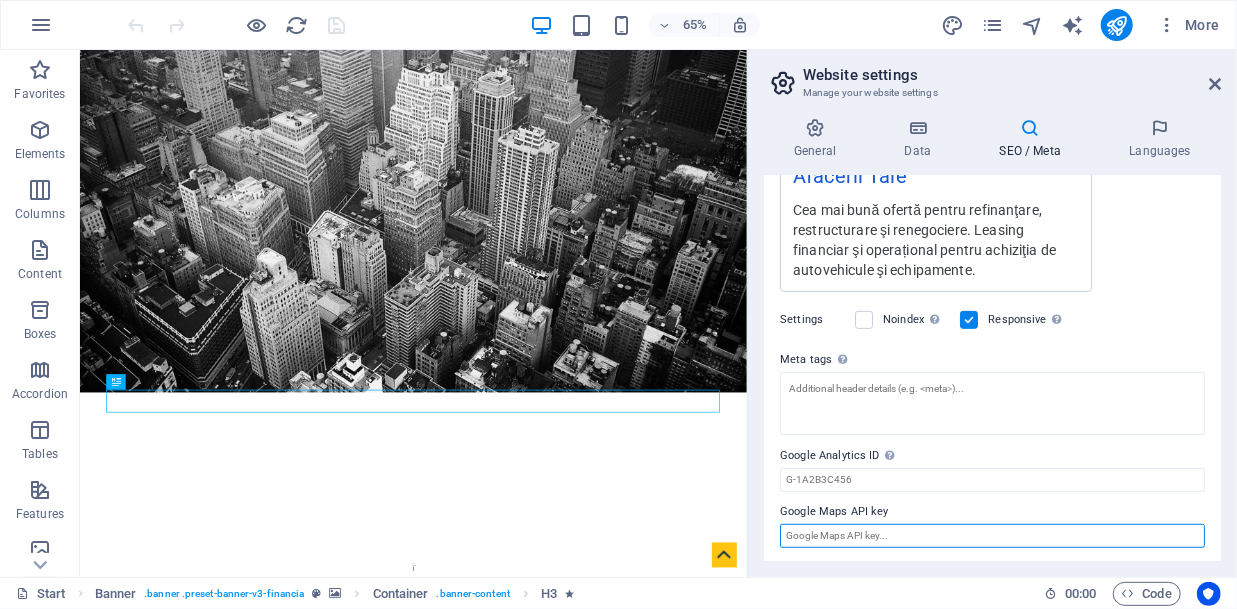 click on "Google Maps API key" at bounding box center (992, 536) 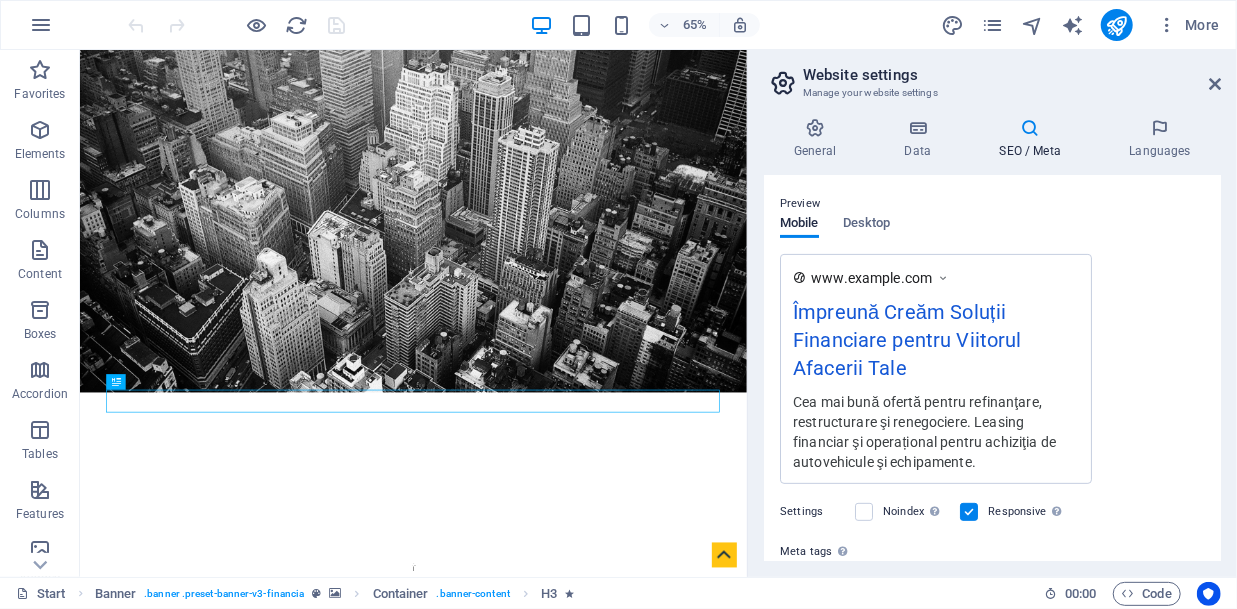 scroll, scrollTop: 0, scrollLeft: 0, axis: both 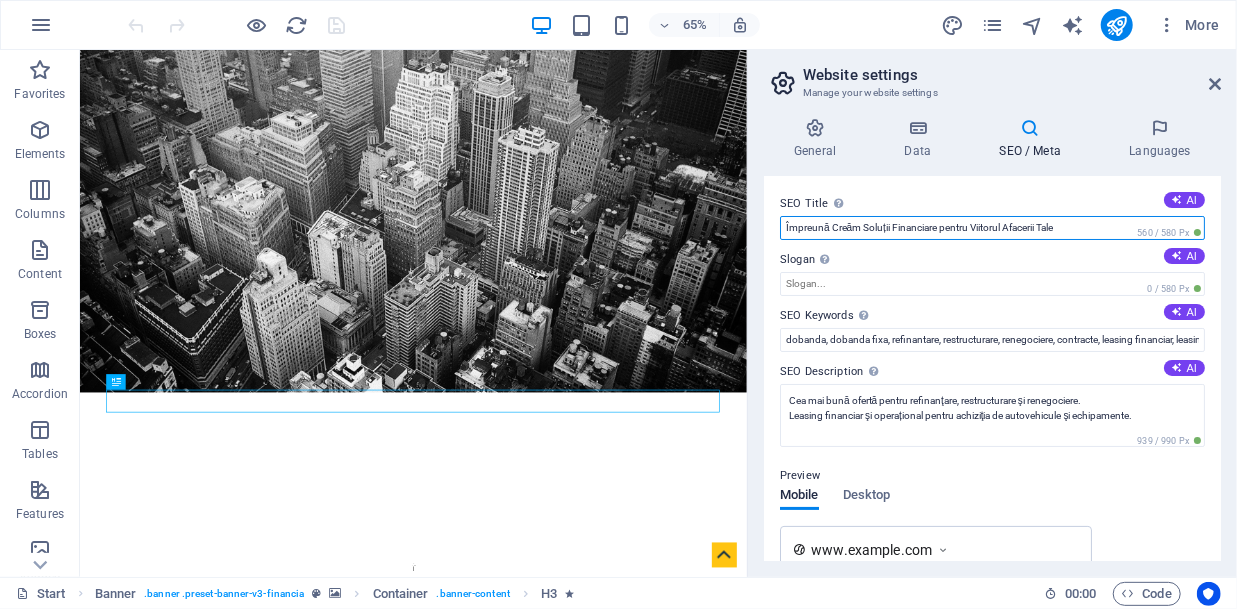 drag, startPoint x: 1085, startPoint y: 223, endPoint x: 975, endPoint y: 234, distance: 110.54863 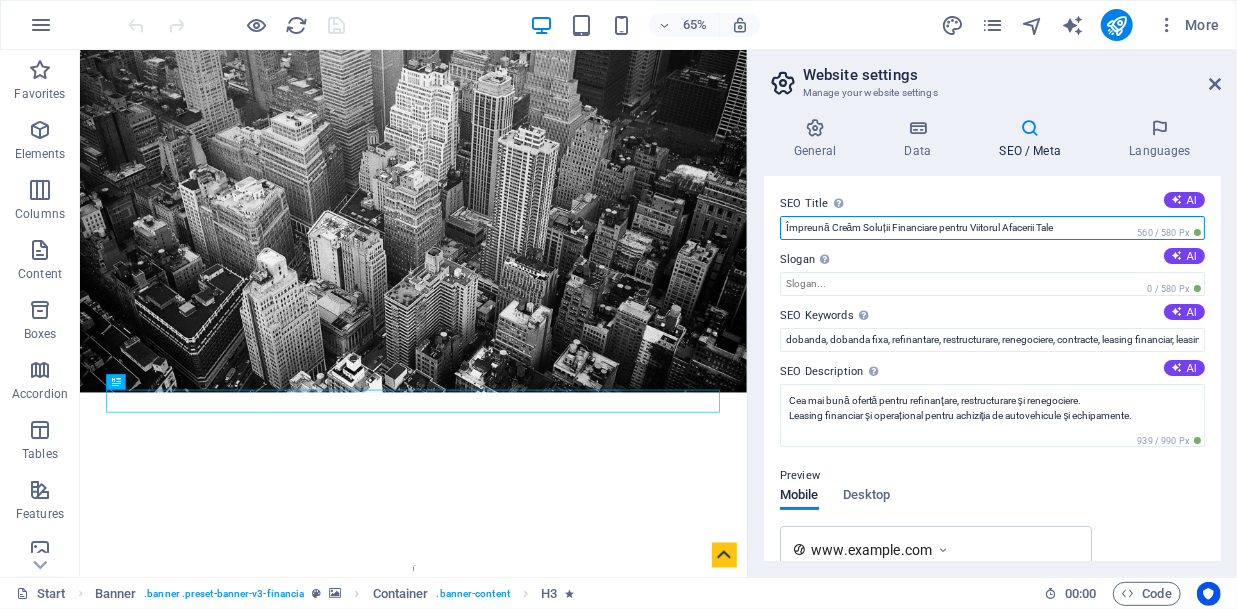 click on "Împreună Creăm Soluții Financiare pentru Viitorul Afacerii Tale" at bounding box center (992, 228) 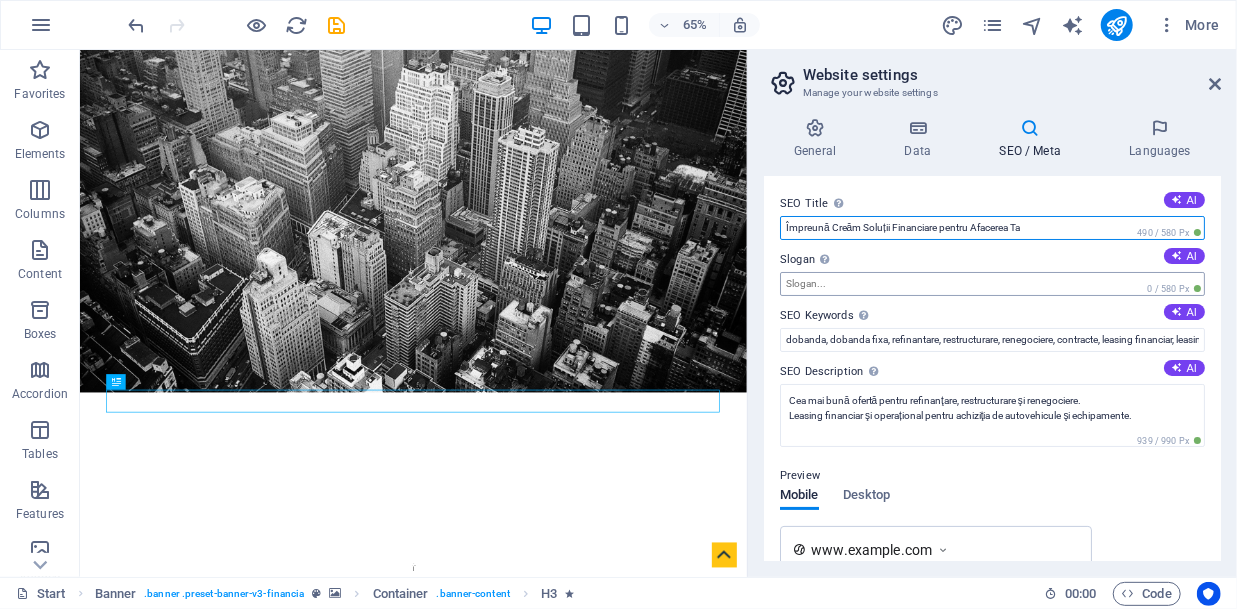 type on "Împreună Creăm Soluții Financiare pentru Afacerea Ta" 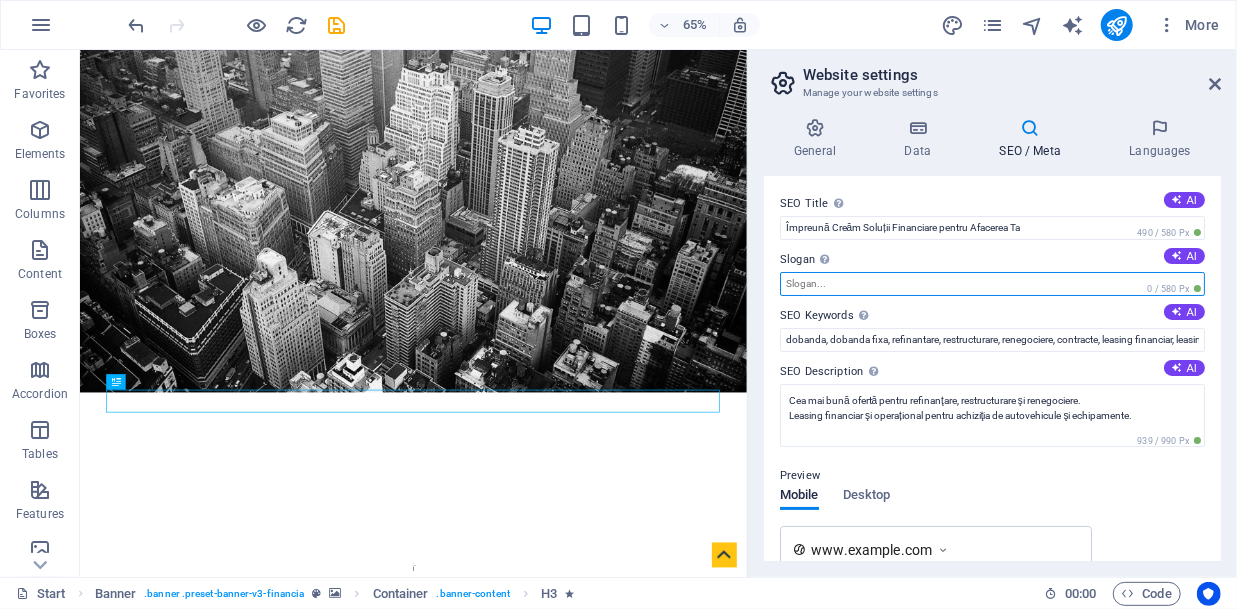 click on "Slogan The slogan of your website. AI" at bounding box center (992, 284) 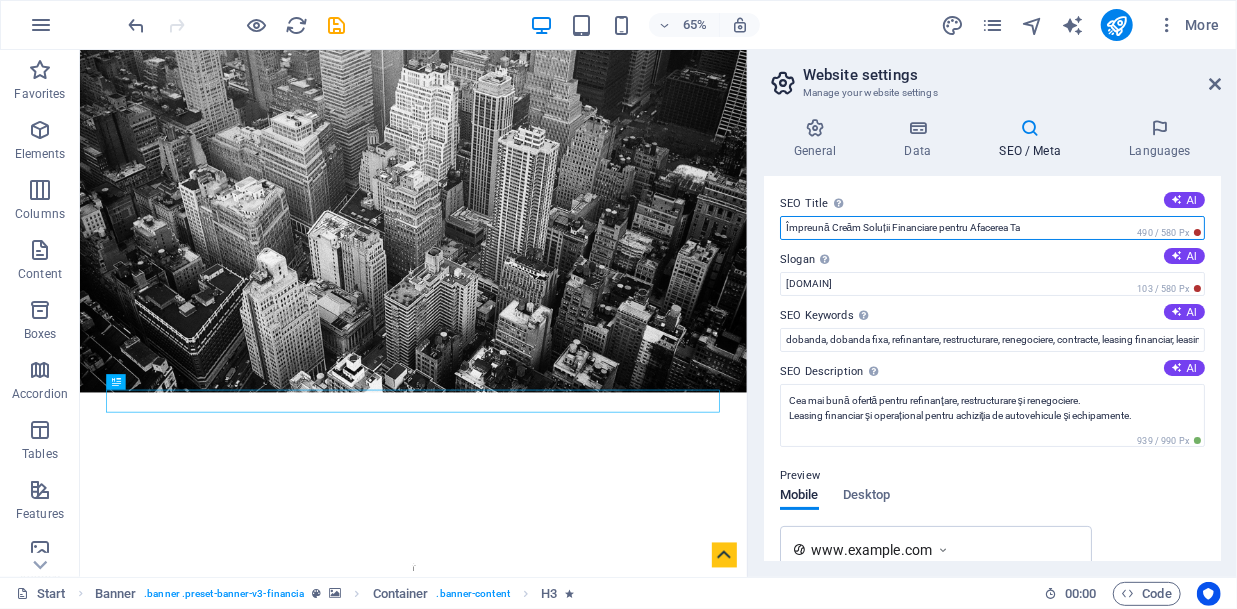 click on "Împreună Creăm Soluții Financiare pentru Afacerea Ta" at bounding box center (992, 228) 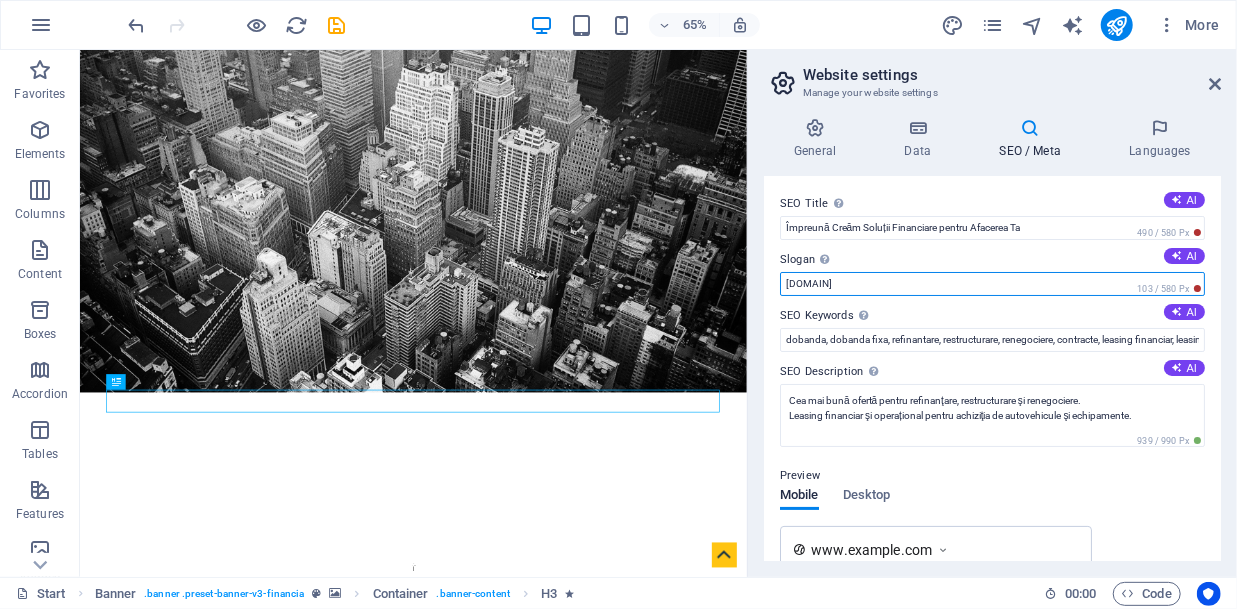 click on "Financelink" at bounding box center [992, 284] 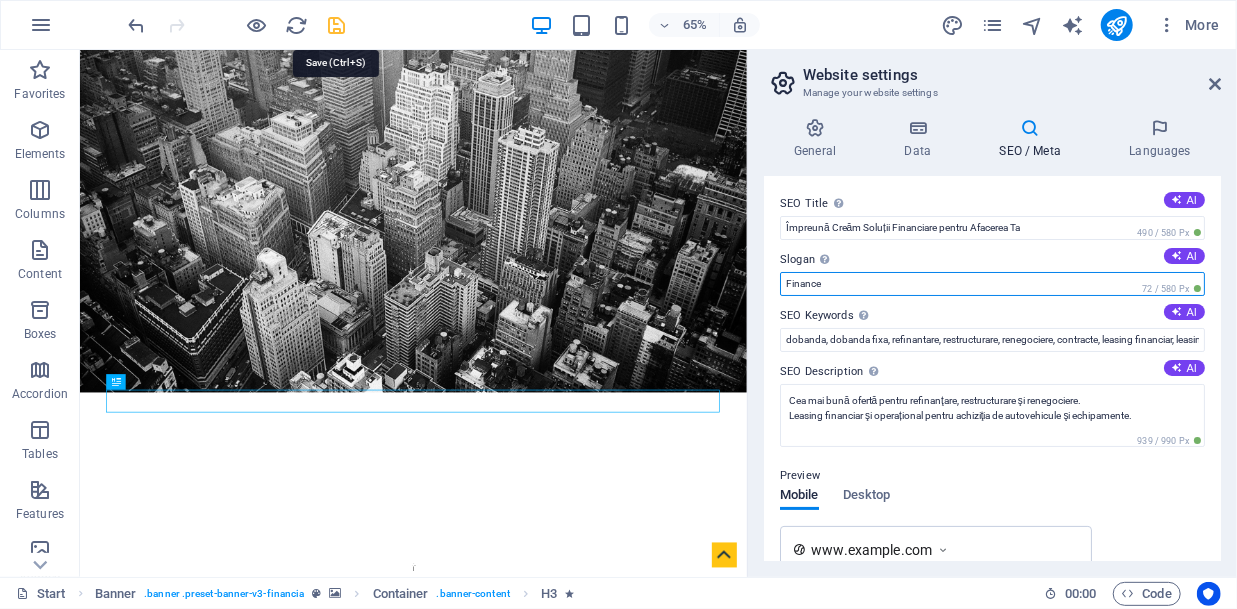 type on "Finance" 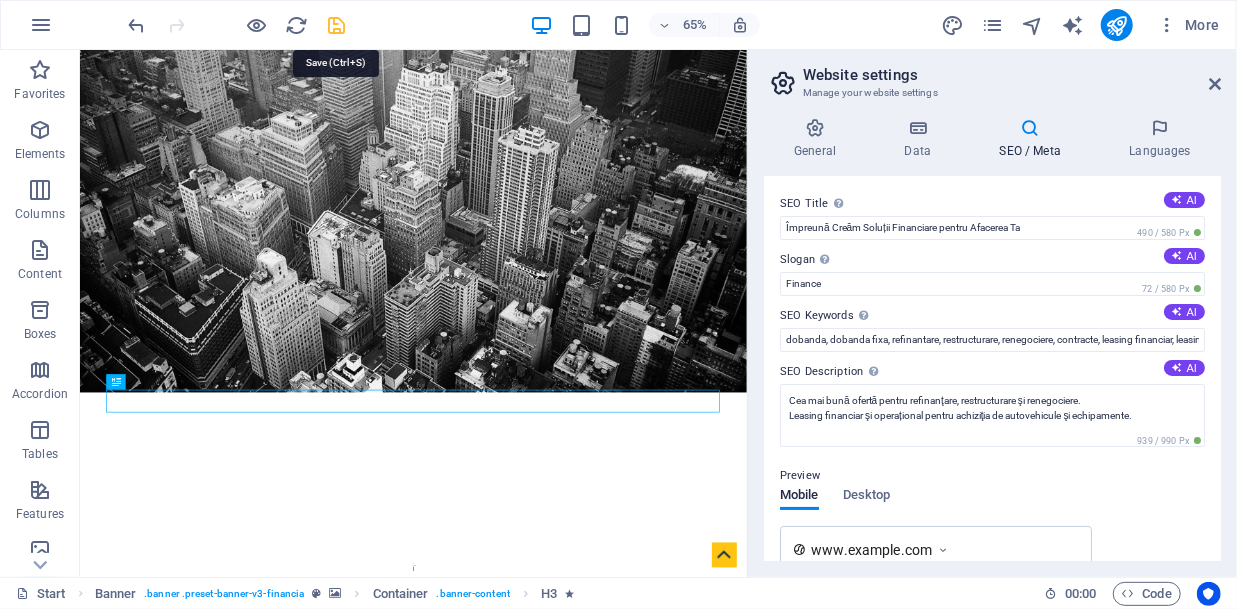 click at bounding box center [337, 25] 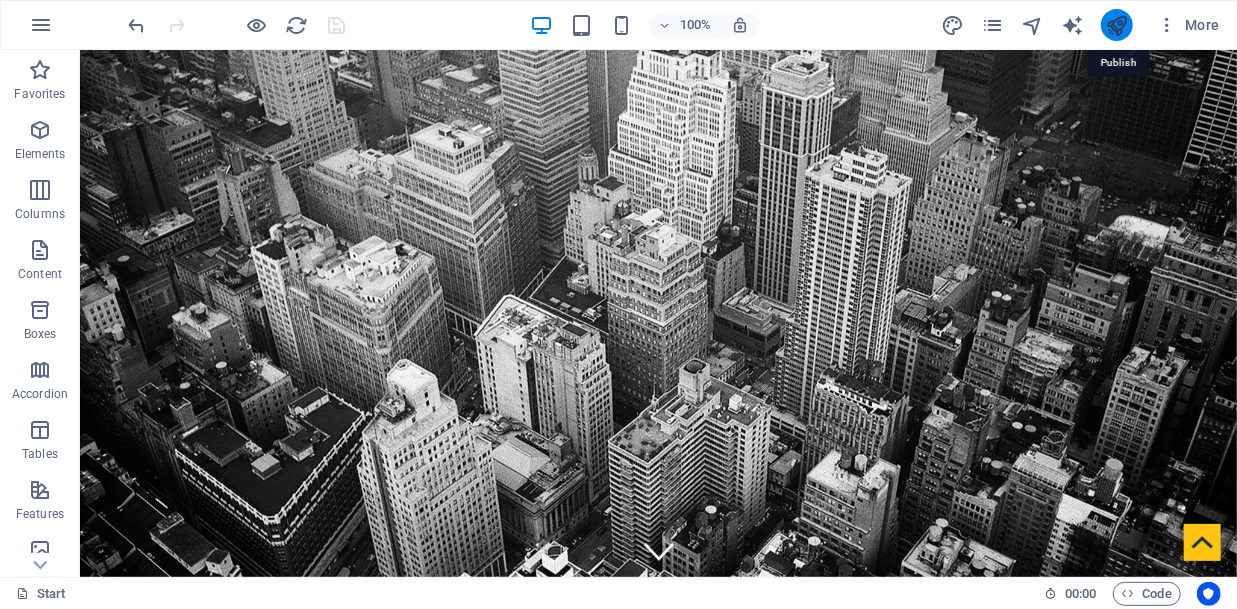 click at bounding box center [1116, 25] 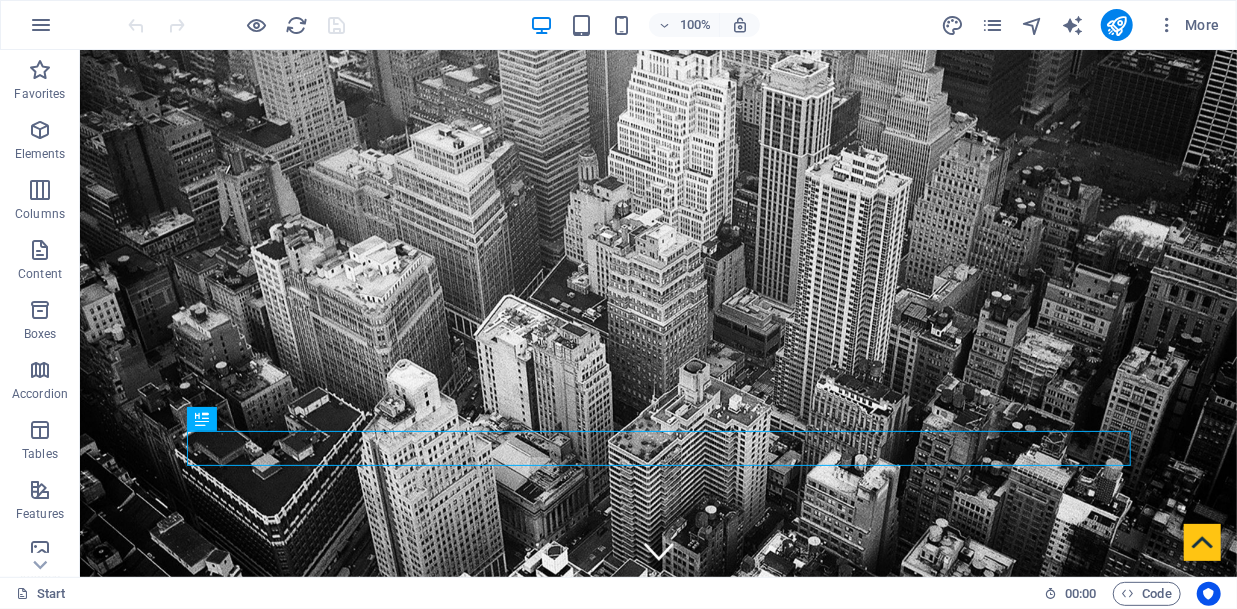scroll, scrollTop: 0, scrollLeft: 0, axis: both 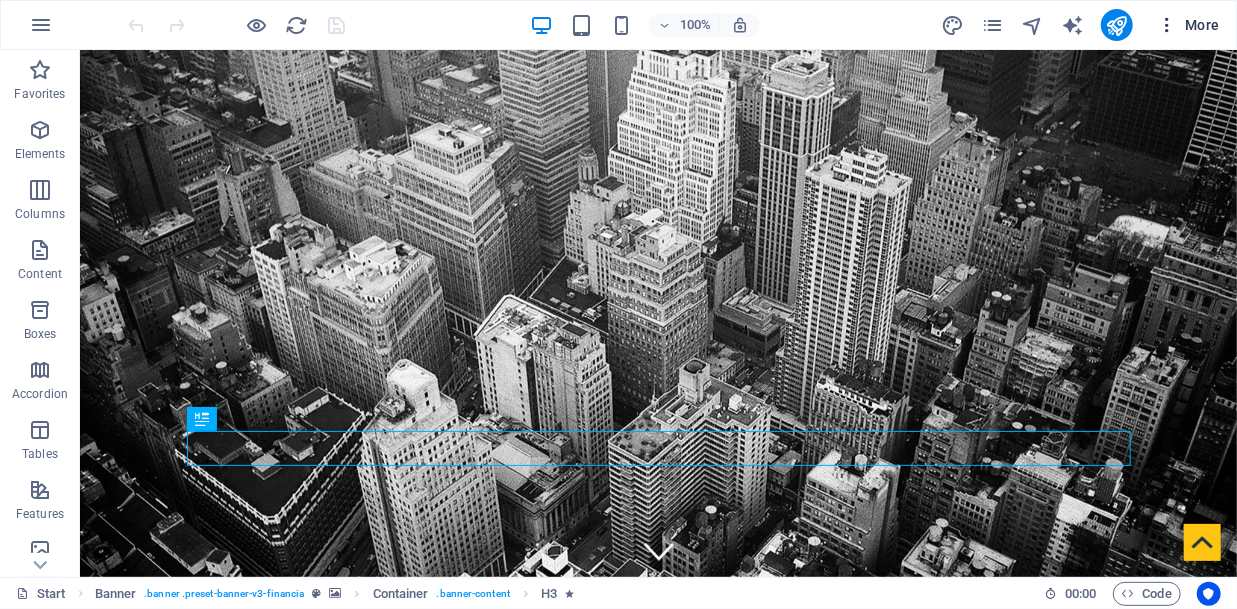 click on "More" at bounding box center [1188, 25] 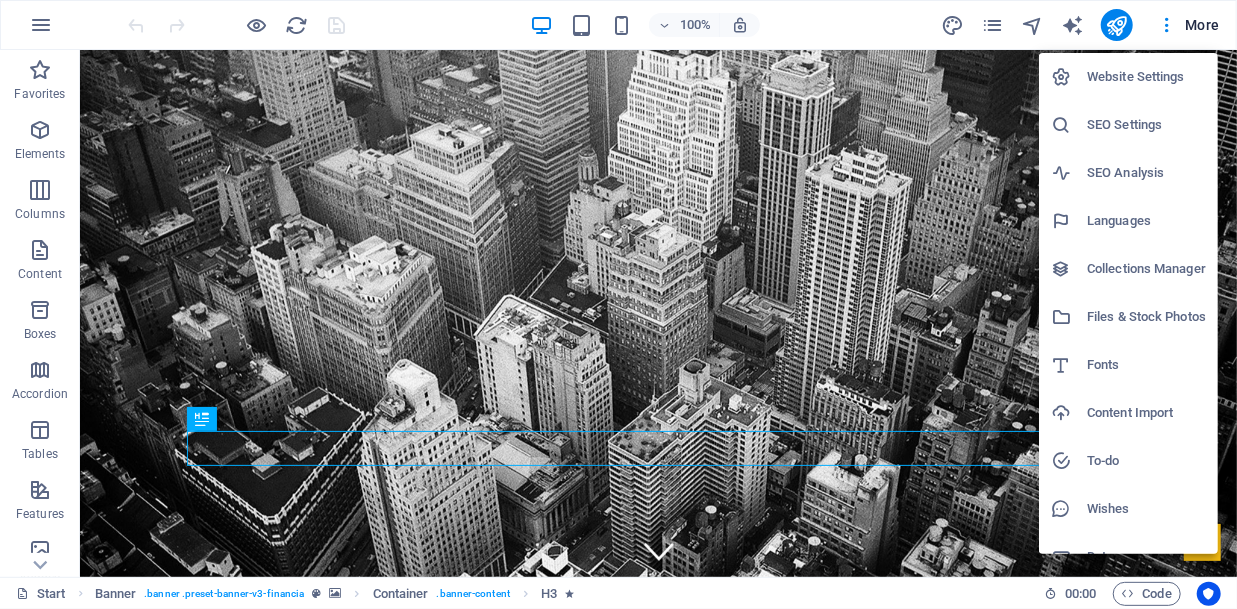 click on "Website Settings" at bounding box center [1146, 77] 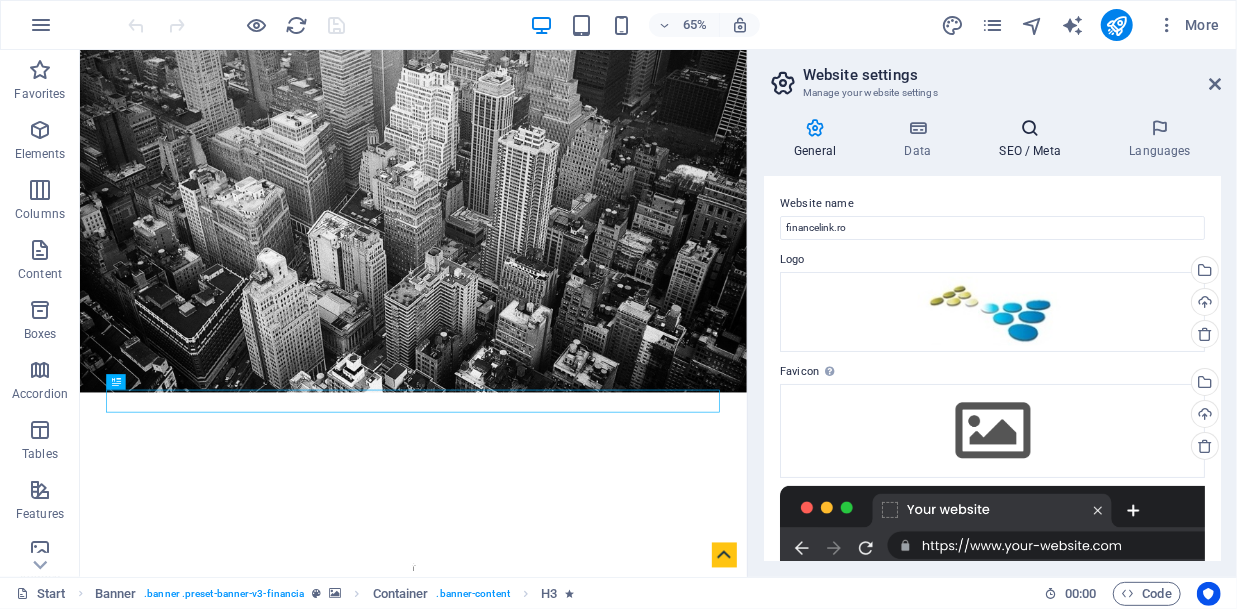 click on "SEO / Meta" at bounding box center [1034, 139] 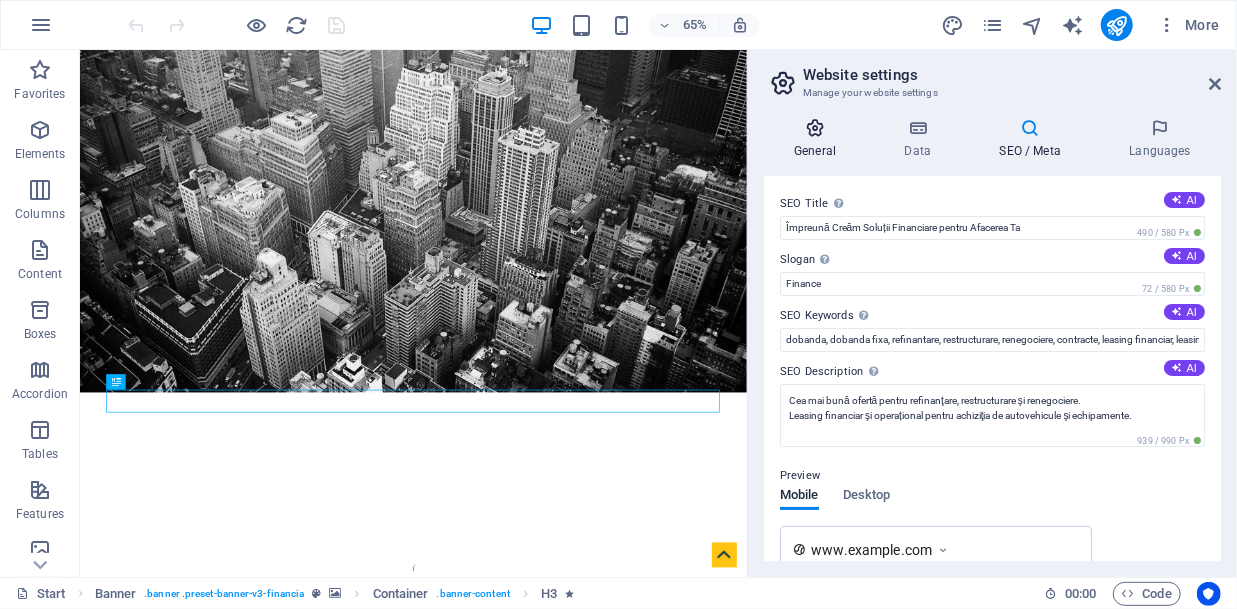 click at bounding box center [815, 128] 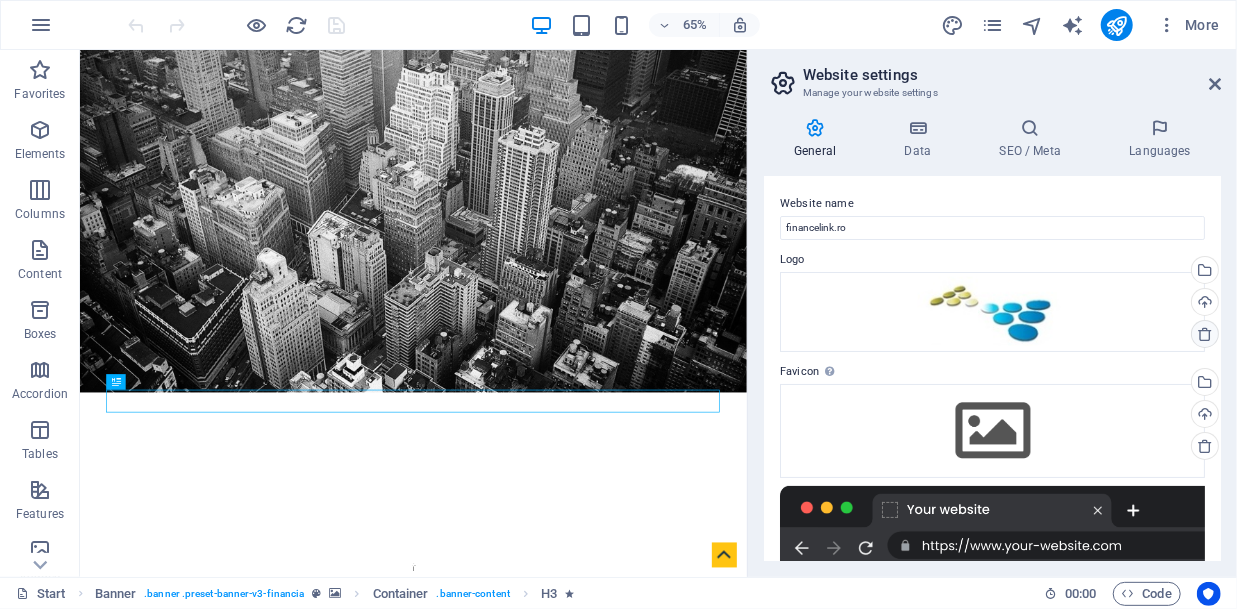 click at bounding box center (1205, 334) 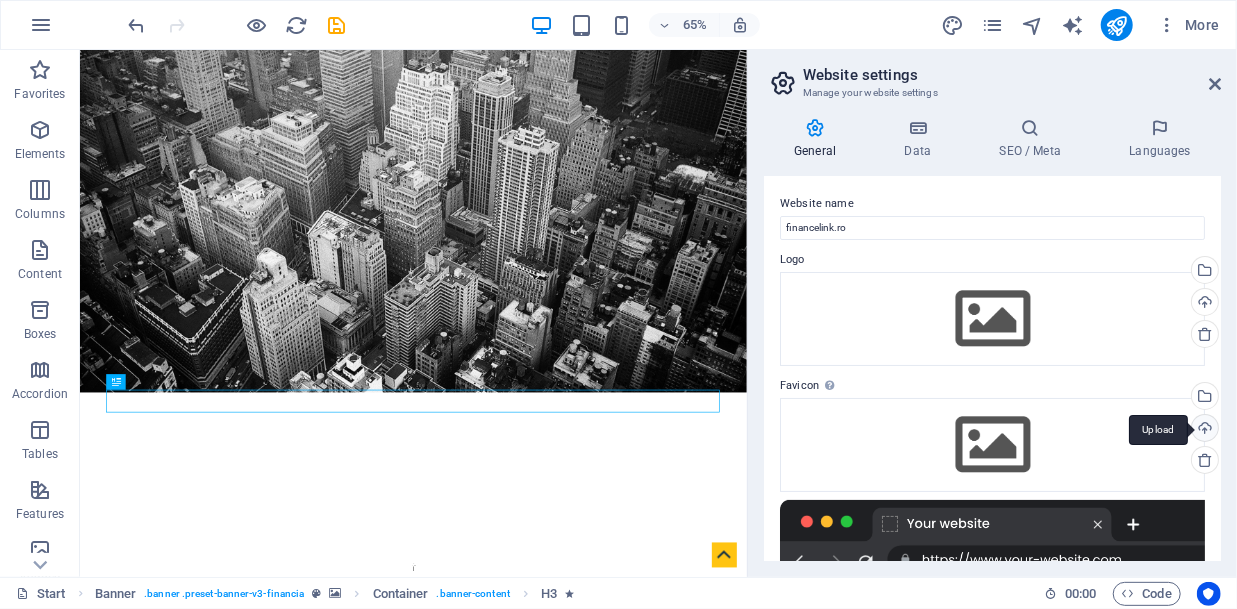 click on "Upload" at bounding box center [1203, 430] 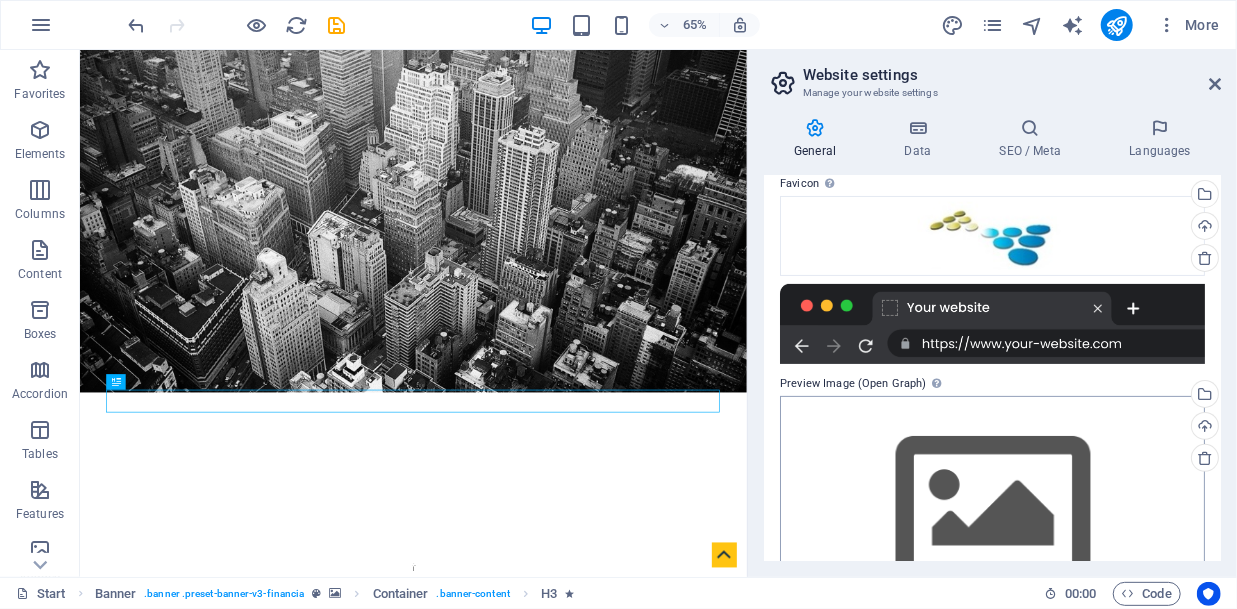 scroll, scrollTop: 282, scrollLeft: 0, axis: vertical 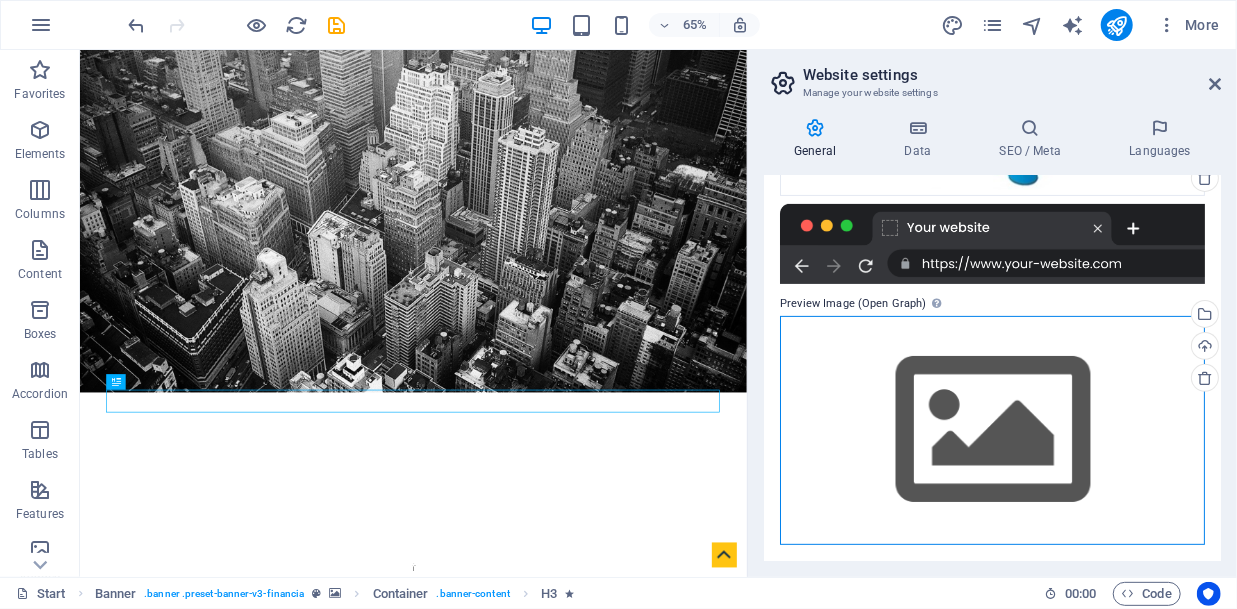 click on "Drag files here, click to choose files or select files from Files or our free stock photos & videos" at bounding box center [992, 430] 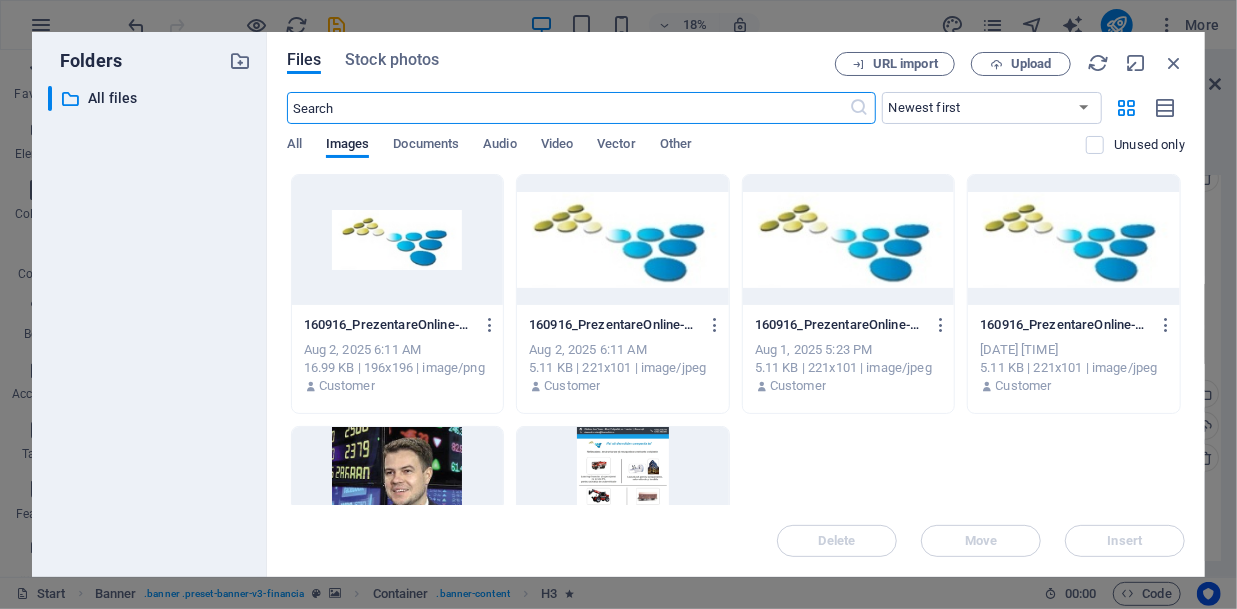 scroll, scrollTop: 281, scrollLeft: 0, axis: vertical 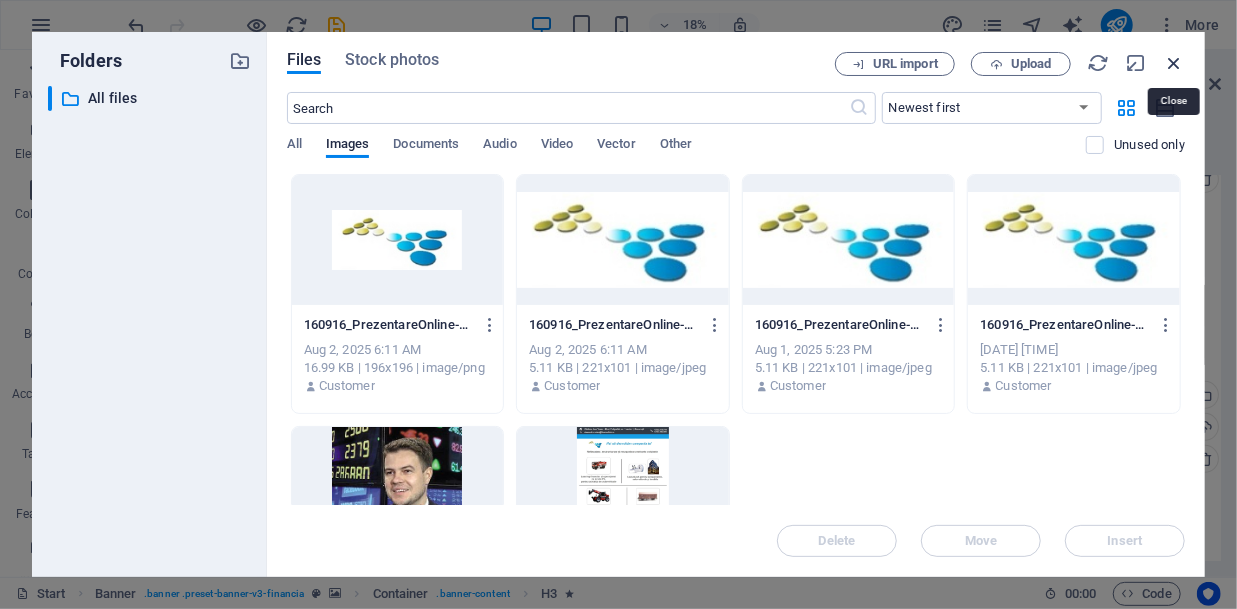click at bounding box center [1174, 63] 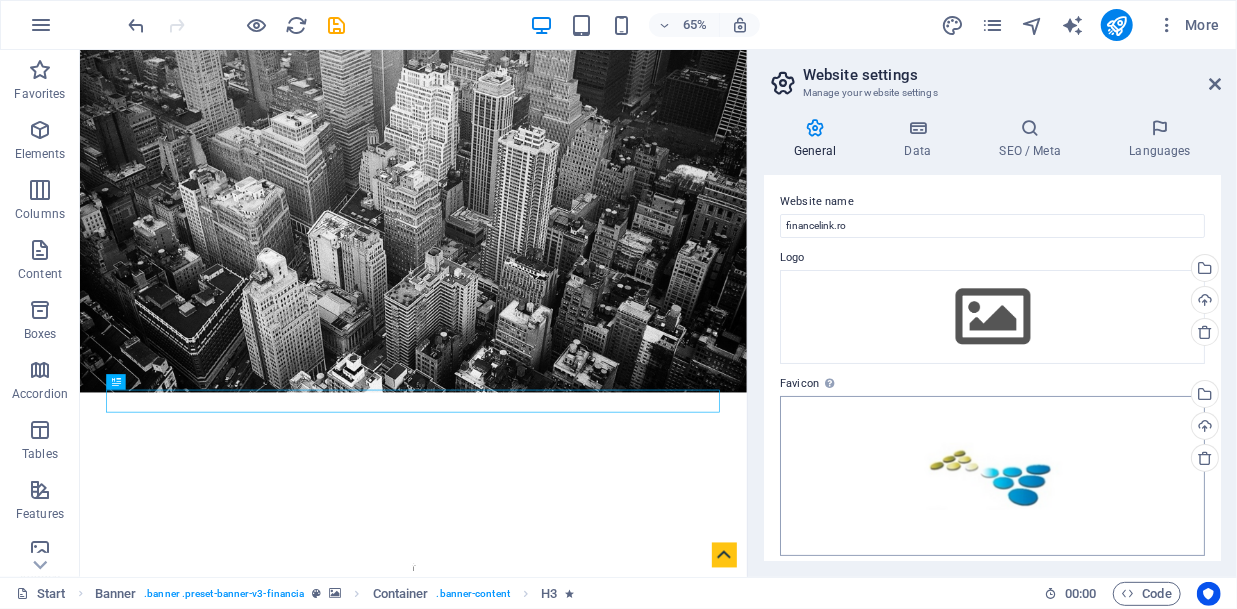 scroll, scrollTop: 0, scrollLeft: 0, axis: both 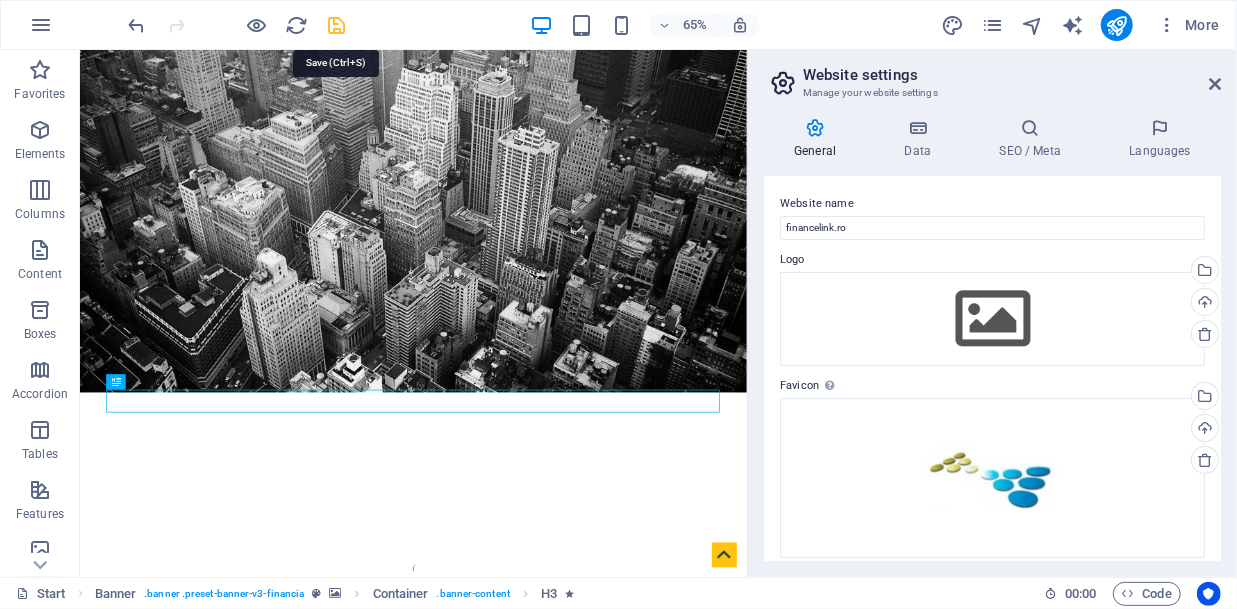 click at bounding box center [337, 25] 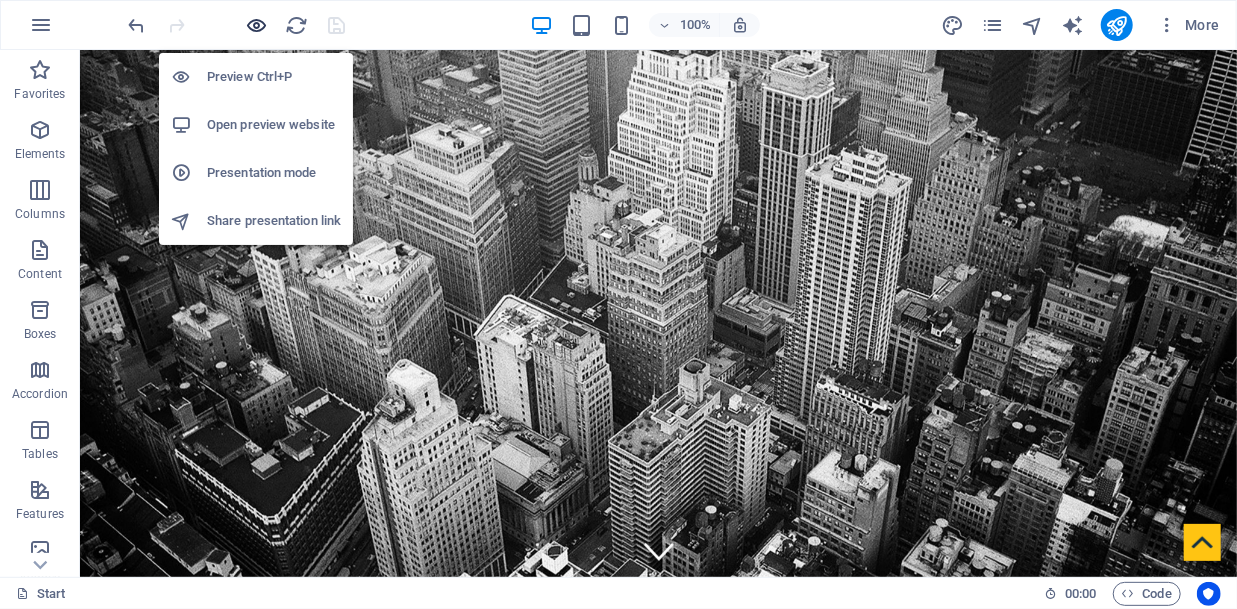 click at bounding box center (257, 25) 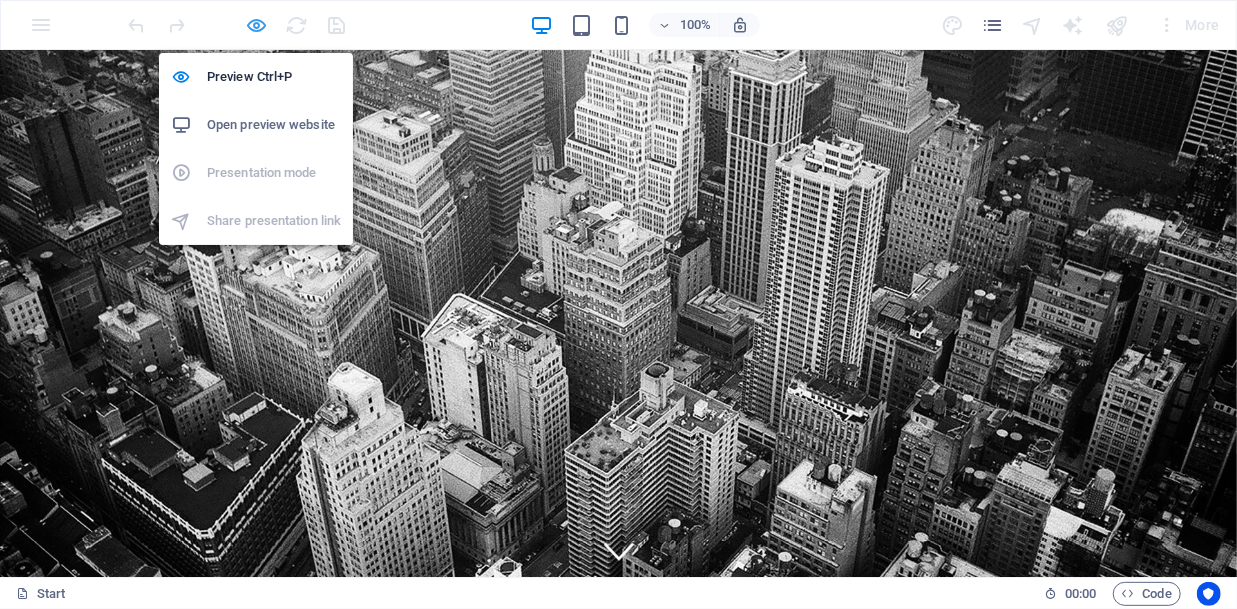 click at bounding box center [257, 25] 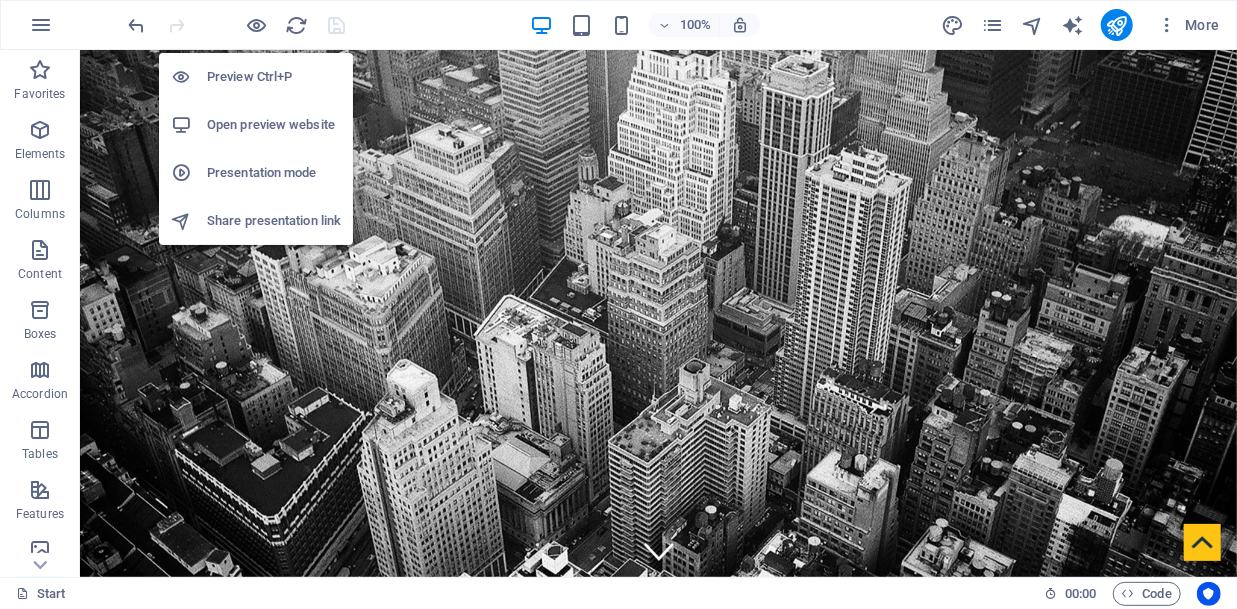 click on "Open preview website" at bounding box center (274, 125) 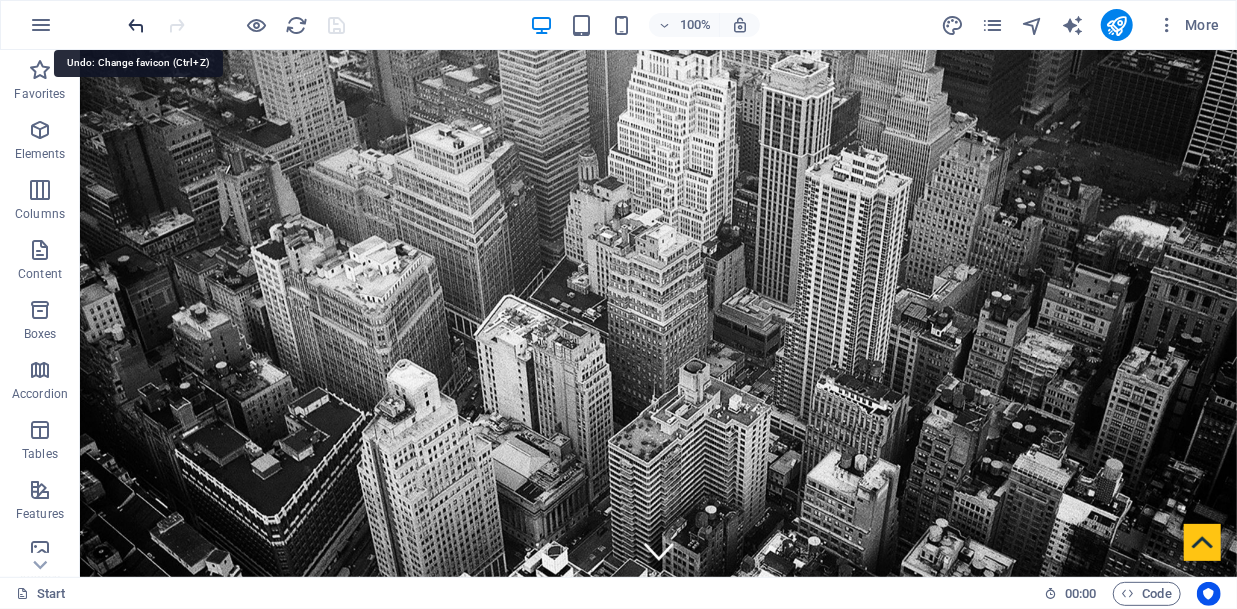 click at bounding box center (137, 25) 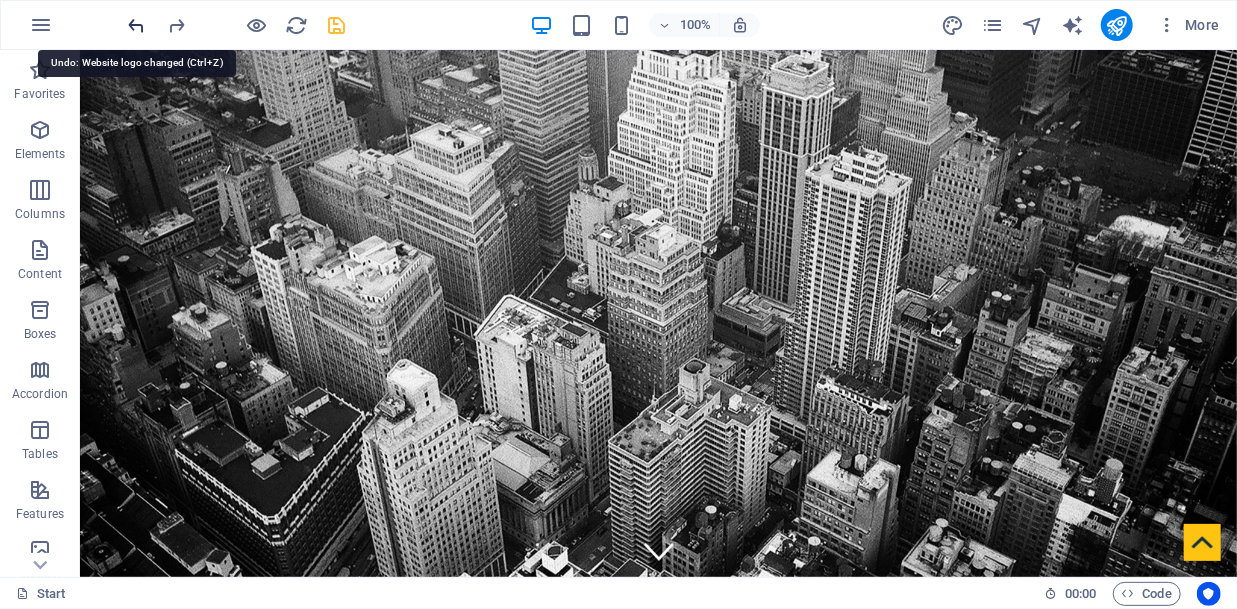 click at bounding box center [137, 25] 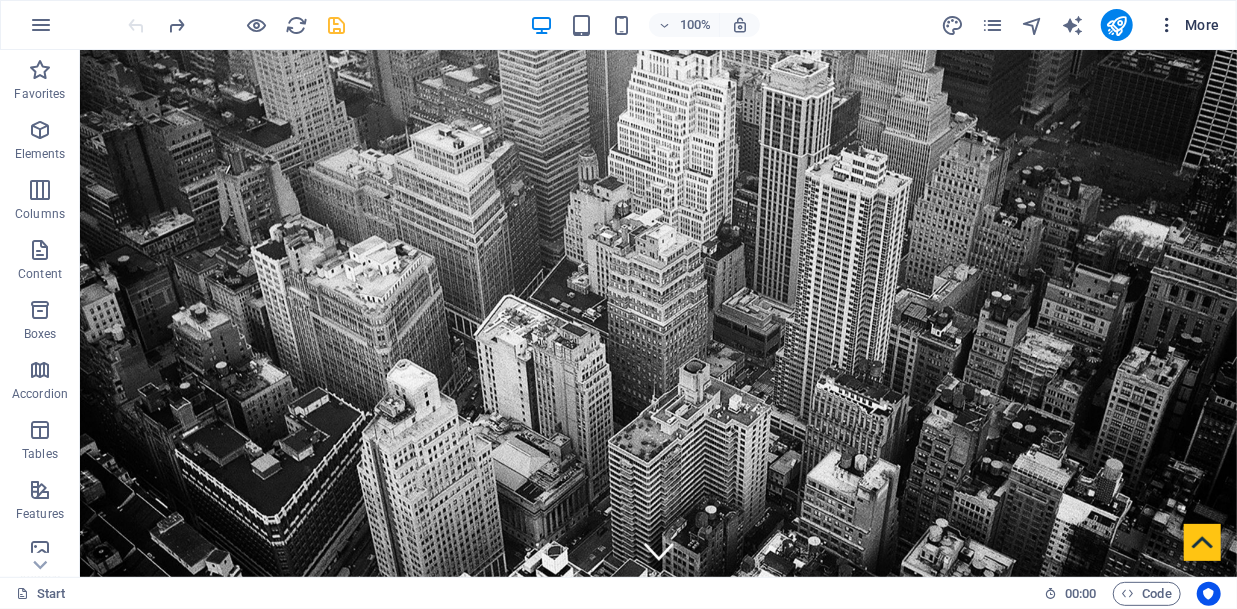 click on "More" at bounding box center [1188, 25] 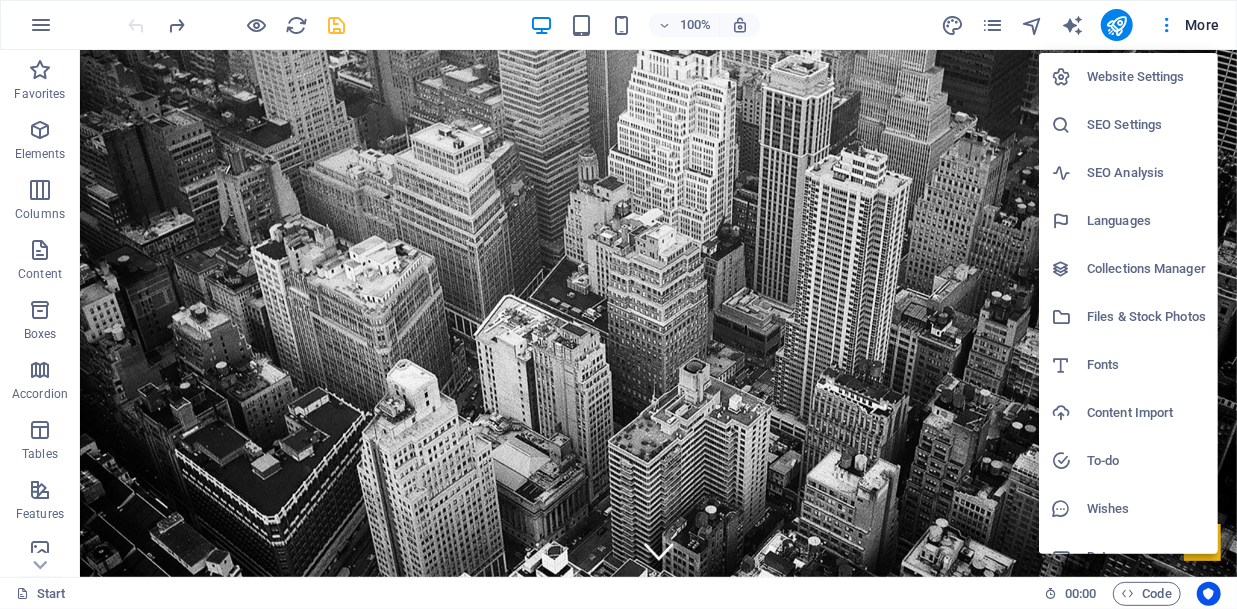 click on "Website Settings" at bounding box center (1146, 77) 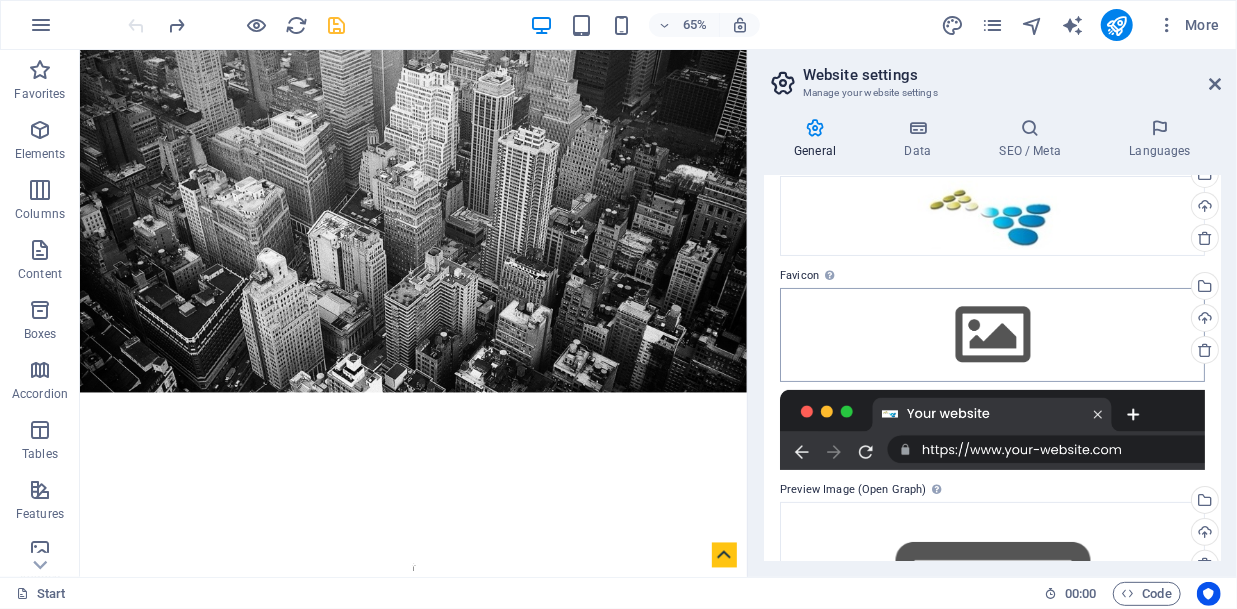 scroll, scrollTop: 0, scrollLeft: 0, axis: both 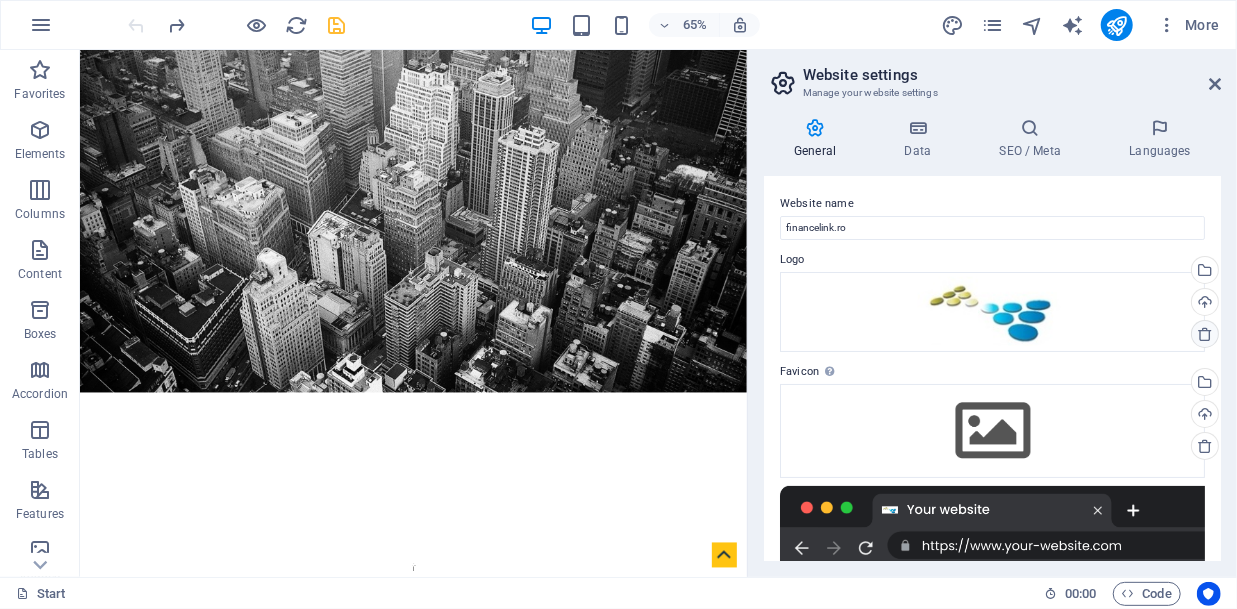 click at bounding box center (1205, 334) 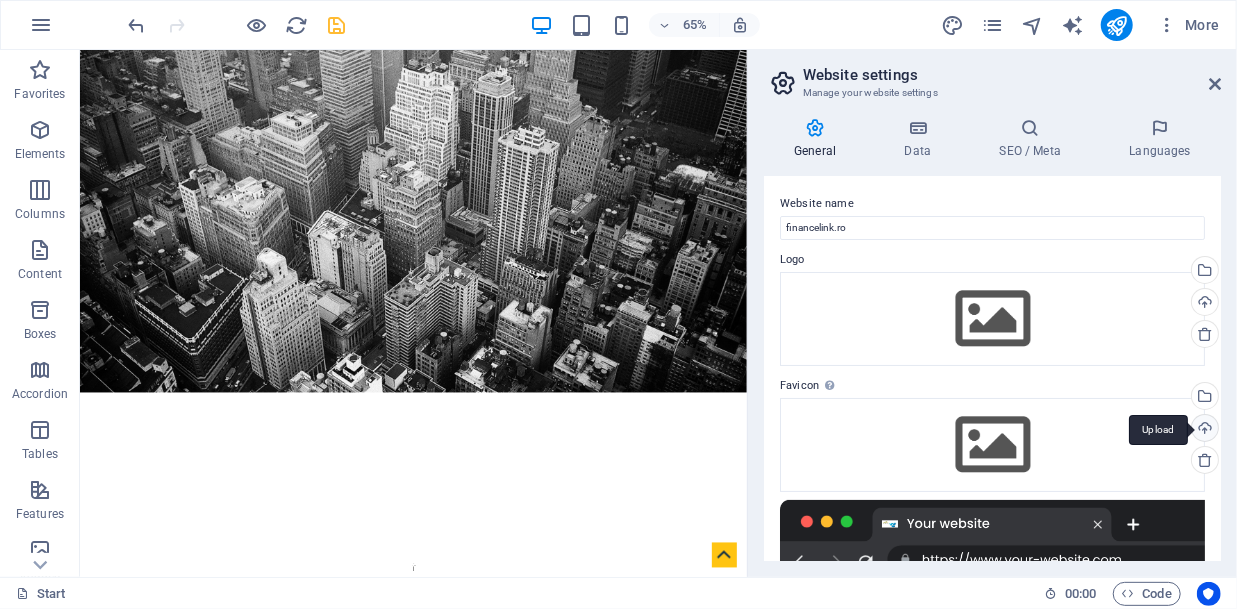 click on "Upload" at bounding box center (1203, 430) 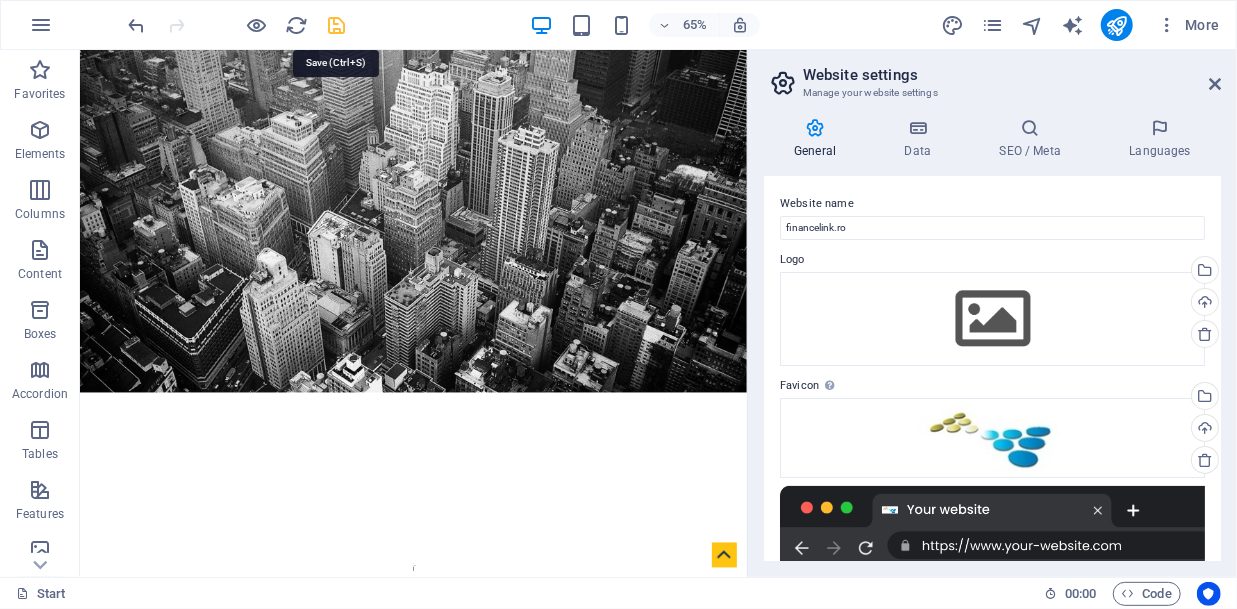 click at bounding box center (337, 25) 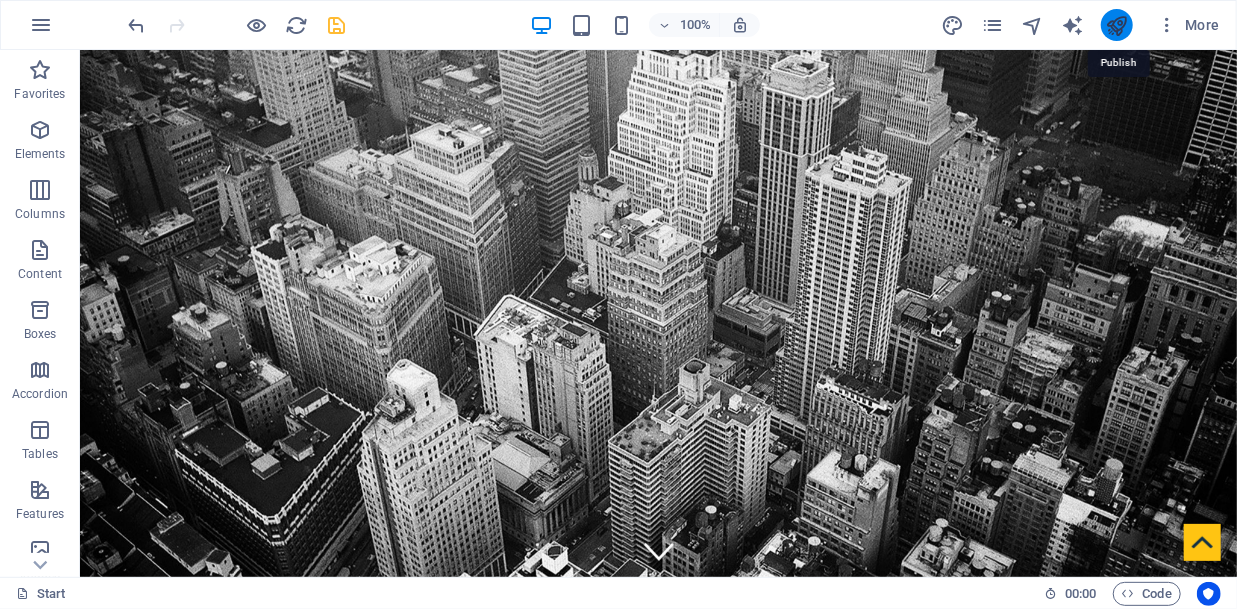 click at bounding box center (1116, 25) 